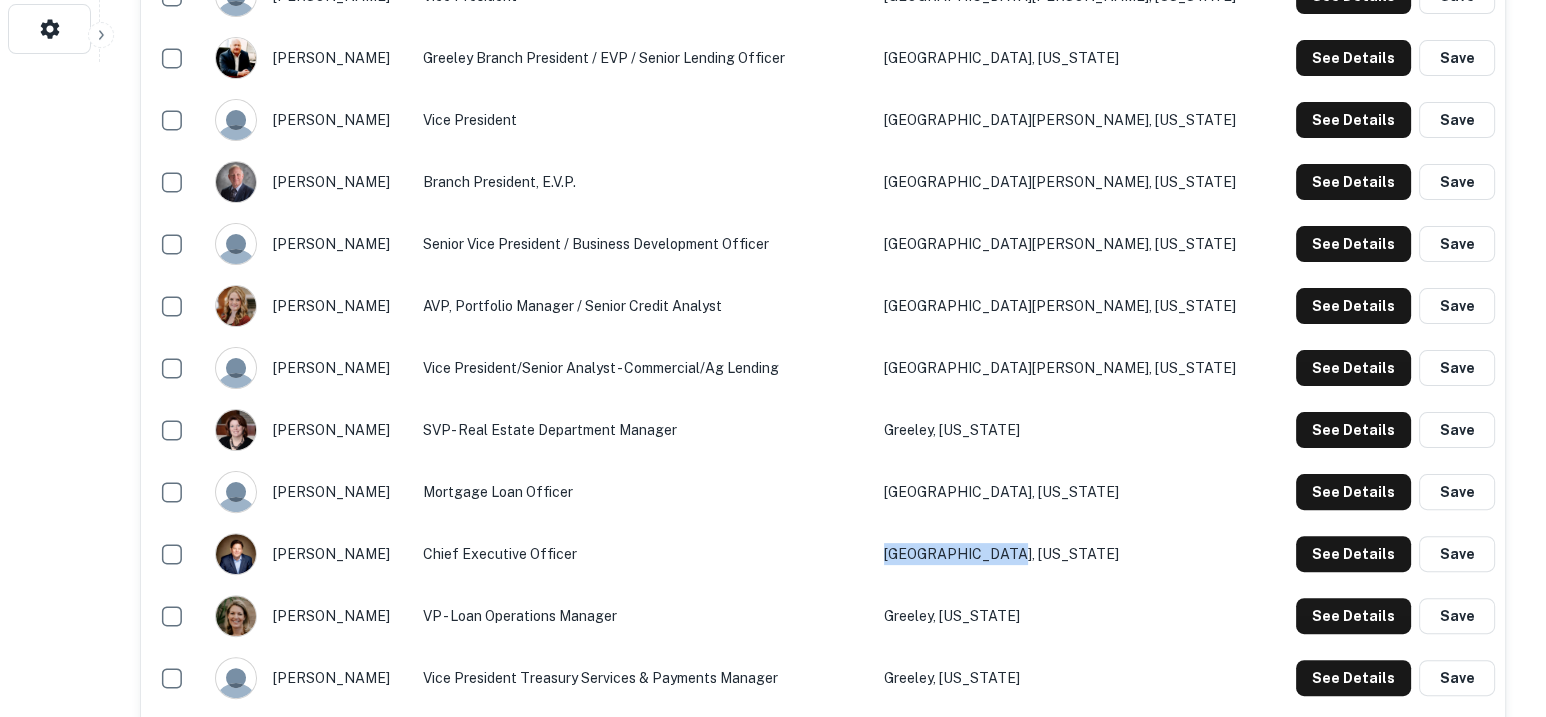 scroll, scrollTop: 0, scrollLeft: 0, axis: both 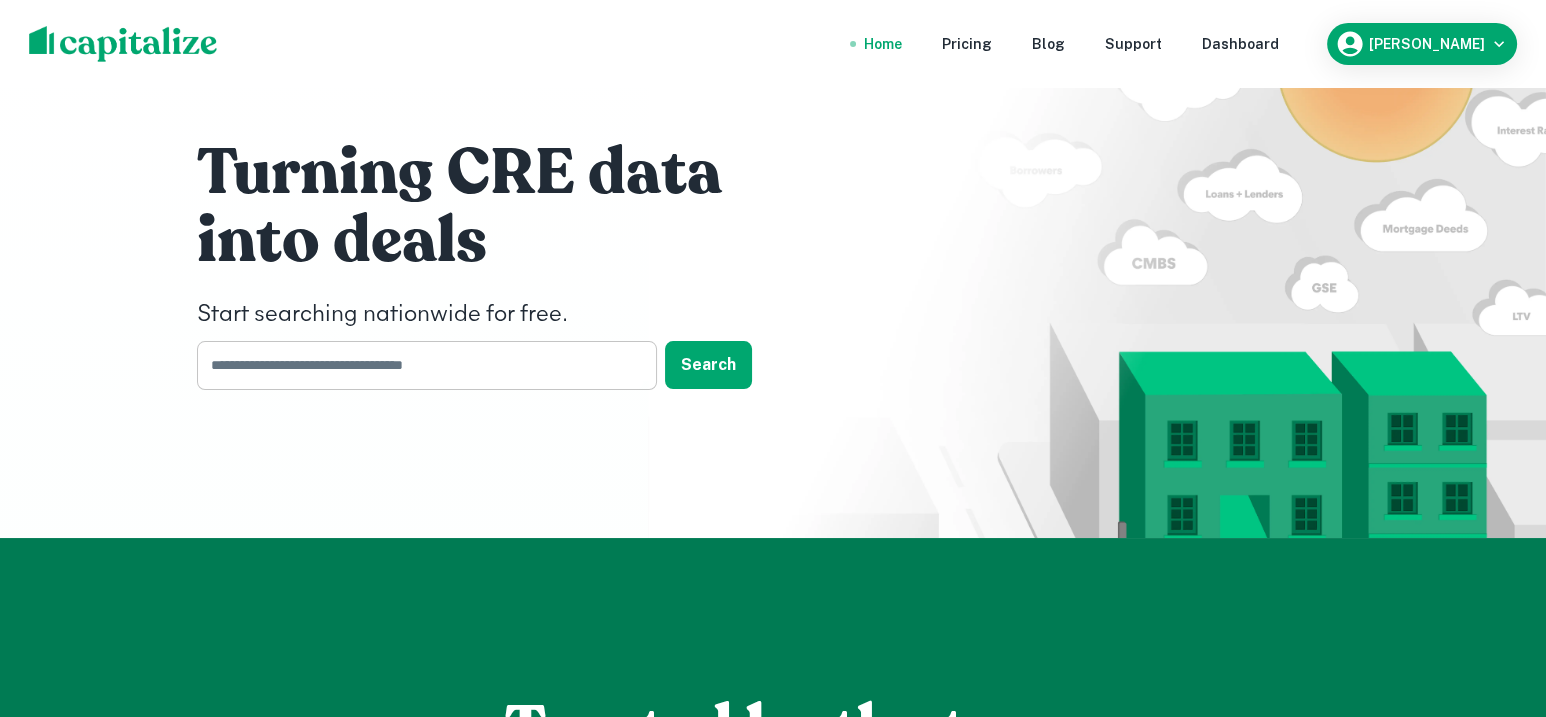 click at bounding box center (420, 365) 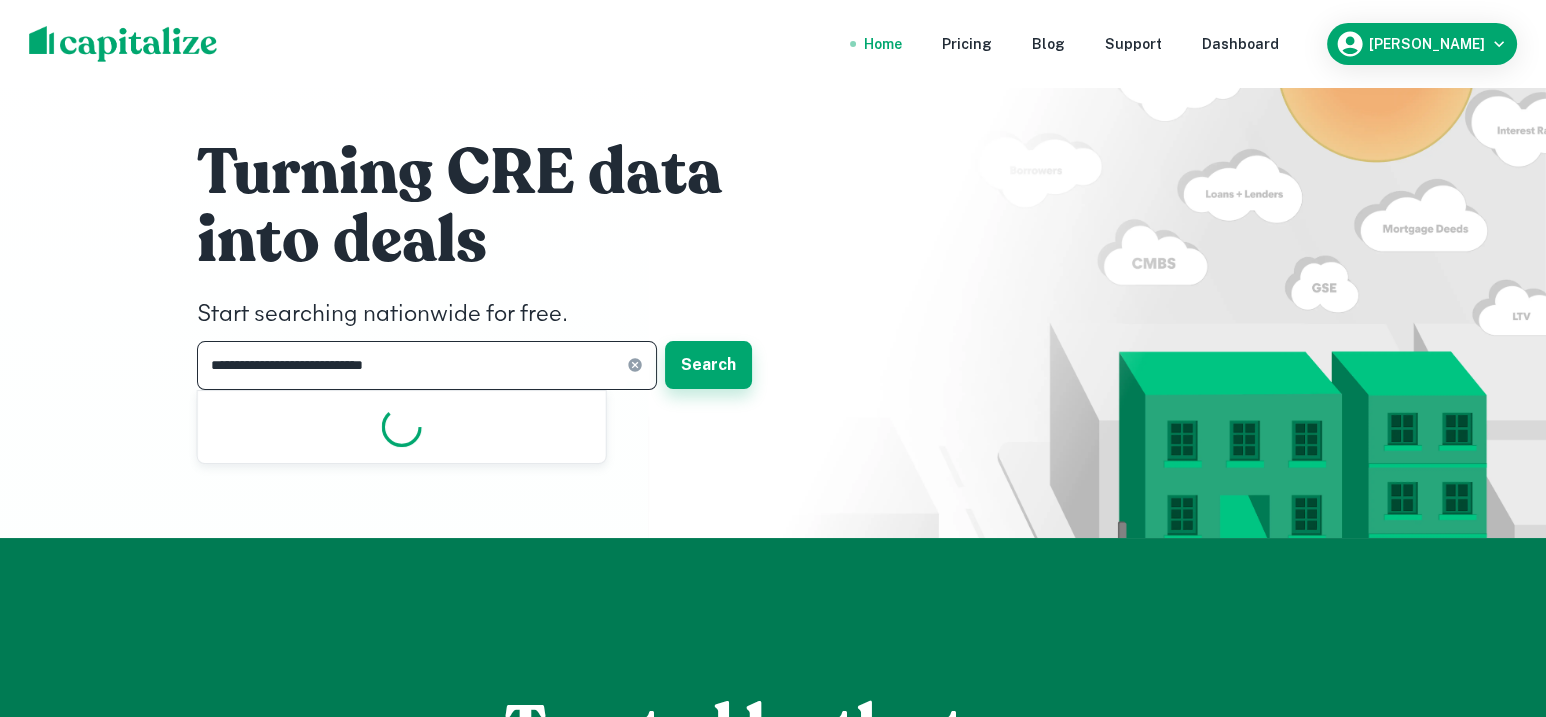 type on "**********" 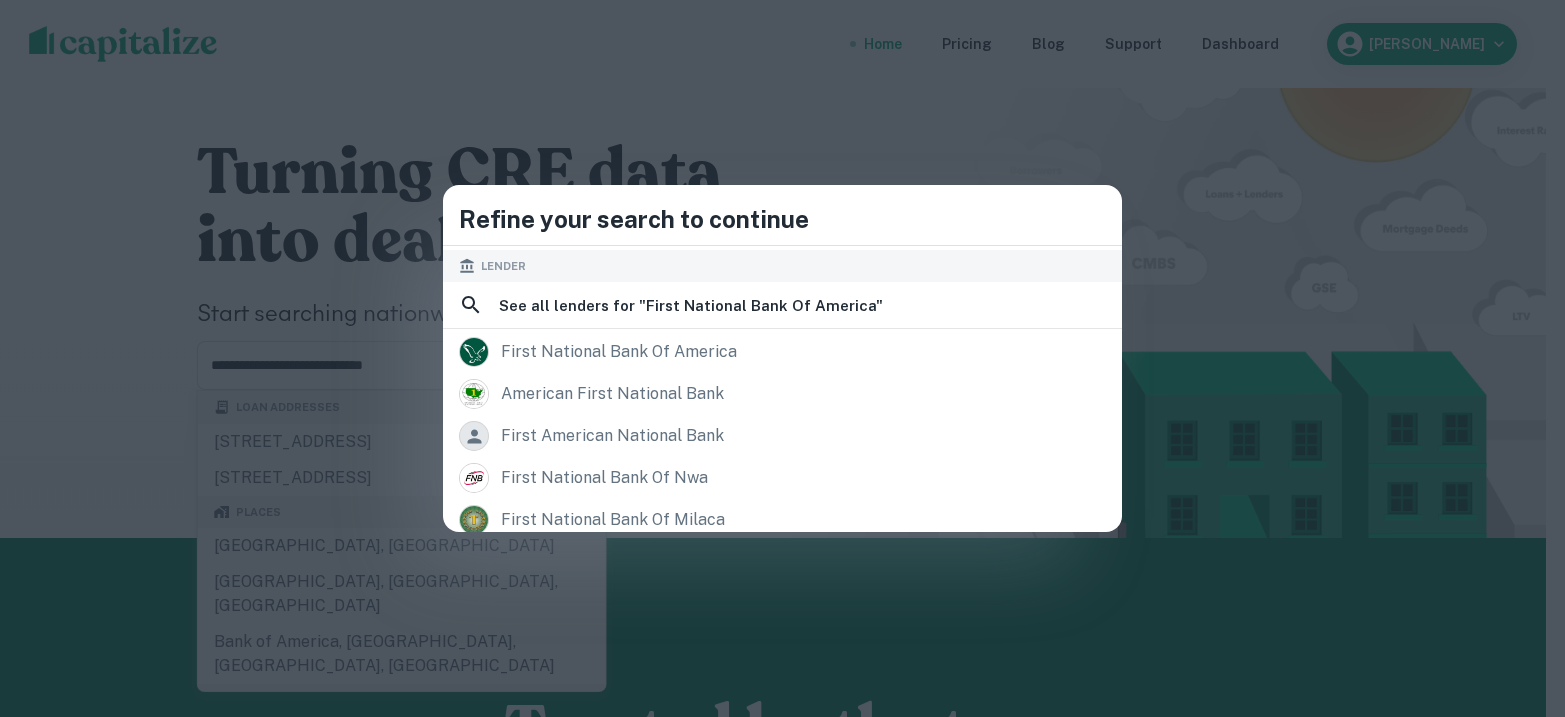 scroll, scrollTop: 249, scrollLeft: 0, axis: vertical 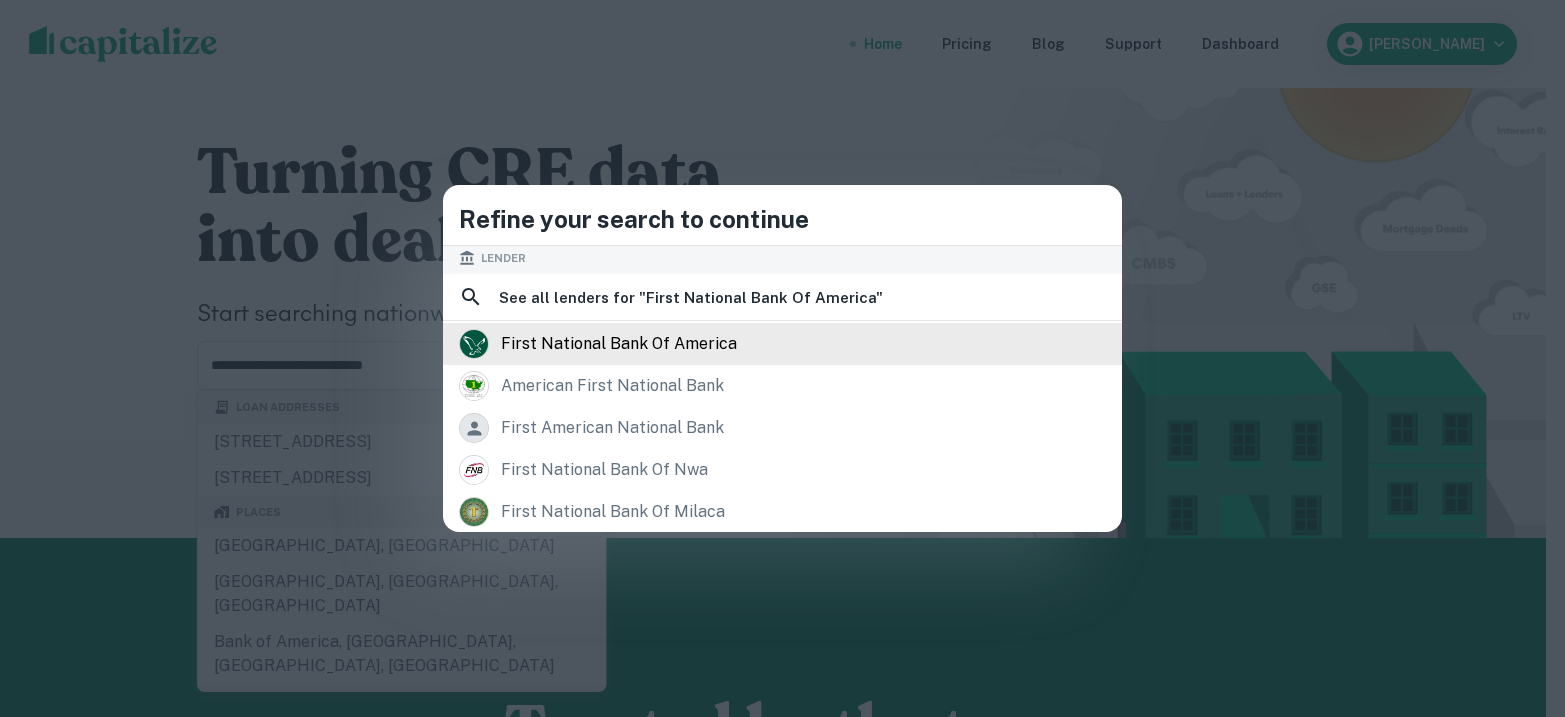 click on "first national bank of america" at bounding box center [619, 344] 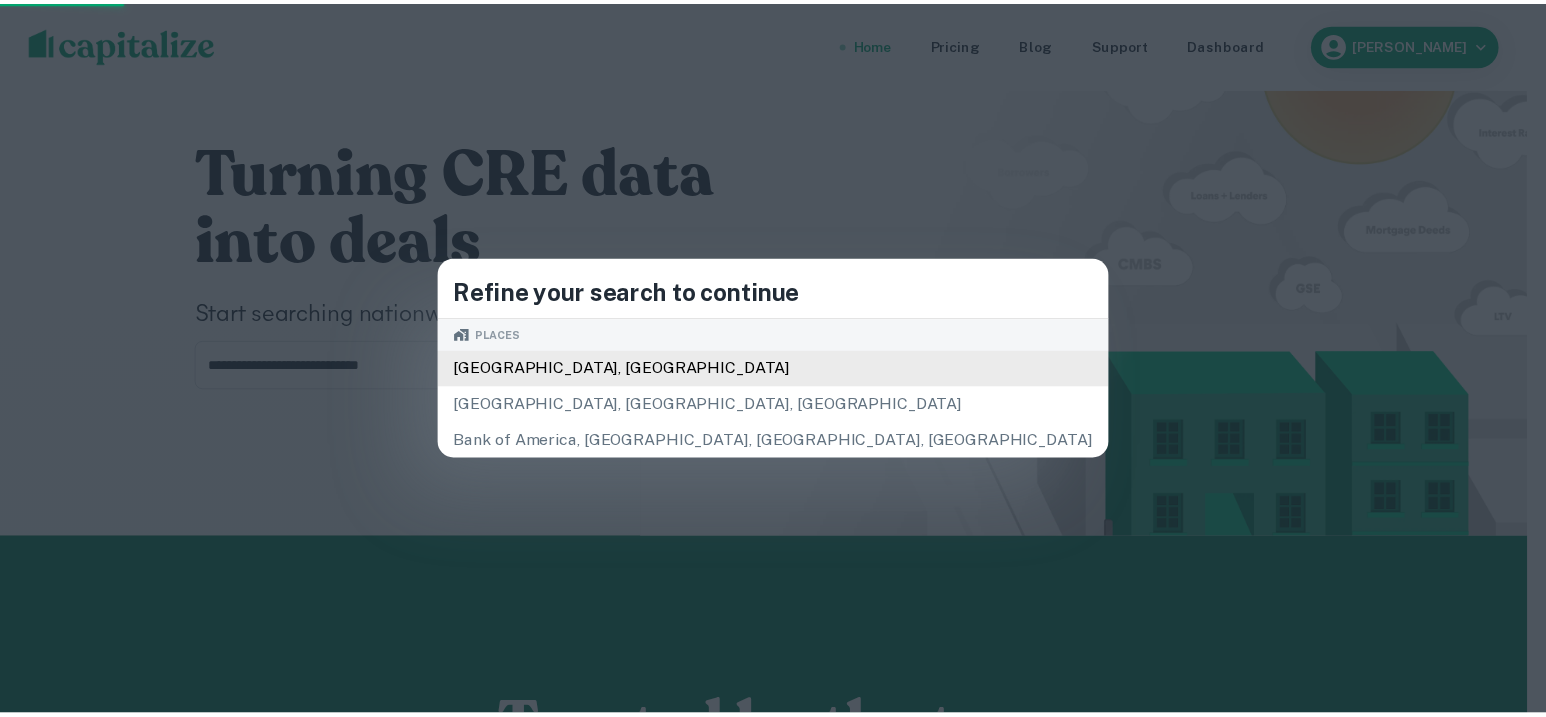 scroll, scrollTop: 0, scrollLeft: 0, axis: both 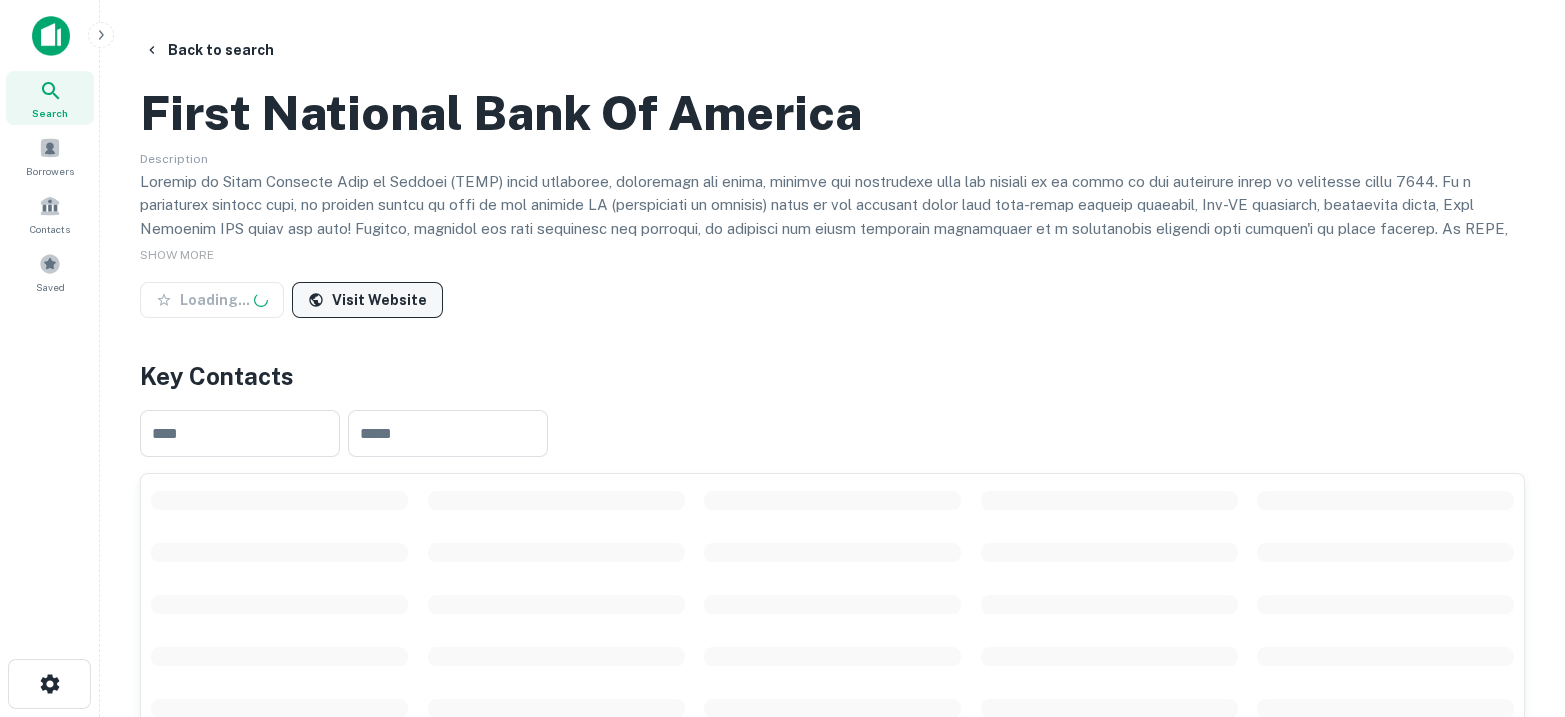 click on "Visit Website" at bounding box center (367, 300) 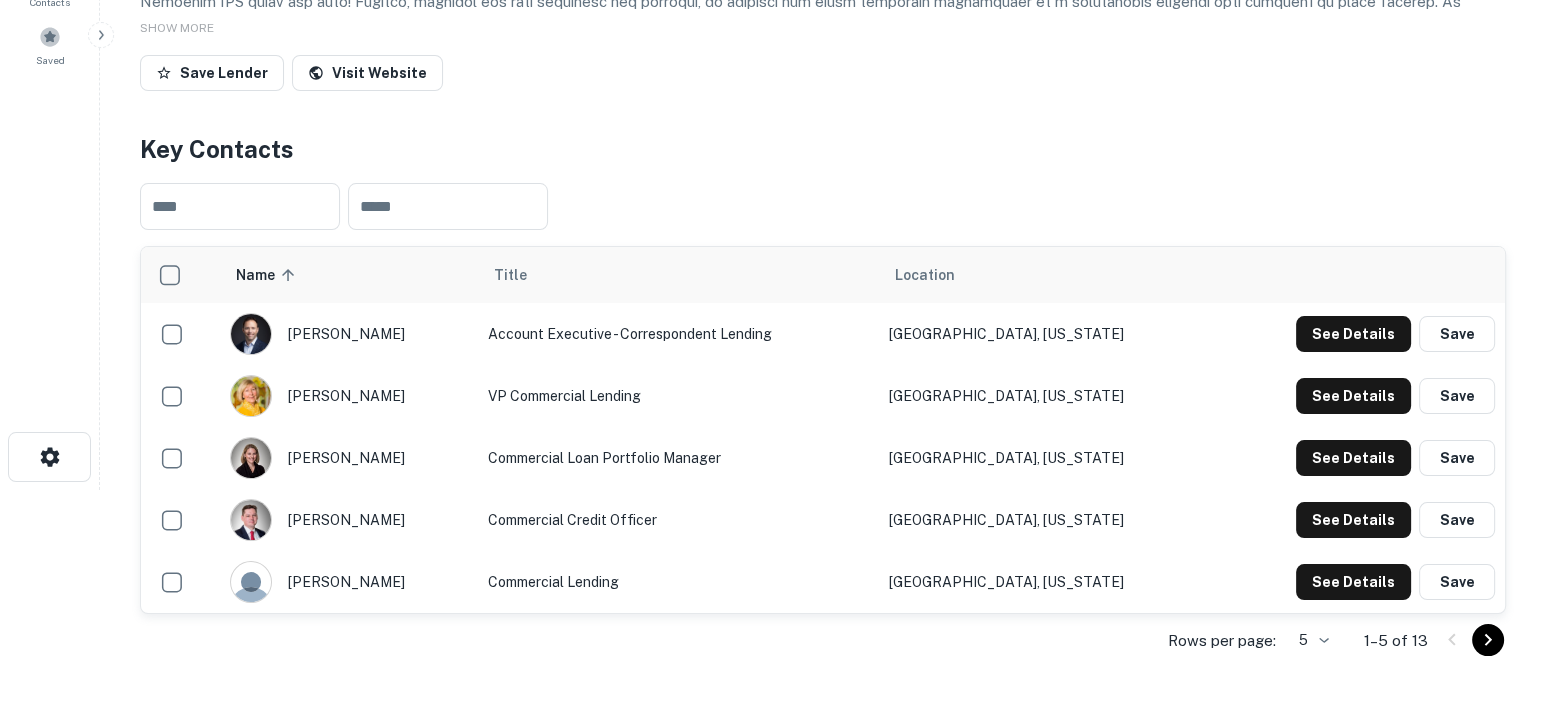 scroll, scrollTop: 499, scrollLeft: 0, axis: vertical 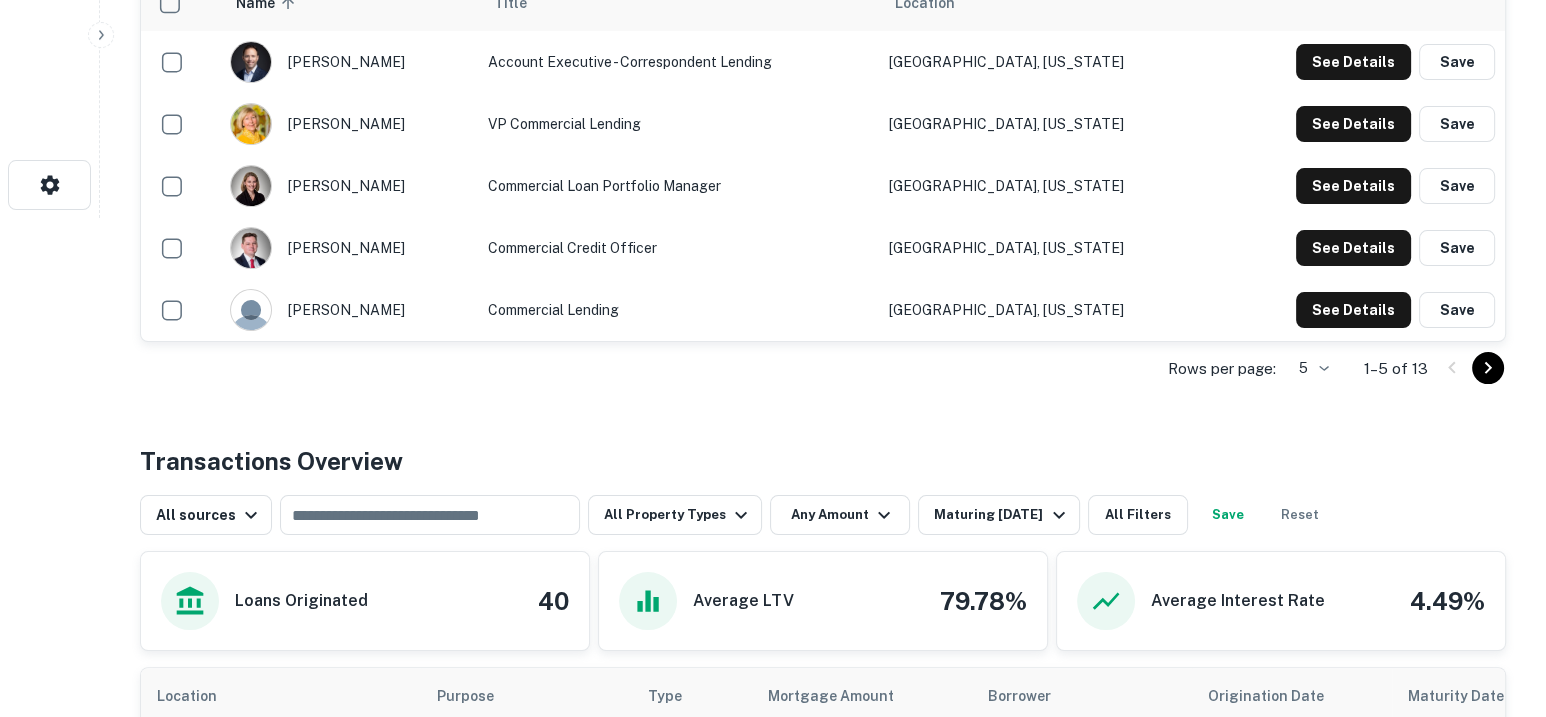 click on "Search         Borrowers         Contacts         Saved     Back to search First National Bank Of America Description SHOW MORE Save Lender Visit Website Key Contacts ​ ​ Name sorted ascending Title Location [PERSON_NAME] Account Executive - Correspondent Lending [GEOGRAPHIC_DATA], [US_STATE] See Details Save [PERSON_NAME] VP Commercial Lending [GEOGRAPHIC_DATA], [US_STATE] See Details Save [PERSON_NAME] Commercial Loan Portfolio Manager [GEOGRAPHIC_DATA], [US_STATE] See Details Save [PERSON_NAME] Commercial Credit Officer [PERSON_NAME], [US_STATE] See Details Save [PERSON_NAME] Commercial lending [GEOGRAPHIC_DATA], [US_STATE] See Details Save Rows per page: 5 * 1–5 of 13 Transactions Overview All sources ​ All Property Types Any Amount Maturing [DATE] All Filters Save Reset Loans Originated 40 Average LTV 79.78% Average Interest Rate 4.49% Location Purpose Type Mortgage Amount Borrower Origination Date Maturity Date Lender Type Sale Amount LTV Year Built Unit Count [STREET_ADDRESS]  Sale Retail $2.6M Bank" at bounding box center (773, -141) 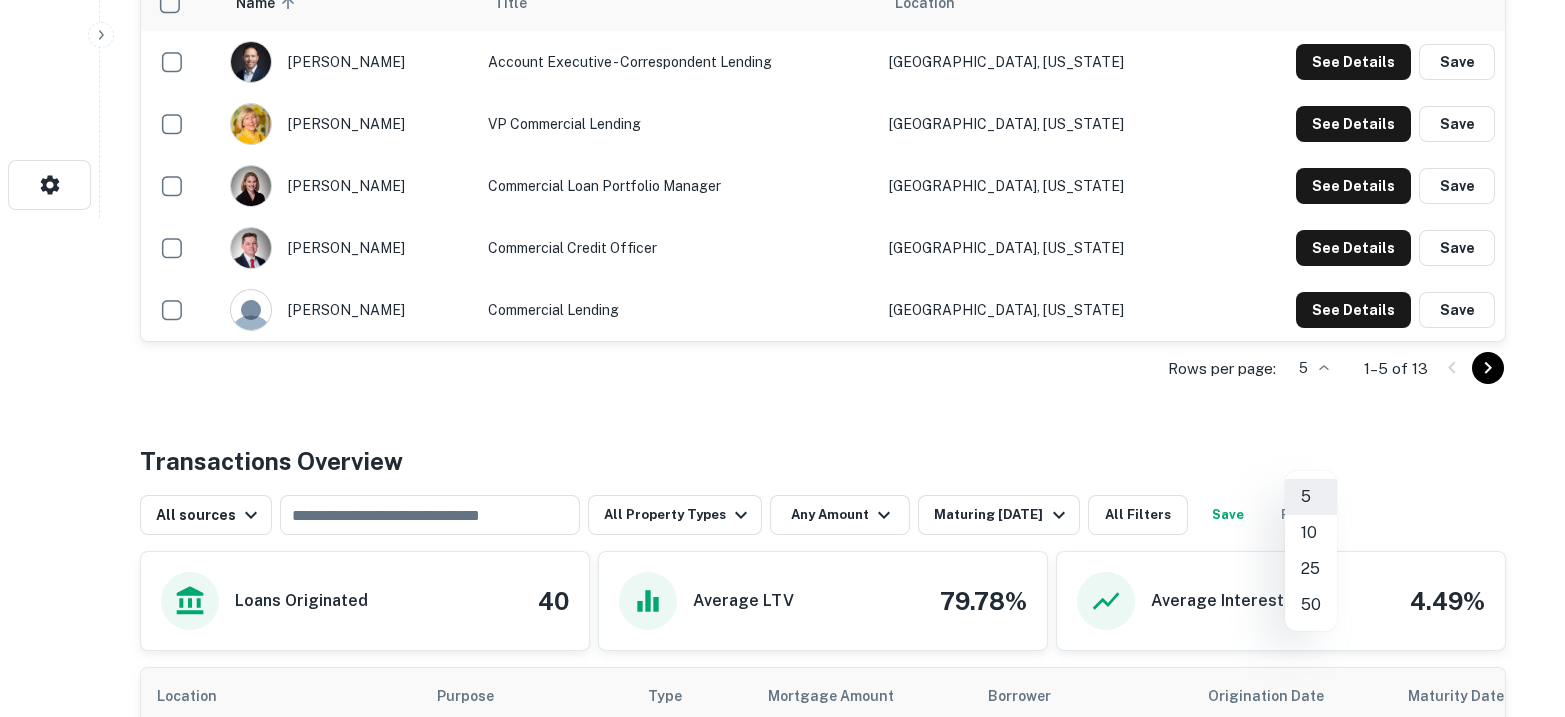 click on "25" at bounding box center [1311, 569] 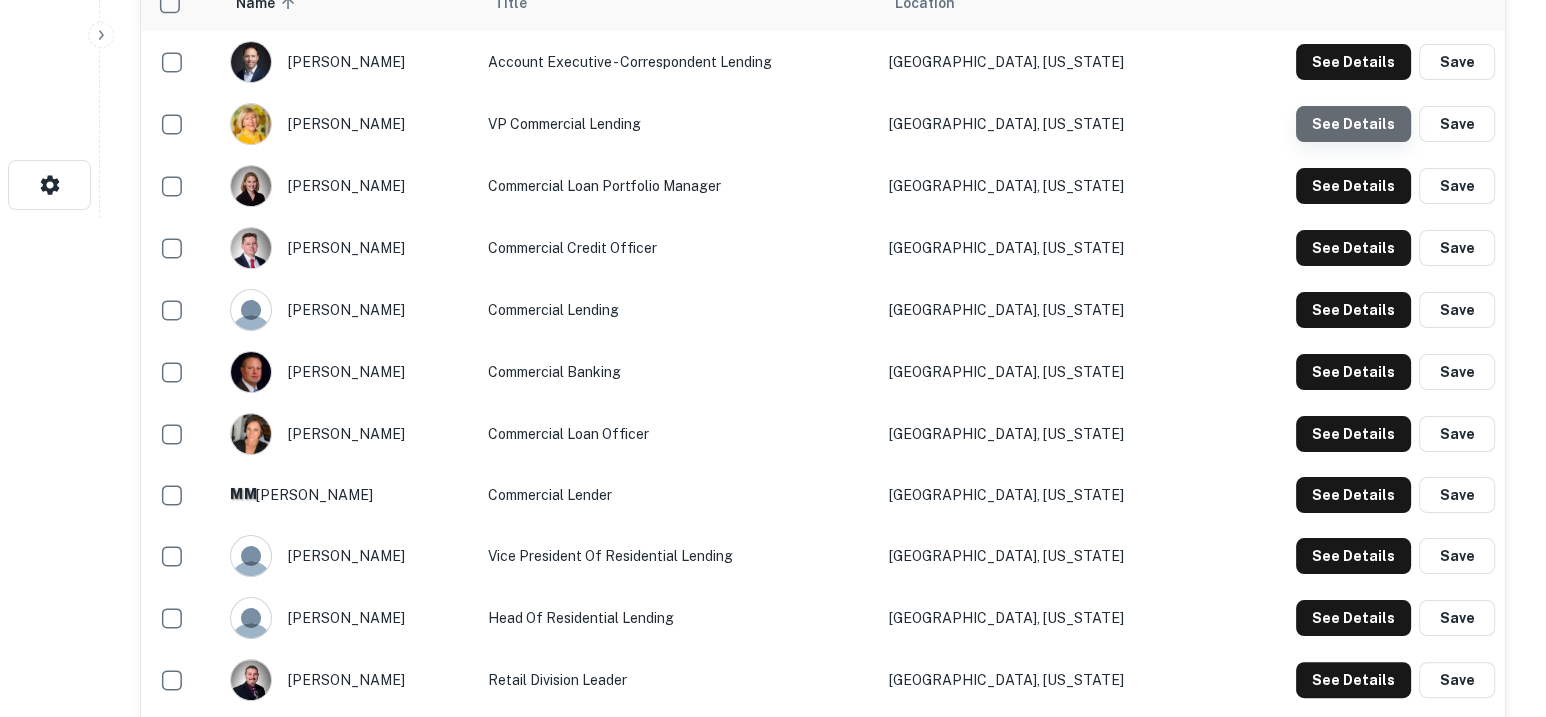 click on "See Details" at bounding box center [1353, 62] 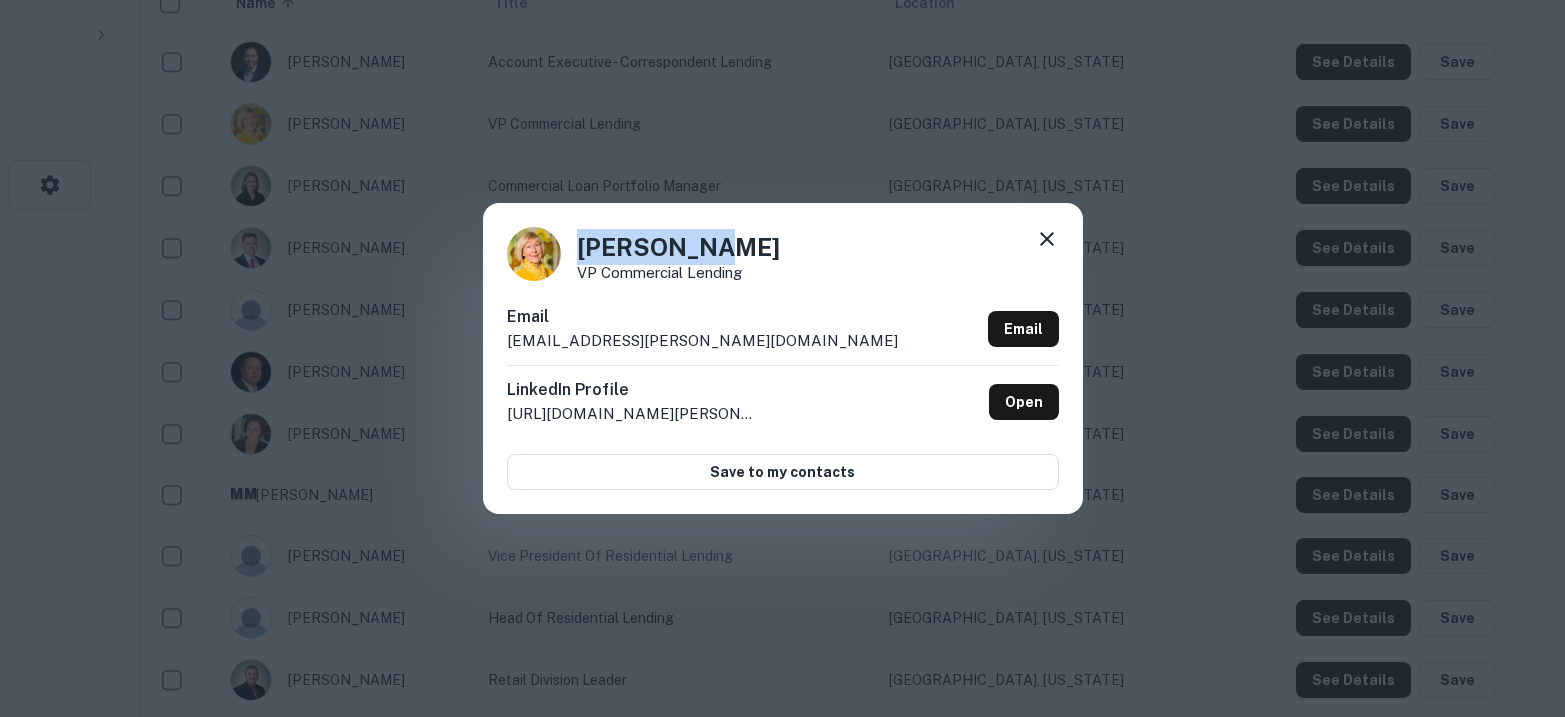 drag, startPoint x: 742, startPoint y: 242, endPoint x: 564, endPoint y: 248, distance: 178.10109 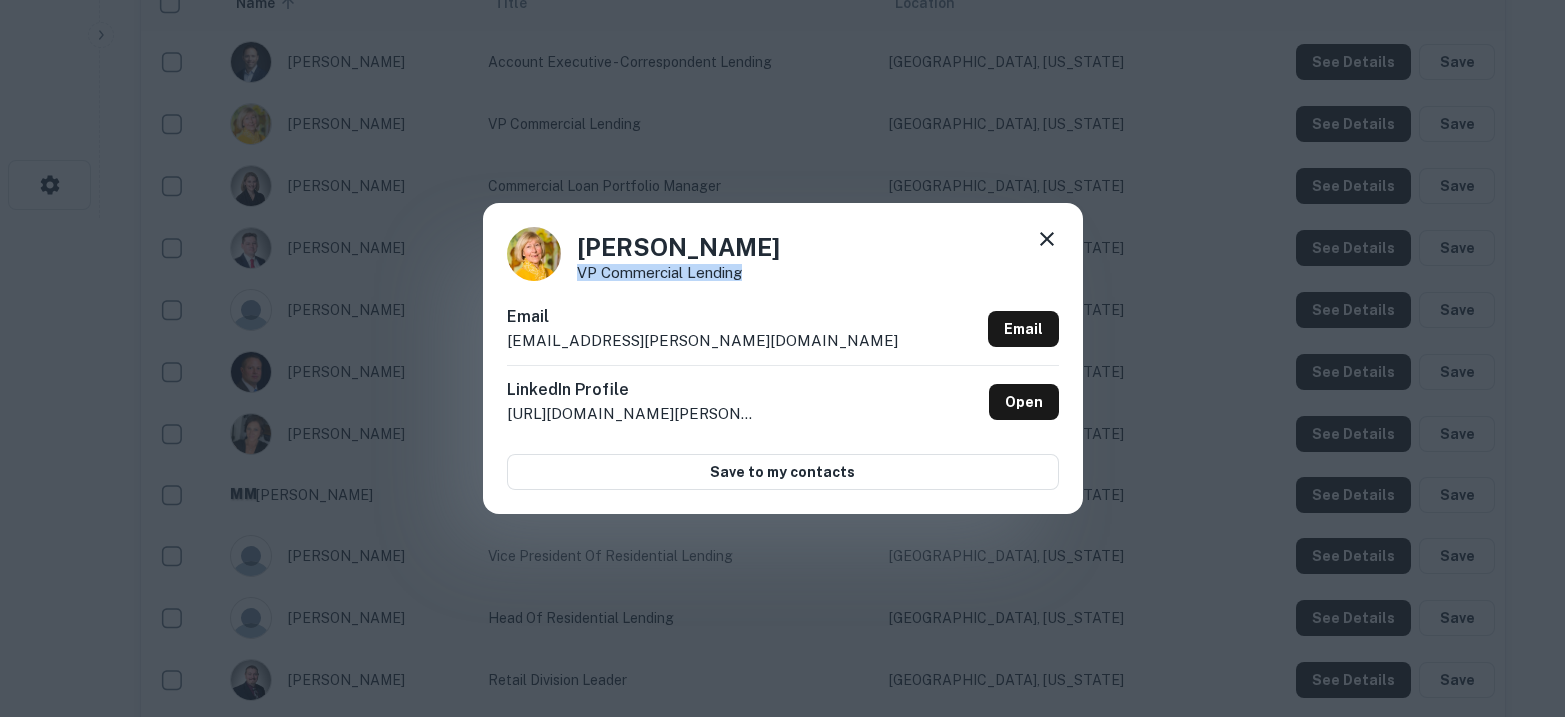 drag, startPoint x: 709, startPoint y: 271, endPoint x: 574, endPoint y: 274, distance: 135.03333 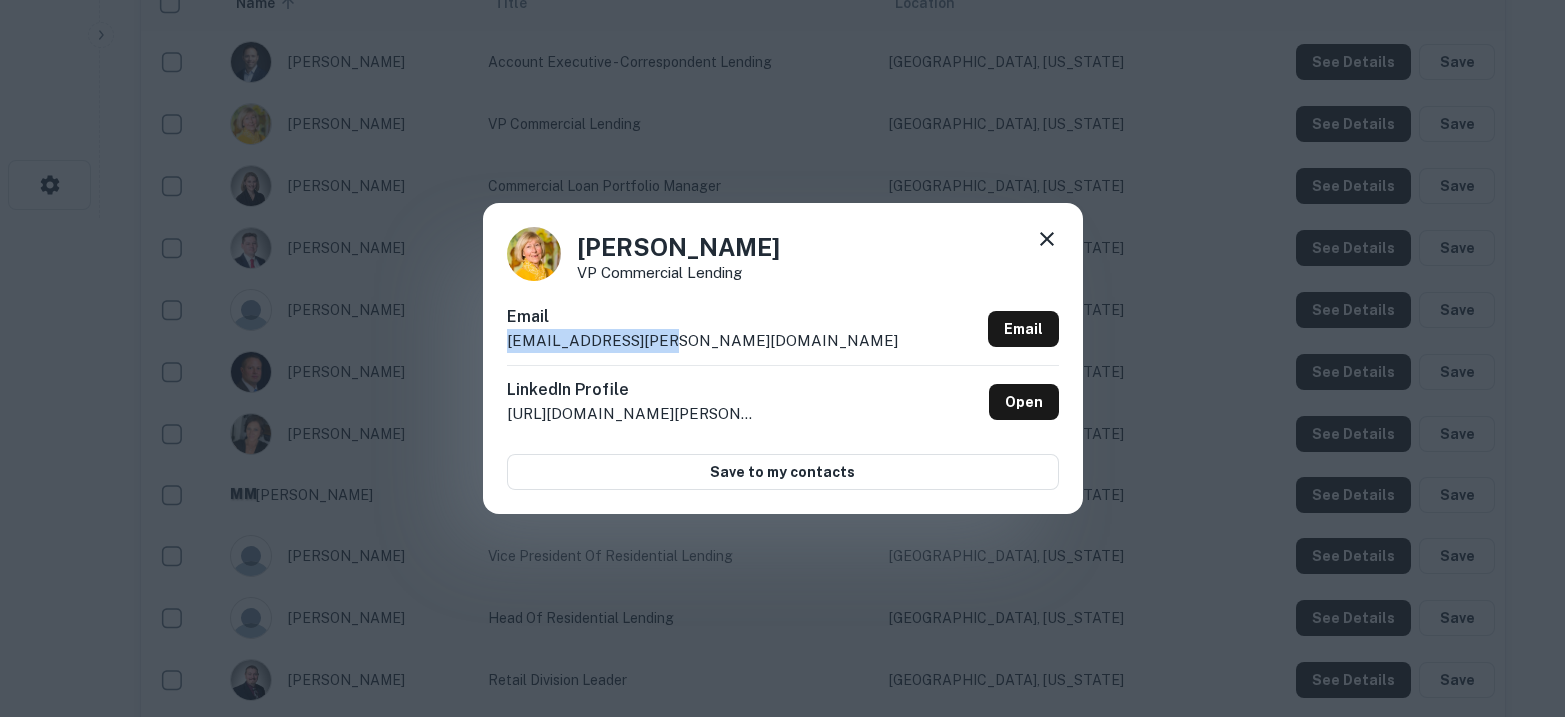 drag, startPoint x: 681, startPoint y: 344, endPoint x: 510, endPoint y: 340, distance: 171.04678 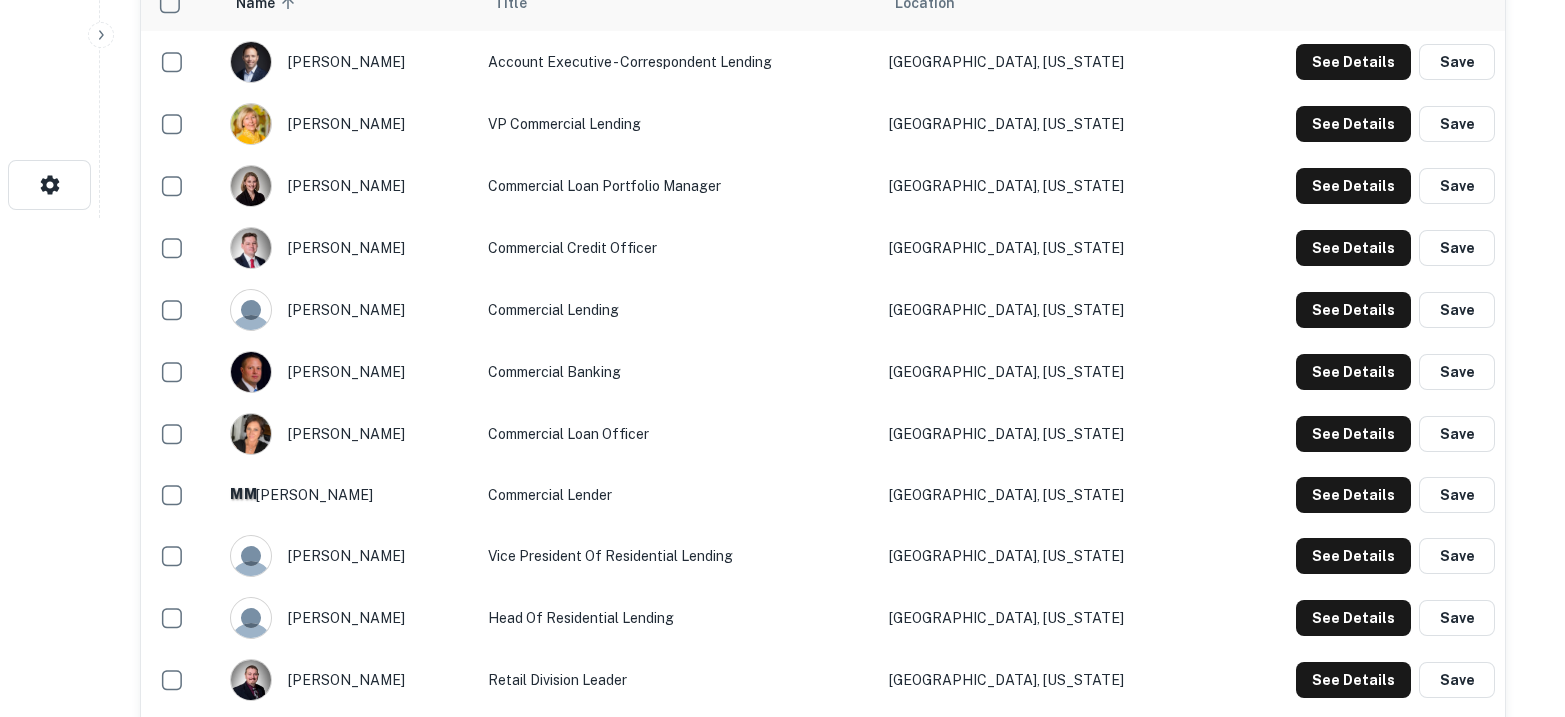 type 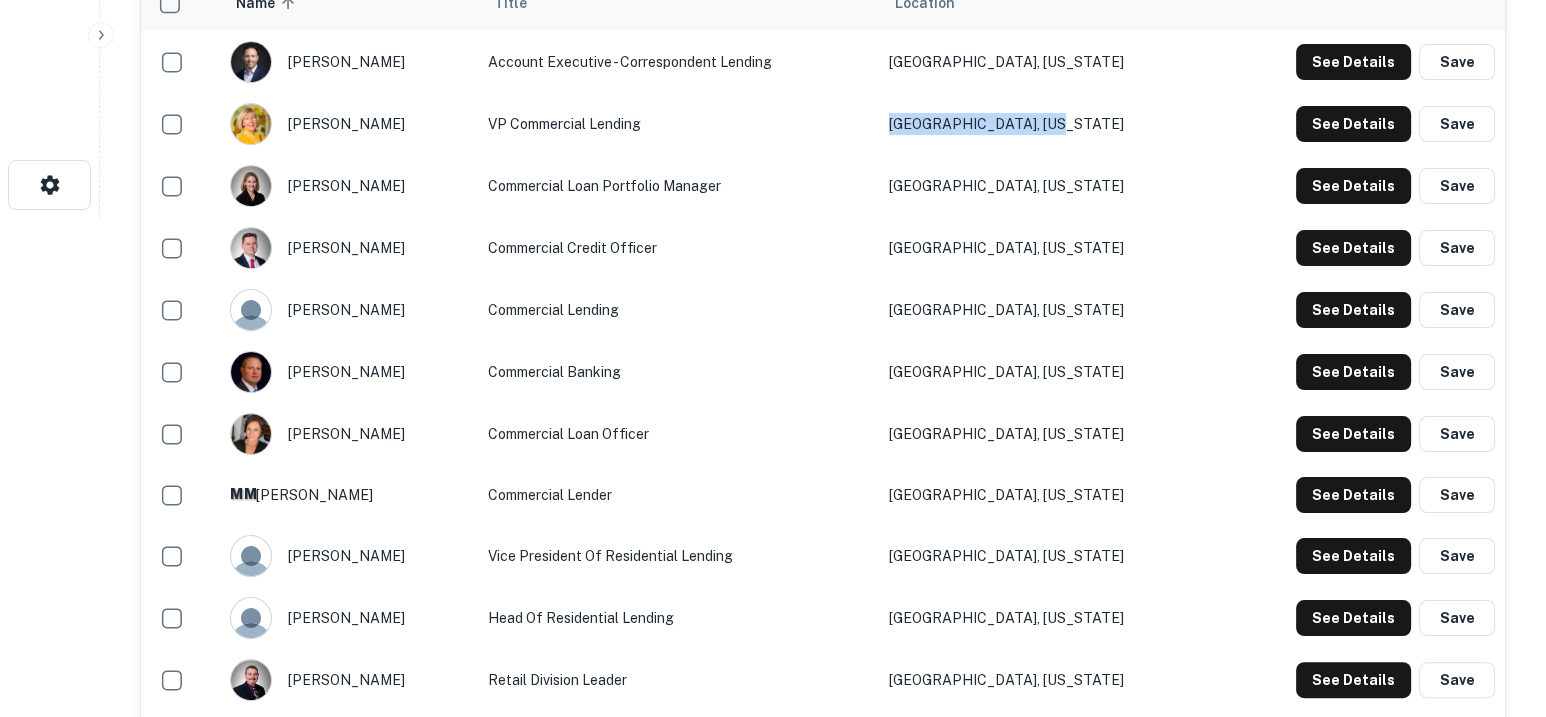 drag, startPoint x: 1168, startPoint y: 212, endPoint x: 955, endPoint y: 221, distance: 213.19006 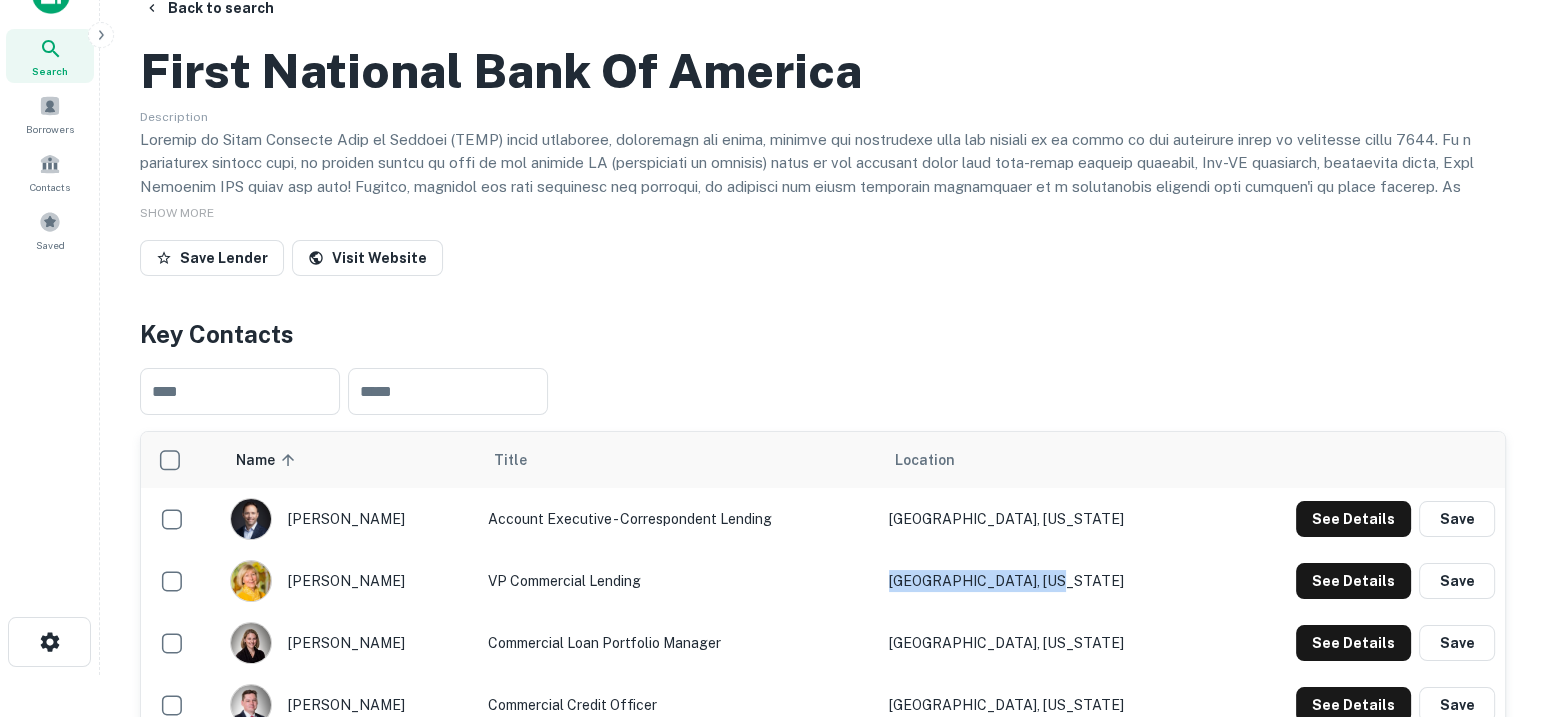 scroll, scrollTop: 0, scrollLeft: 0, axis: both 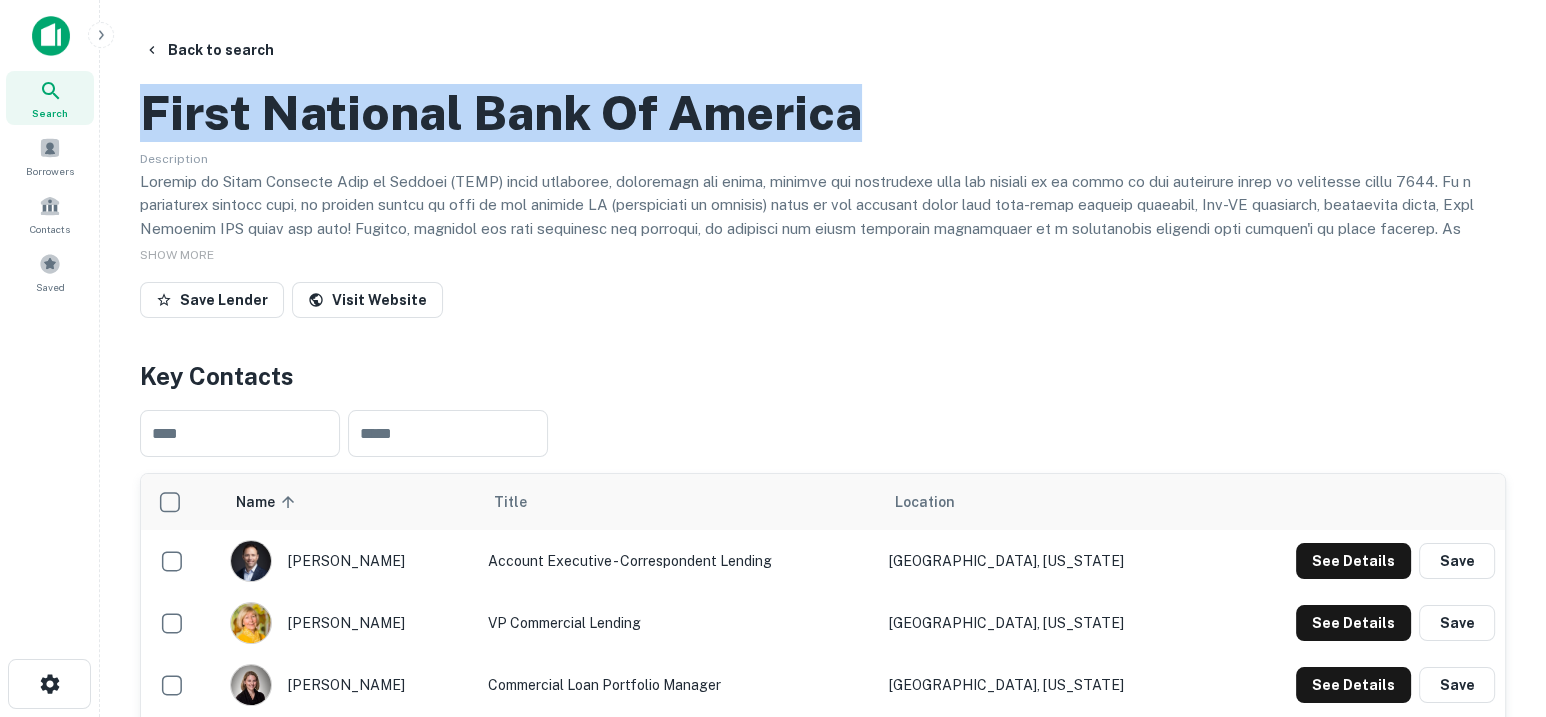 drag, startPoint x: 846, startPoint y: 209, endPoint x: 102, endPoint y: 187, distance: 744.3252 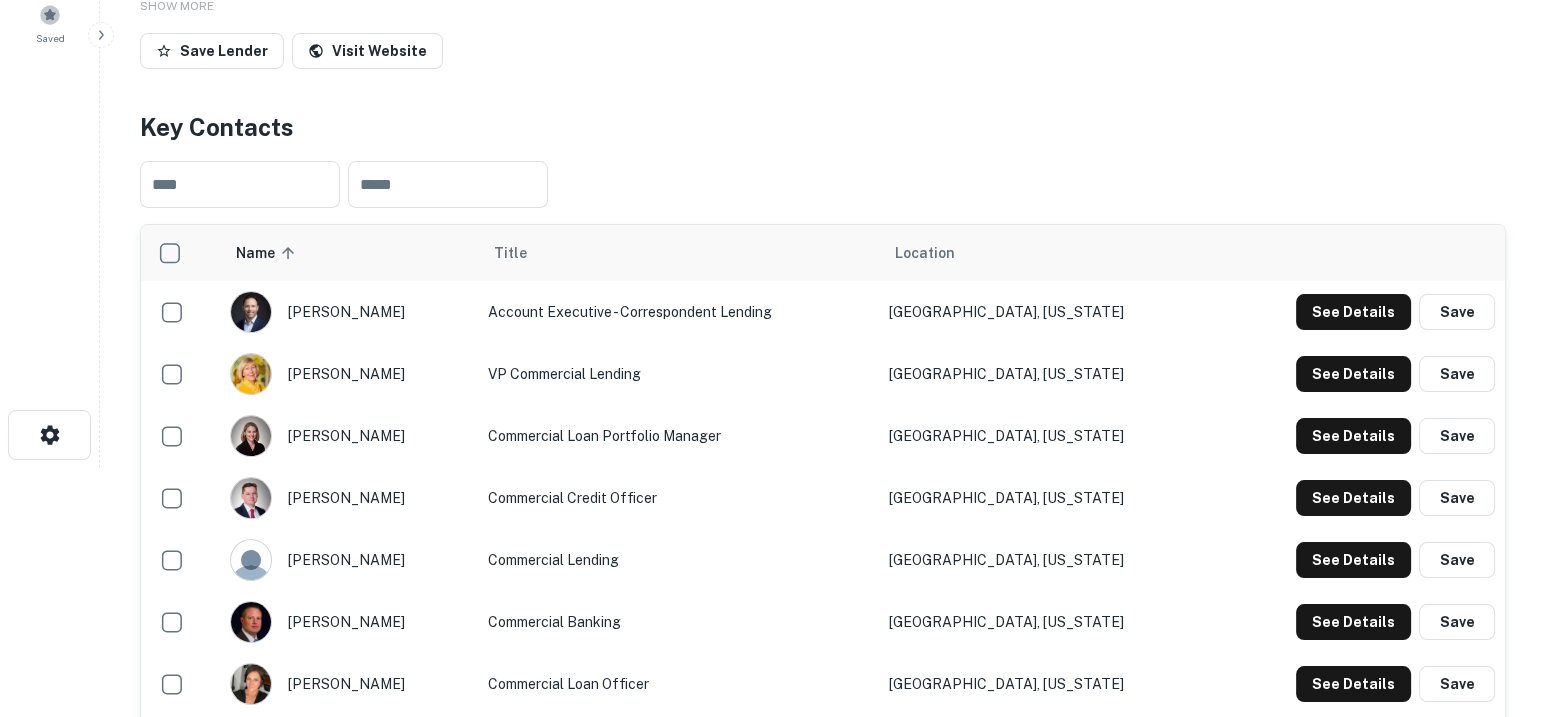 click on "[GEOGRAPHIC_DATA], [US_STATE]" at bounding box center [1047, 312] 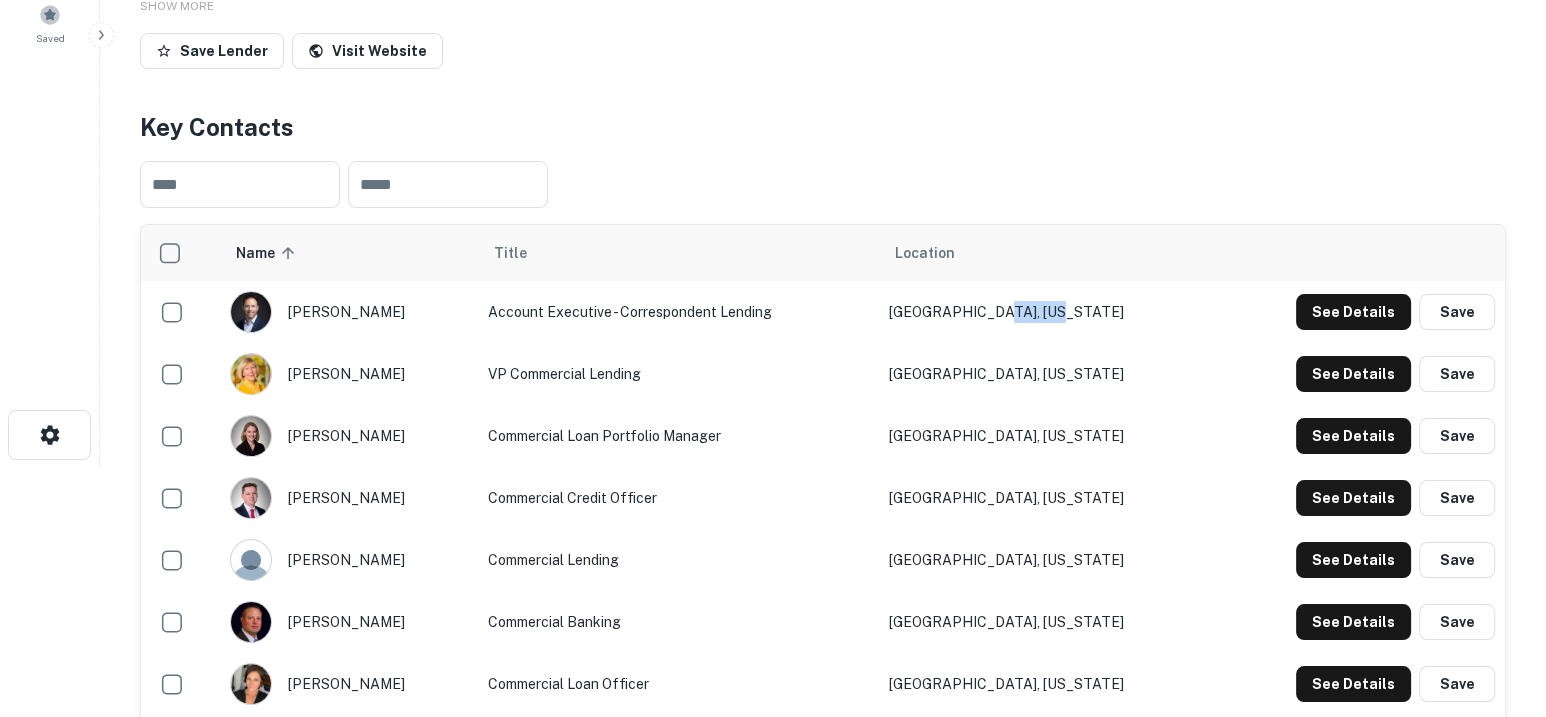 click on "[GEOGRAPHIC_DATA], [US_STATE]" at bounding box center (1047, 312) 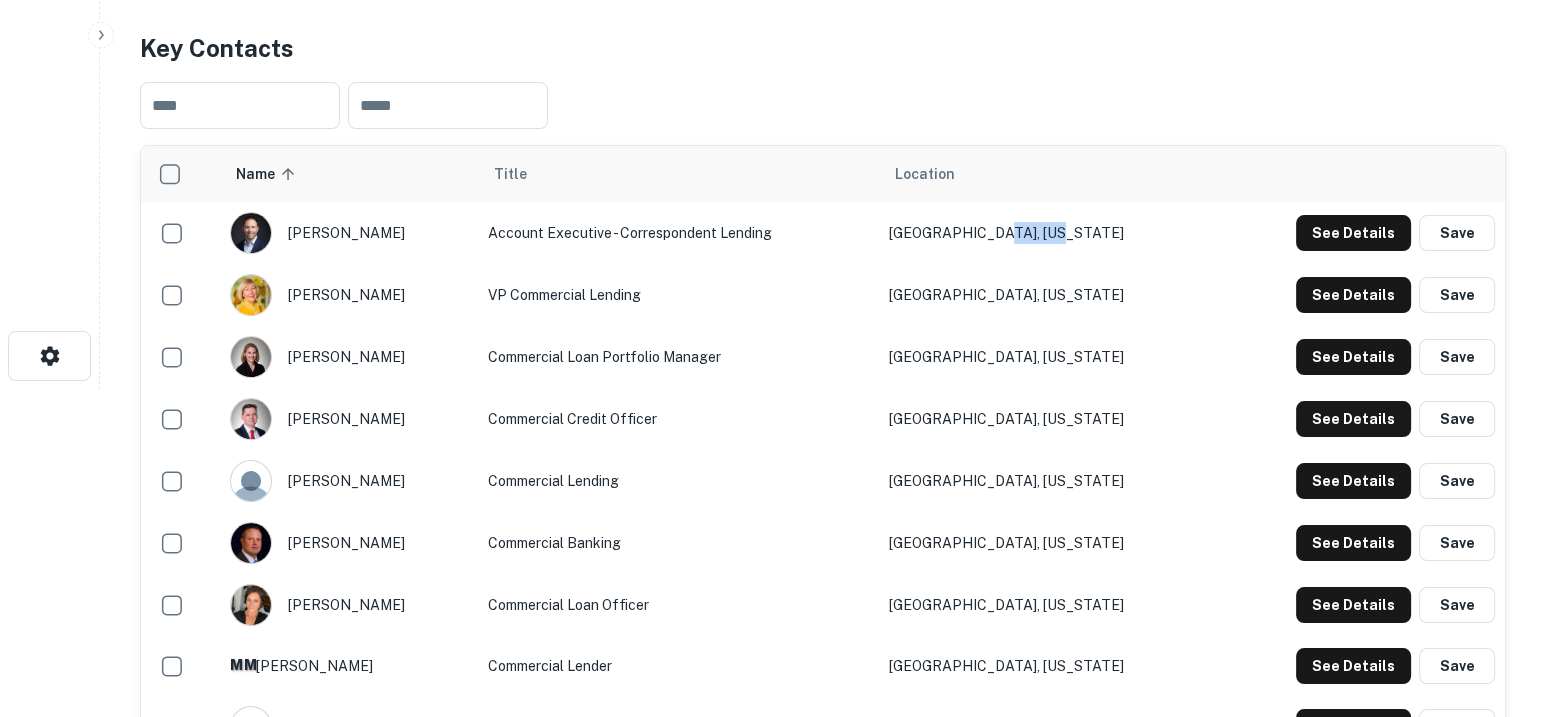 scroll, scrollTop: 375, scrollLeft: 0, axis: vertical 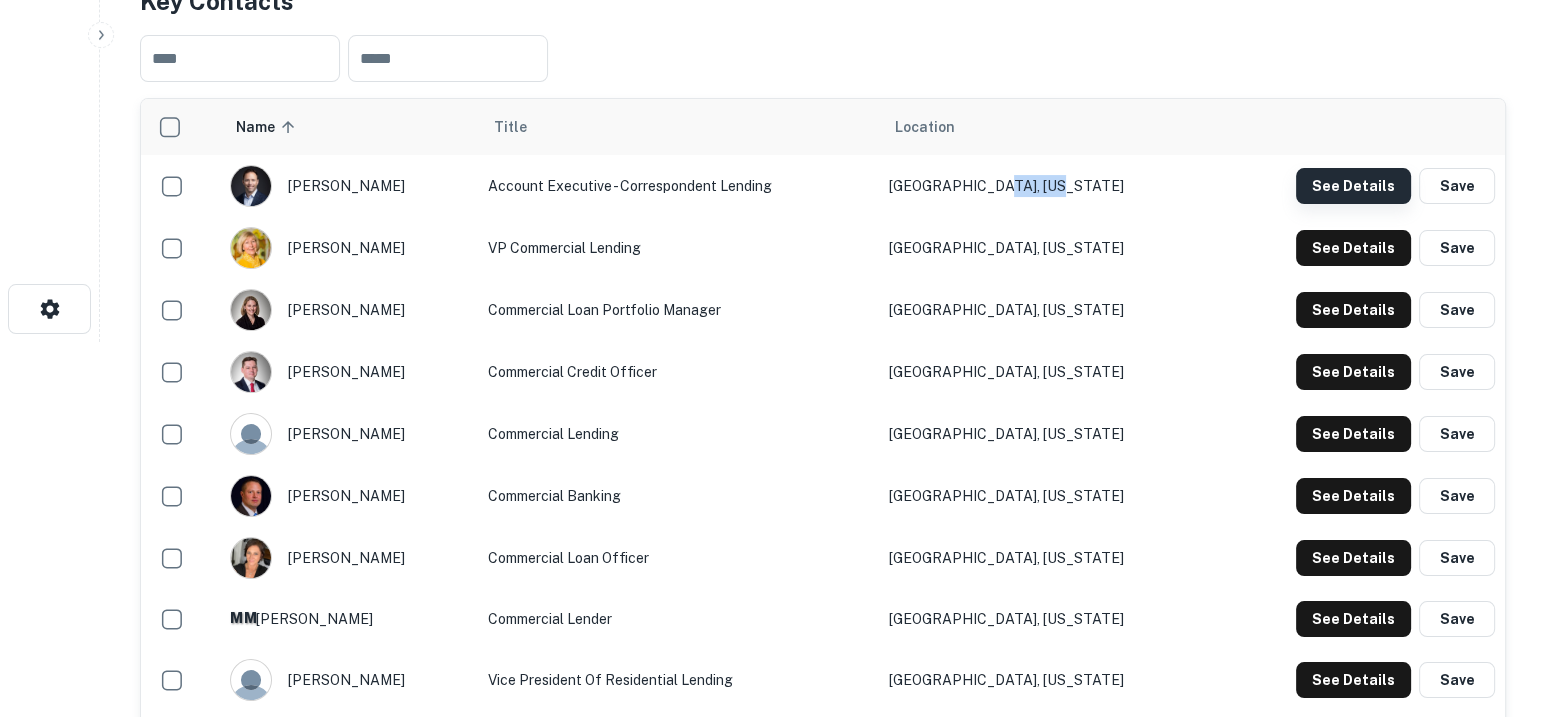 click on "See Details" at bounding box center [1353, 186] 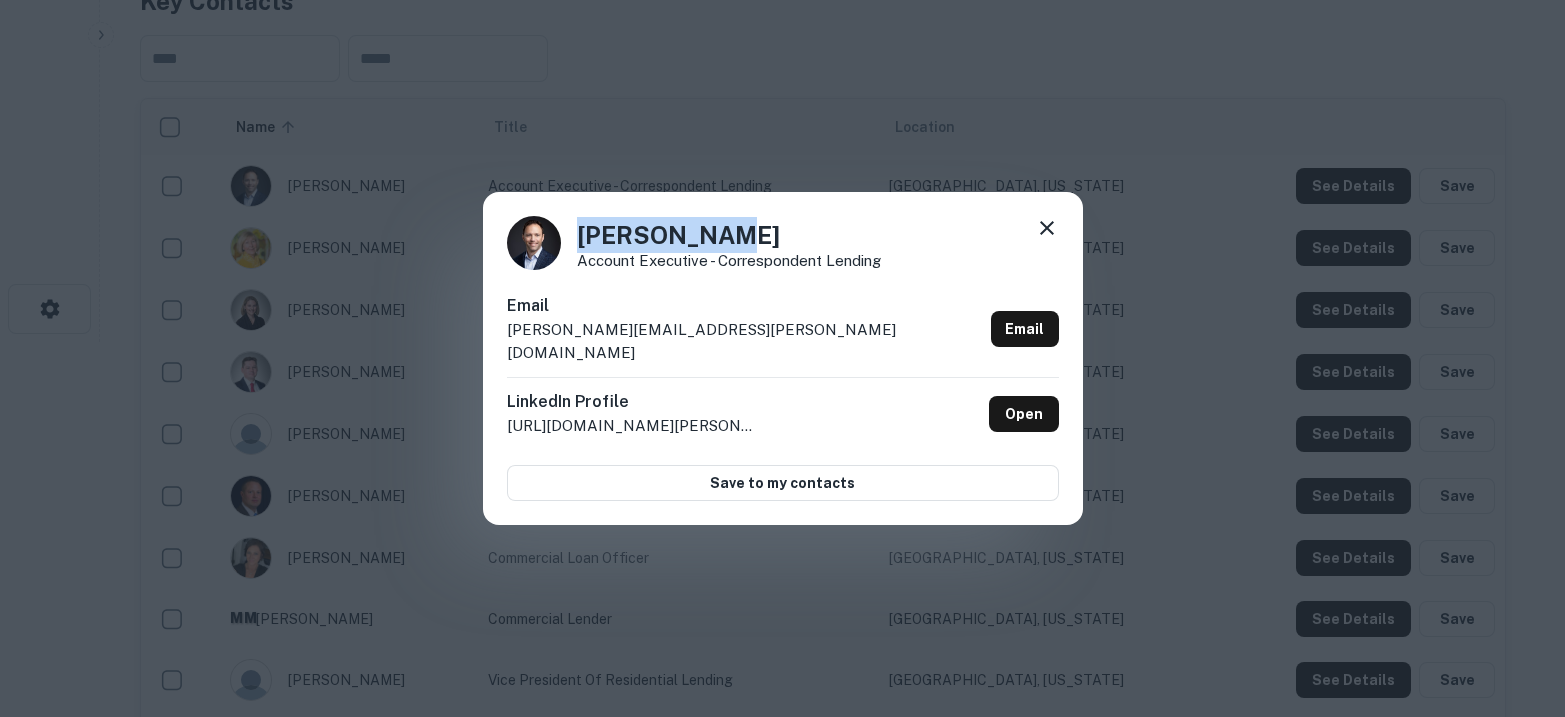 drag, startPoint x: 709, startPoint y: 246, endPoint x: 561, endPoint y: 243, distance: 148.0304 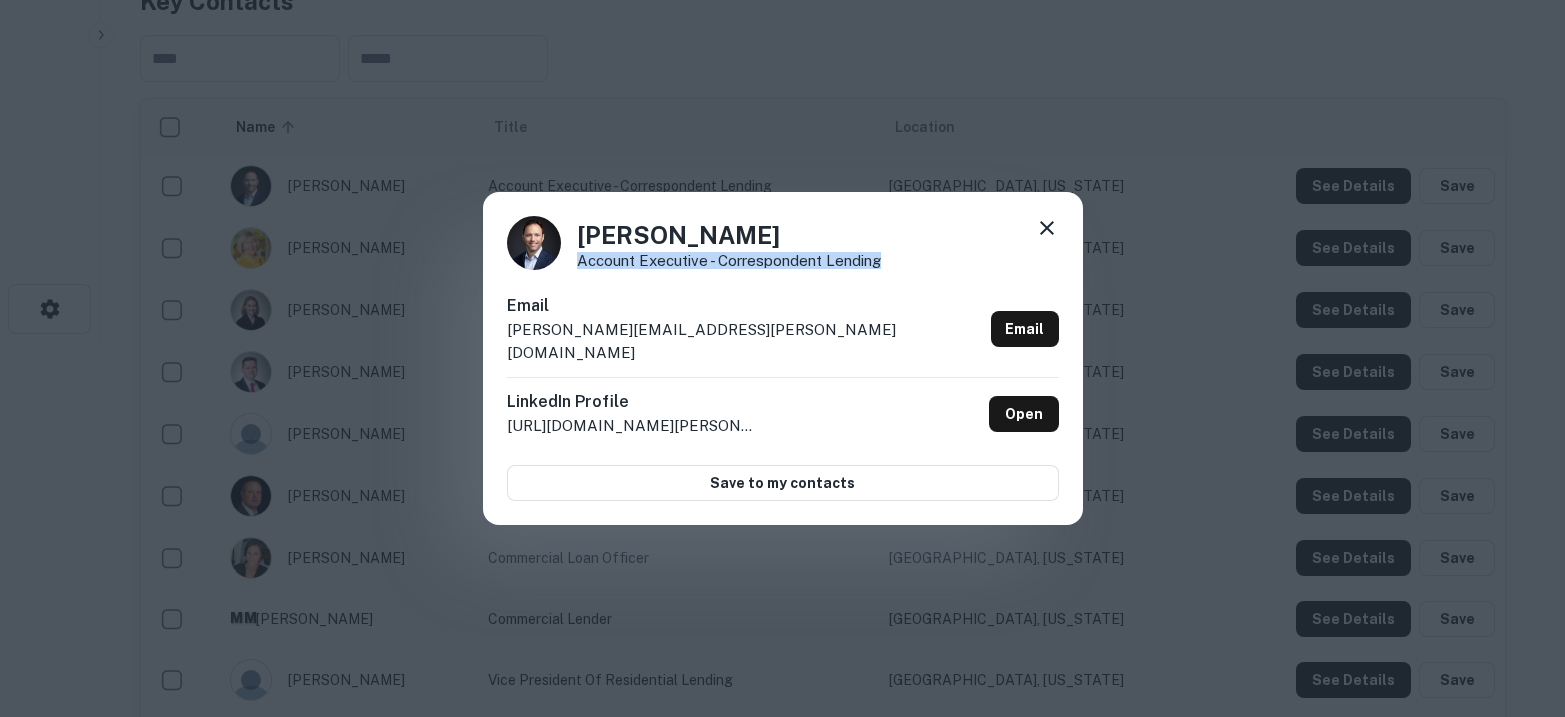 drag, startPoint x: 908, startPoint y: 272, endPoint x: 577, endPoint y: 280, distance: 331.09665 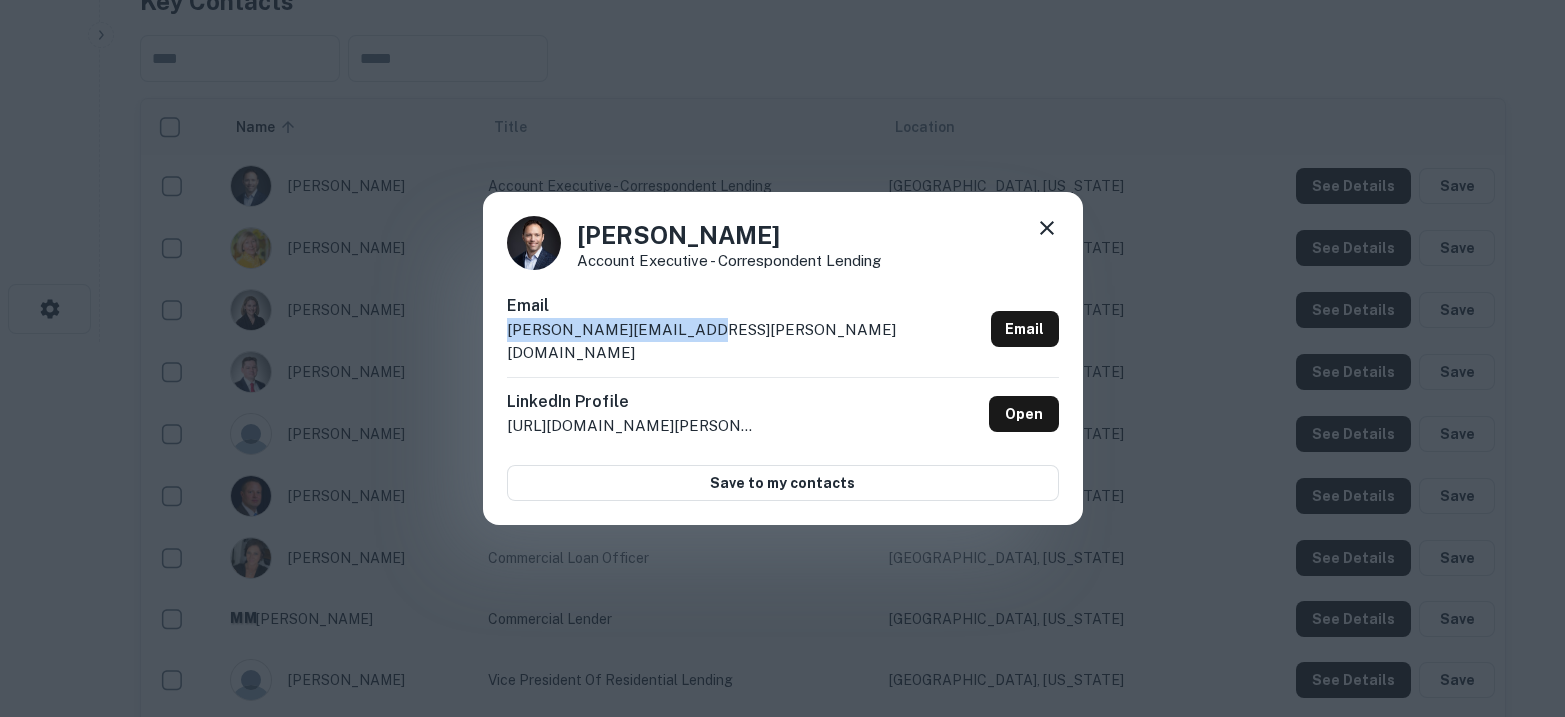 drag, startPoint x: 718, startPoint y: 333, endPoint x: 503, endPoint y: 350, distance: 215.67105 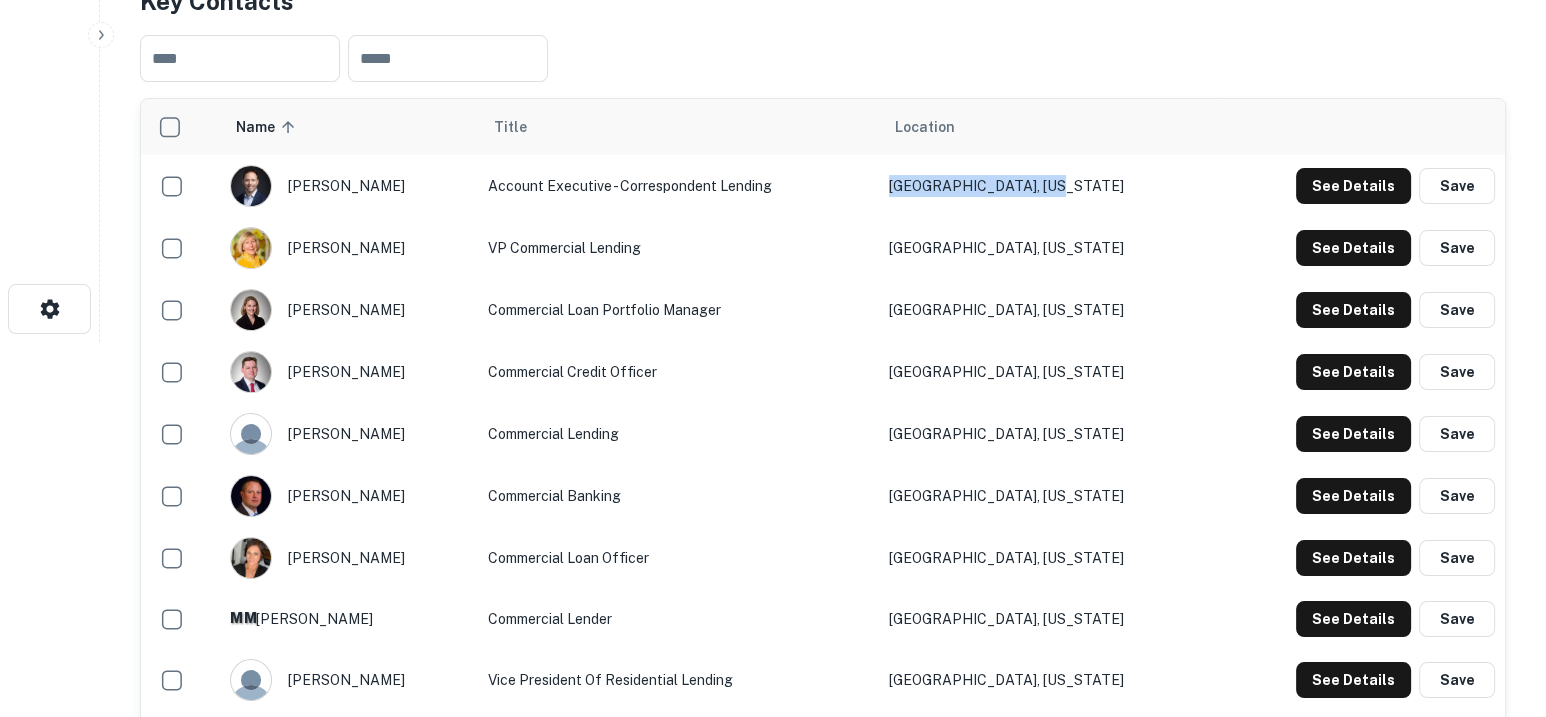 drag, startPoint x: 1083, startPoint y: 272, endPoint x: 879, endPoint y: 276, distance: 204.03922 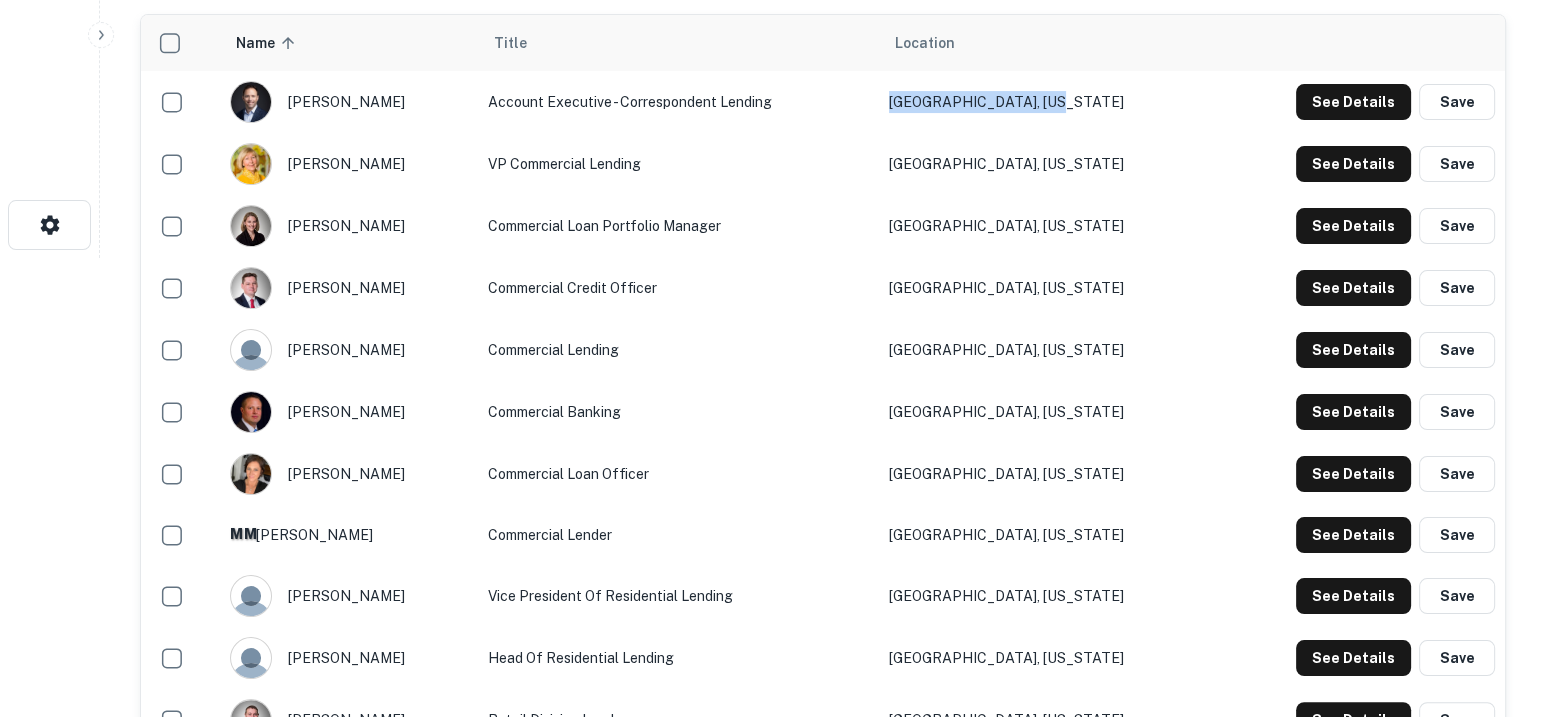 scroll, scrollTop: 499, scrollLeft: 0, axis: vertical 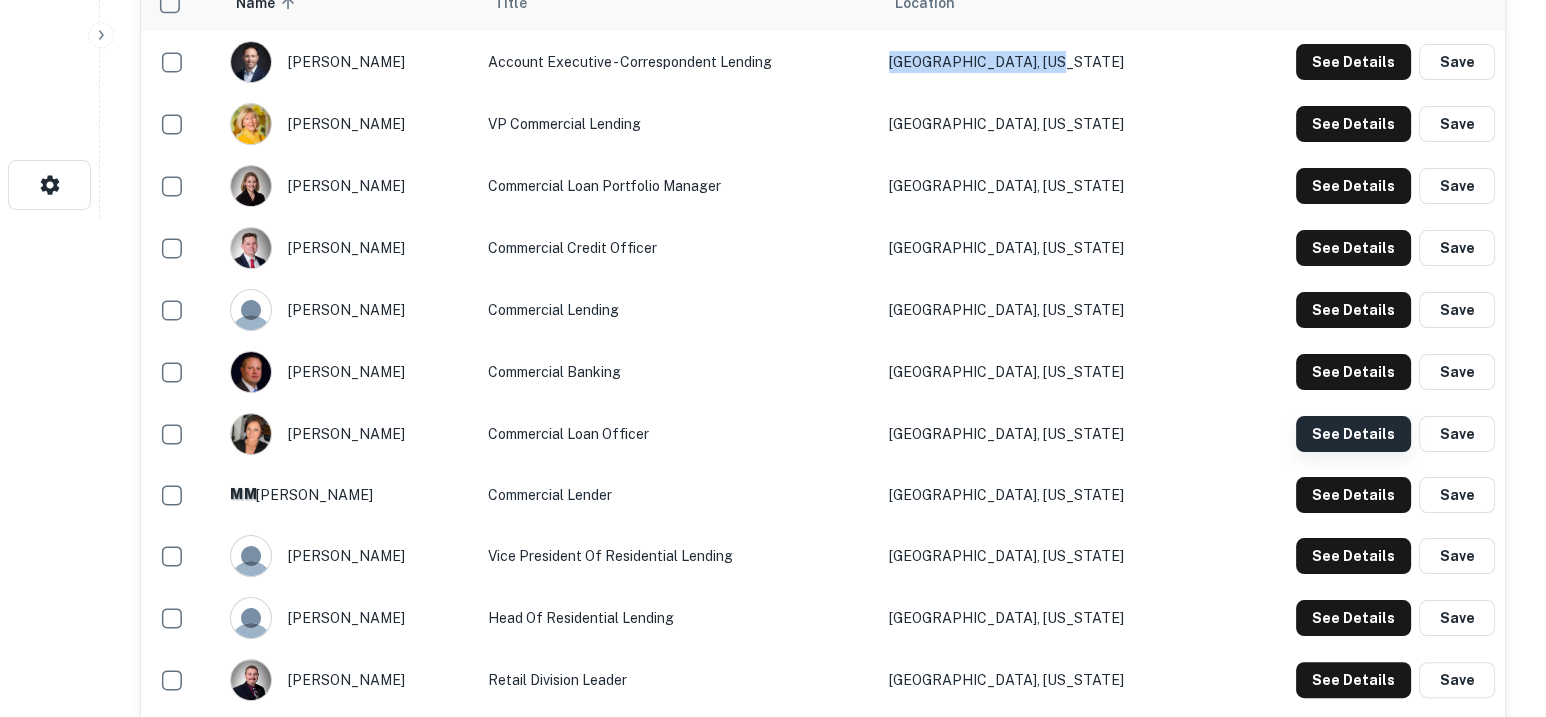 click on "See Details" at bounding box center (1353, 62) 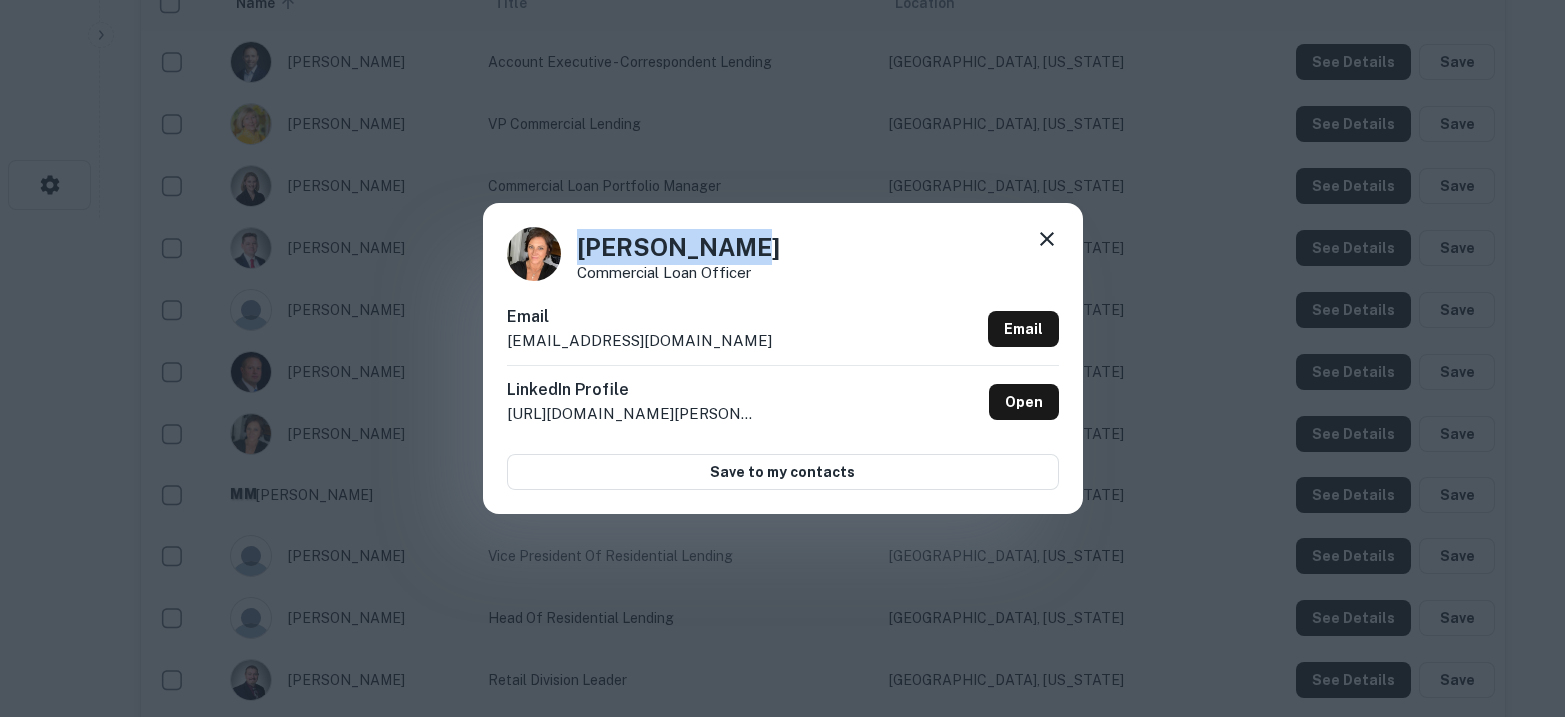 drag, startPoint x: 756, startPoint y: 249, endPoint x: 575, endPoint y: 259, distance: 181.27603 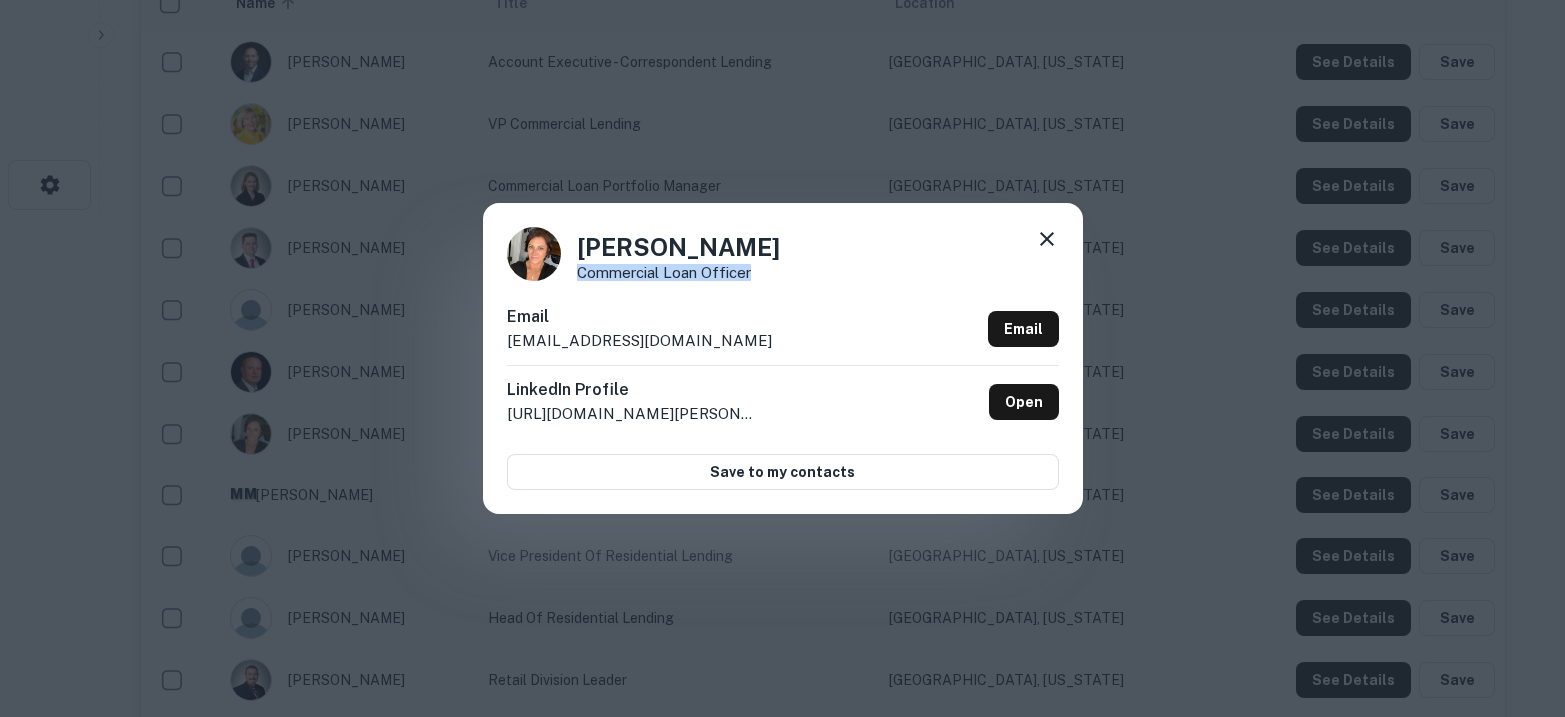 drag, startPoint x: 759, startPoint y: 272, endPoint x: 575, endPoint y: 272, distance: 184 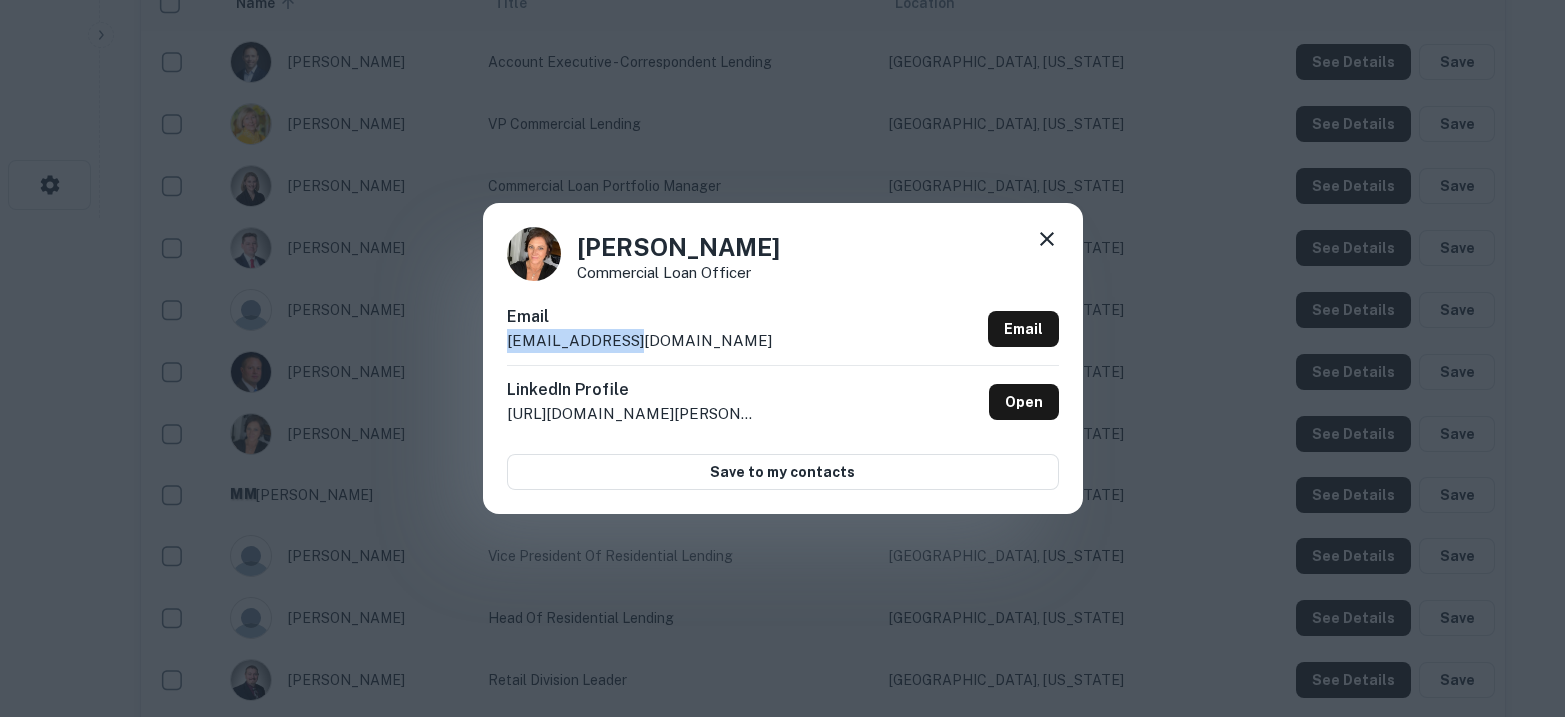 drag, startPoint x: 672, startPoint y: 349, endPoint x: 506, endPoint y: 347, distance: 166.01205 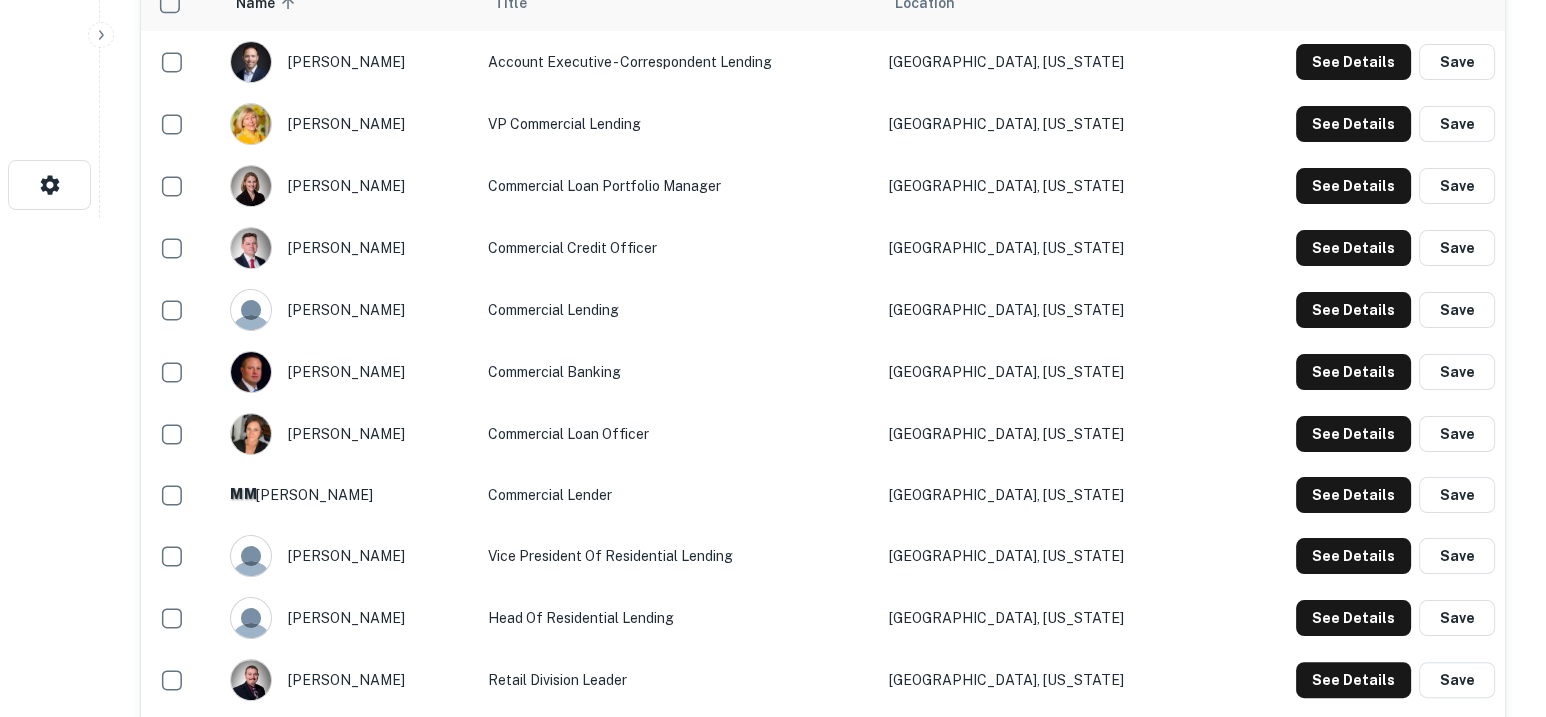 type 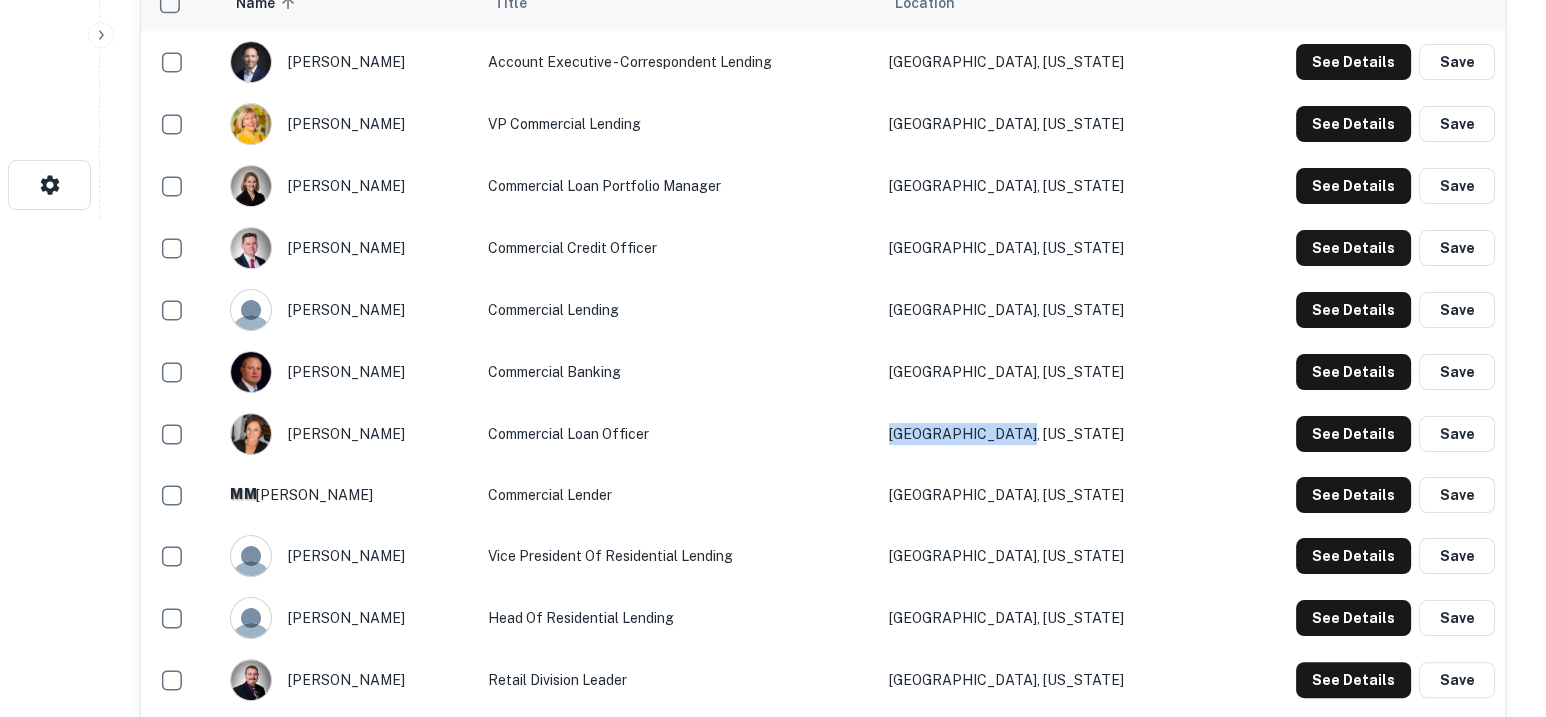 drag, startPoint x: 1109, startPoint y: 512, endPoint x: 966, endPoint y: 515, distance: 143.03146 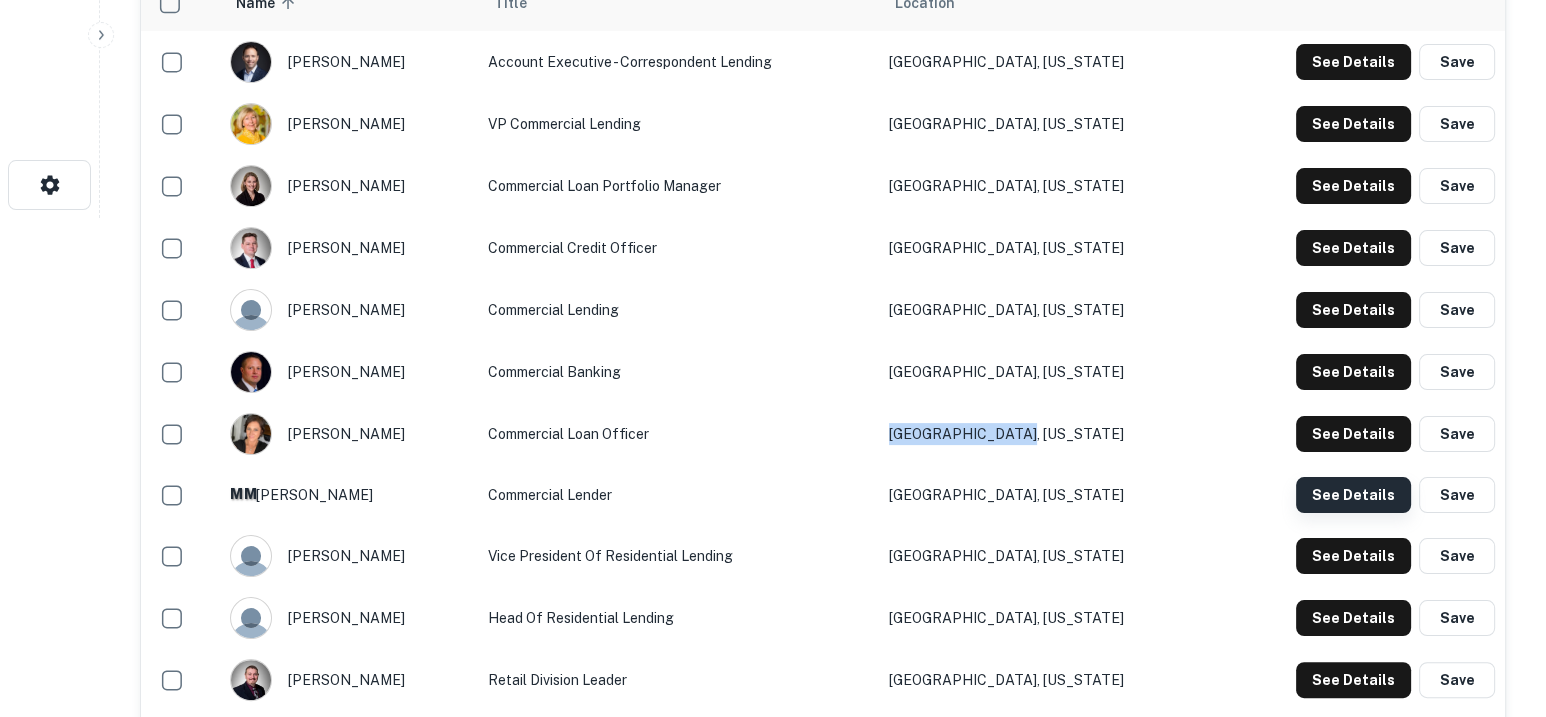 click on "See Details" at bounding box center [1353, 62] 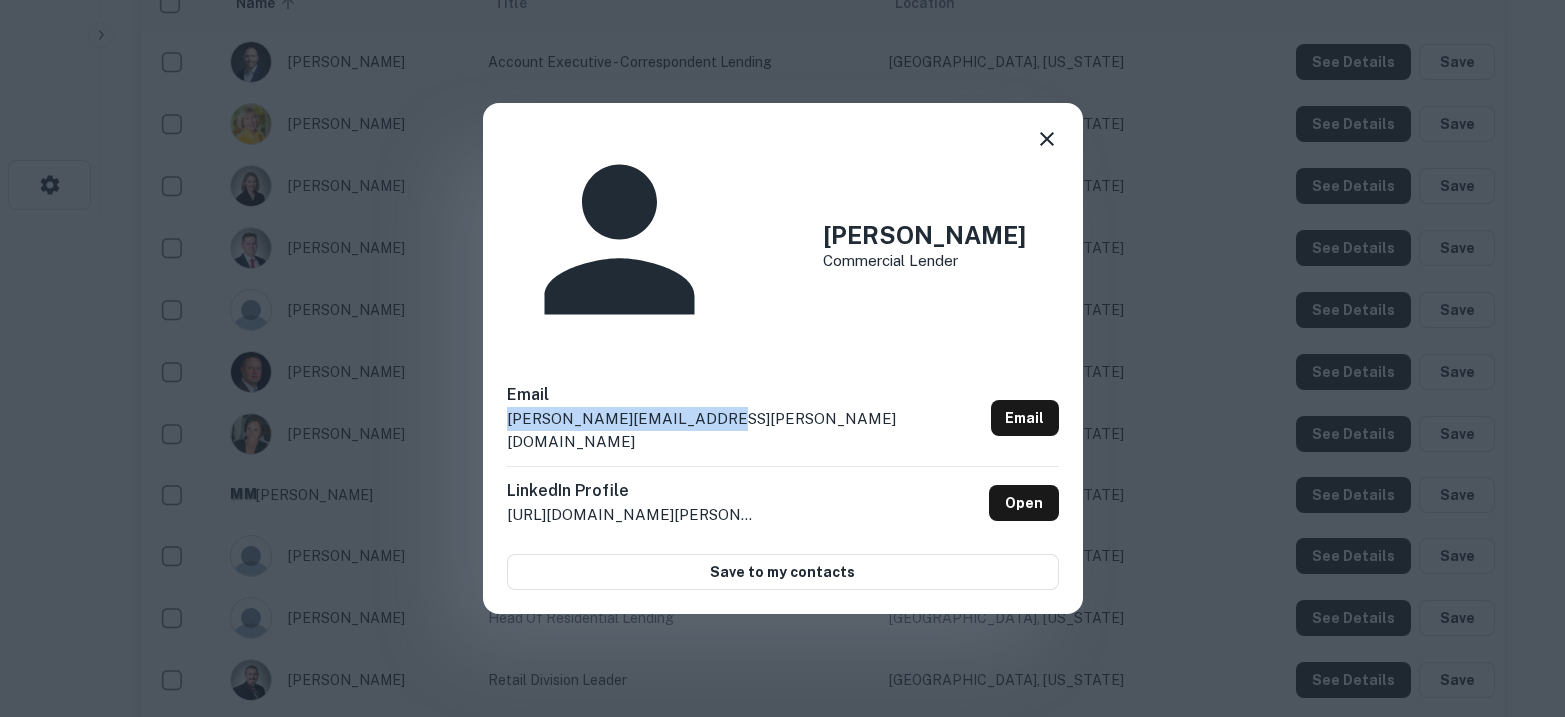 drag, startPoint x: 743, startPoint y: 342, endPoint x: 435, endPoint y: 341, distance: 308.00162 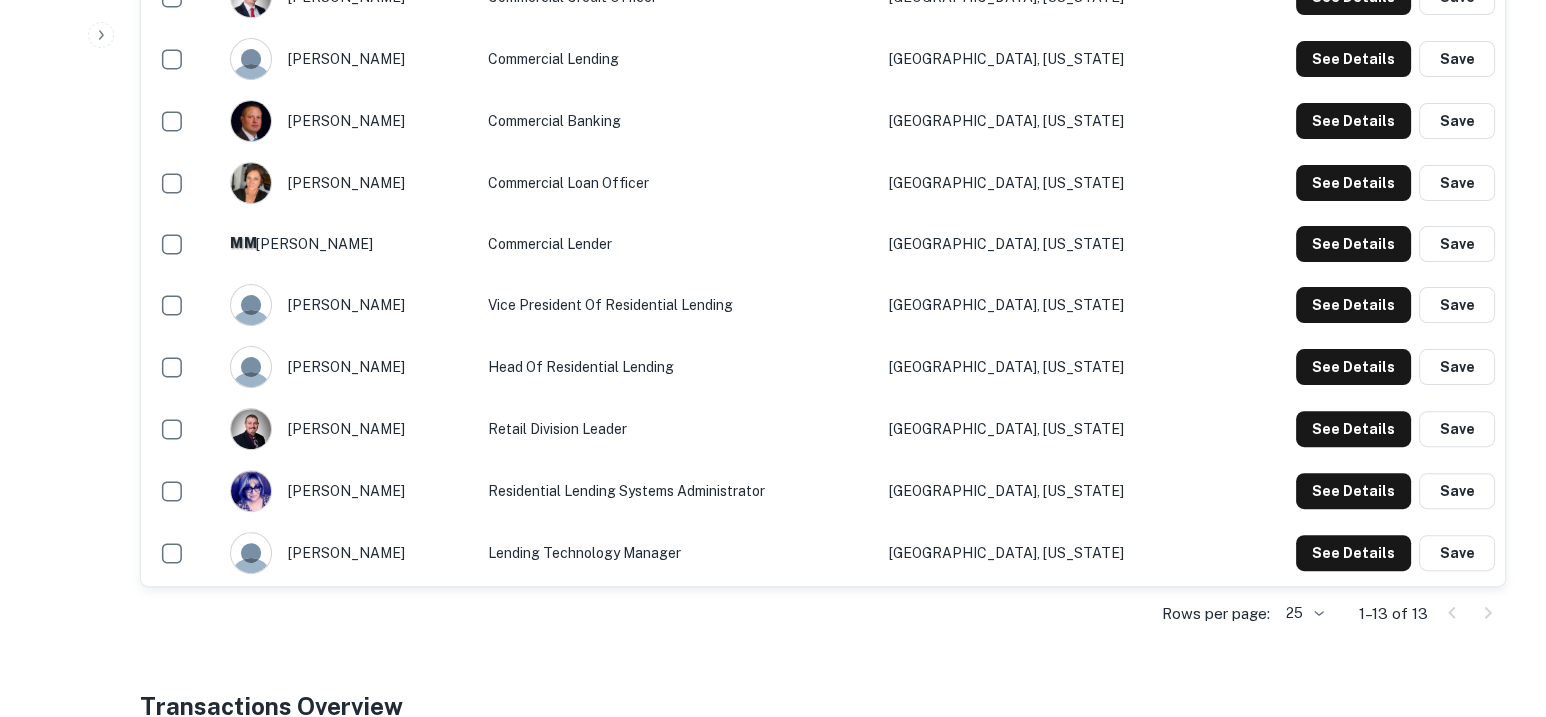 scroll, scrollTop: 874, scrollLeft: 0, axis: vertical 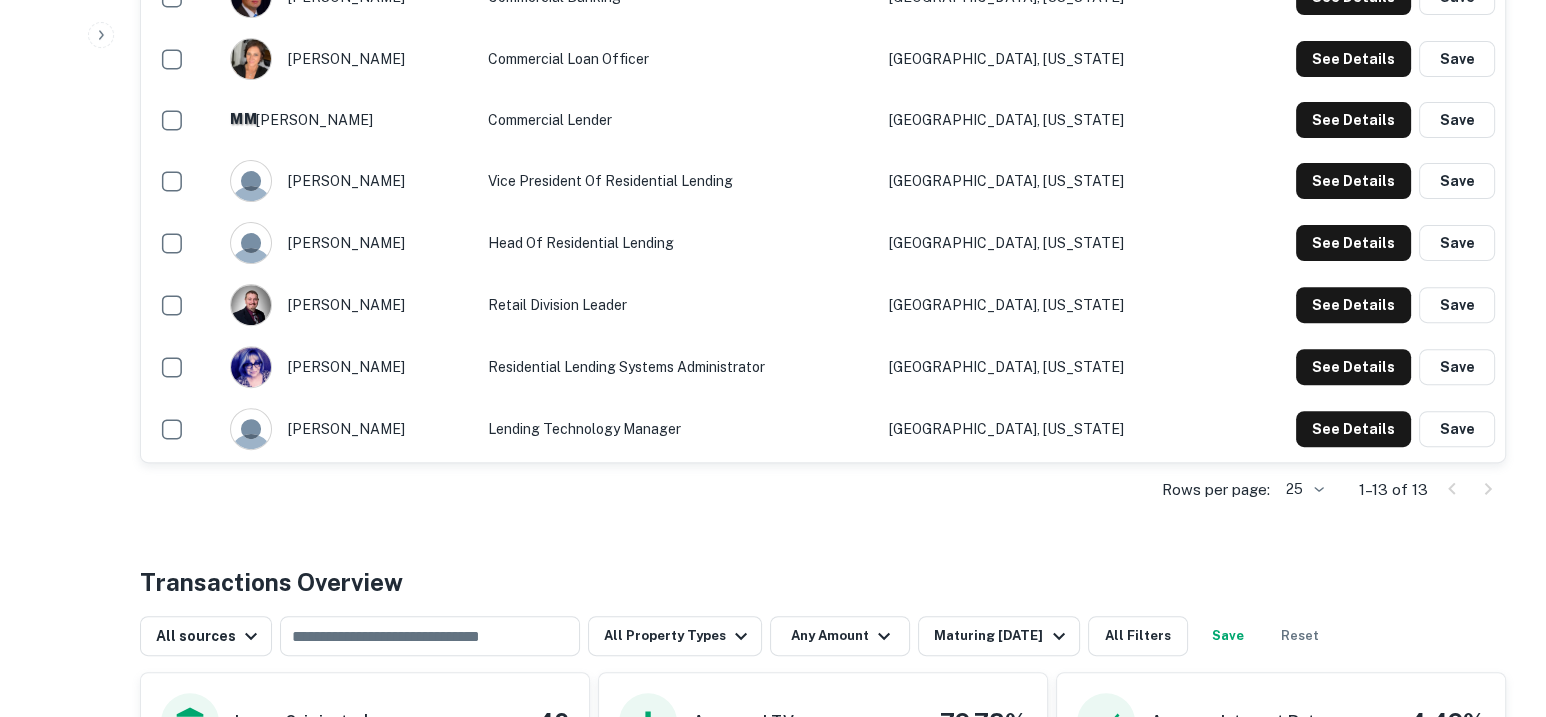 type 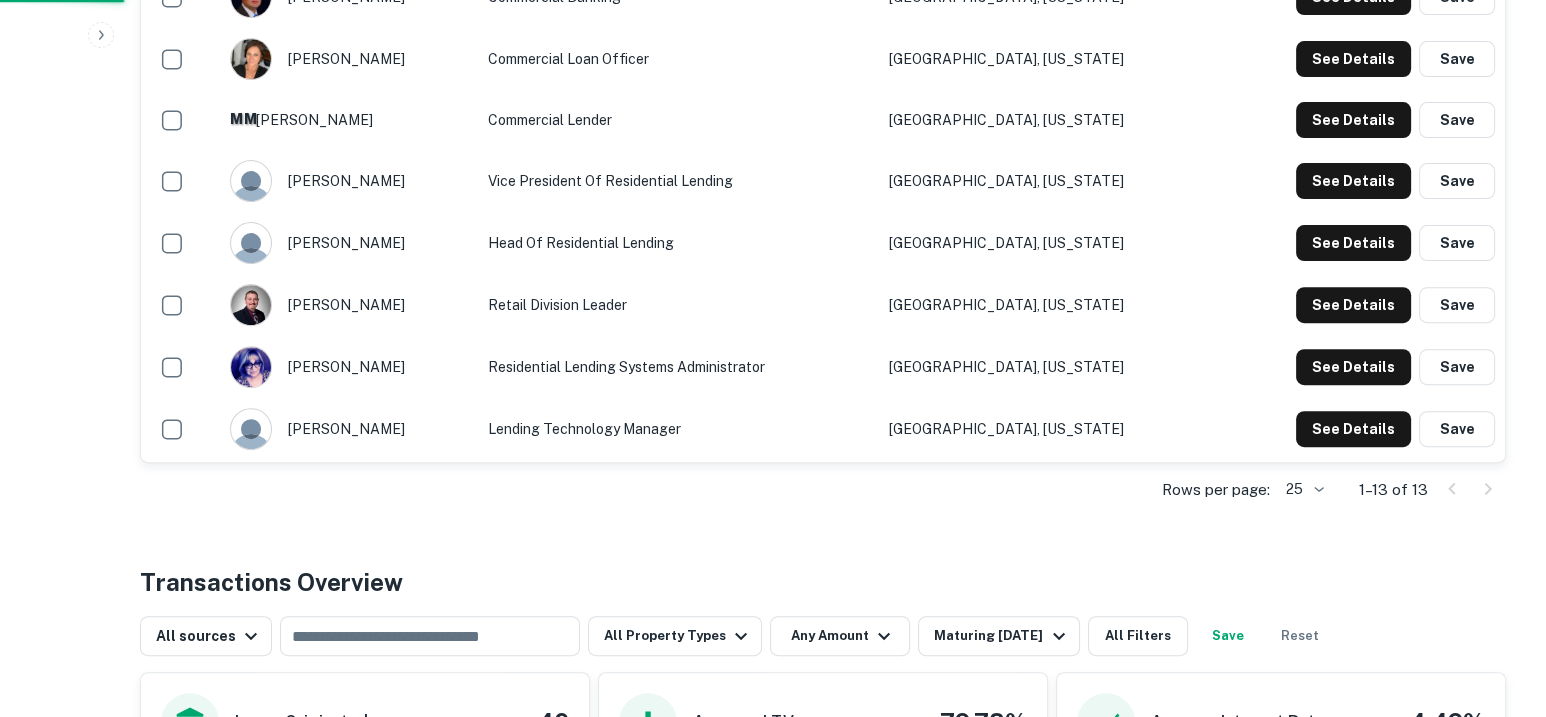 scroll, scrollTop: 0, scrollLeft: 0, axis: both 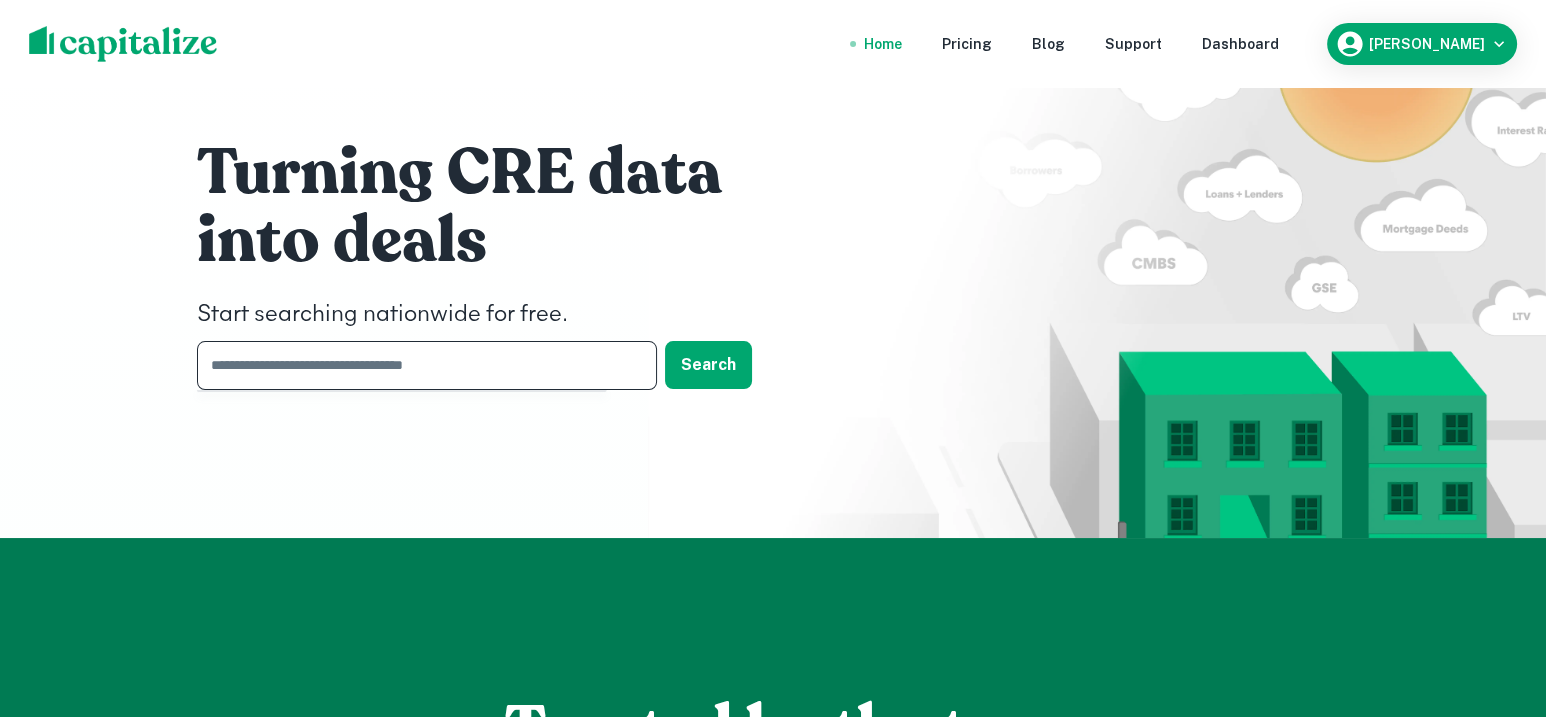 click at bounding box center (420, 365) 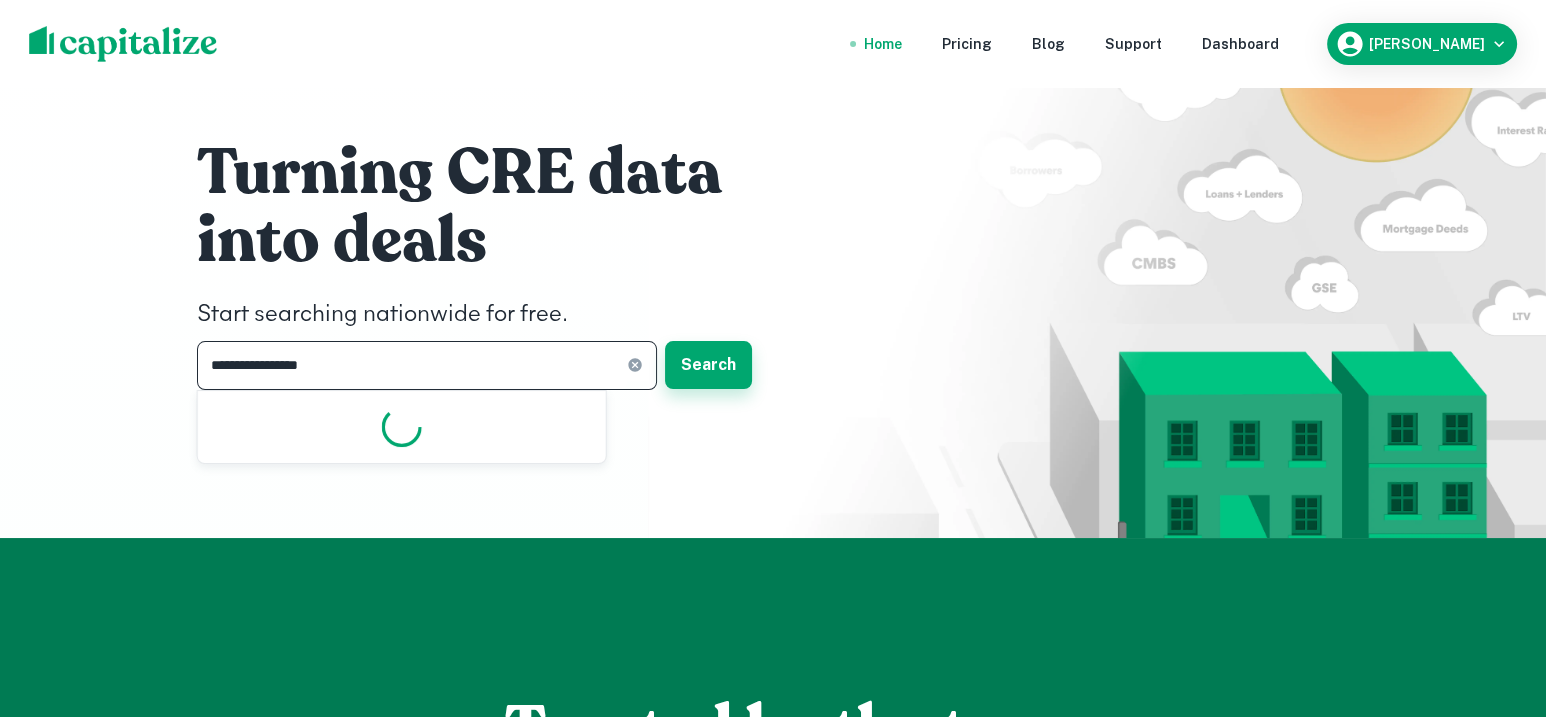 type on "**********" 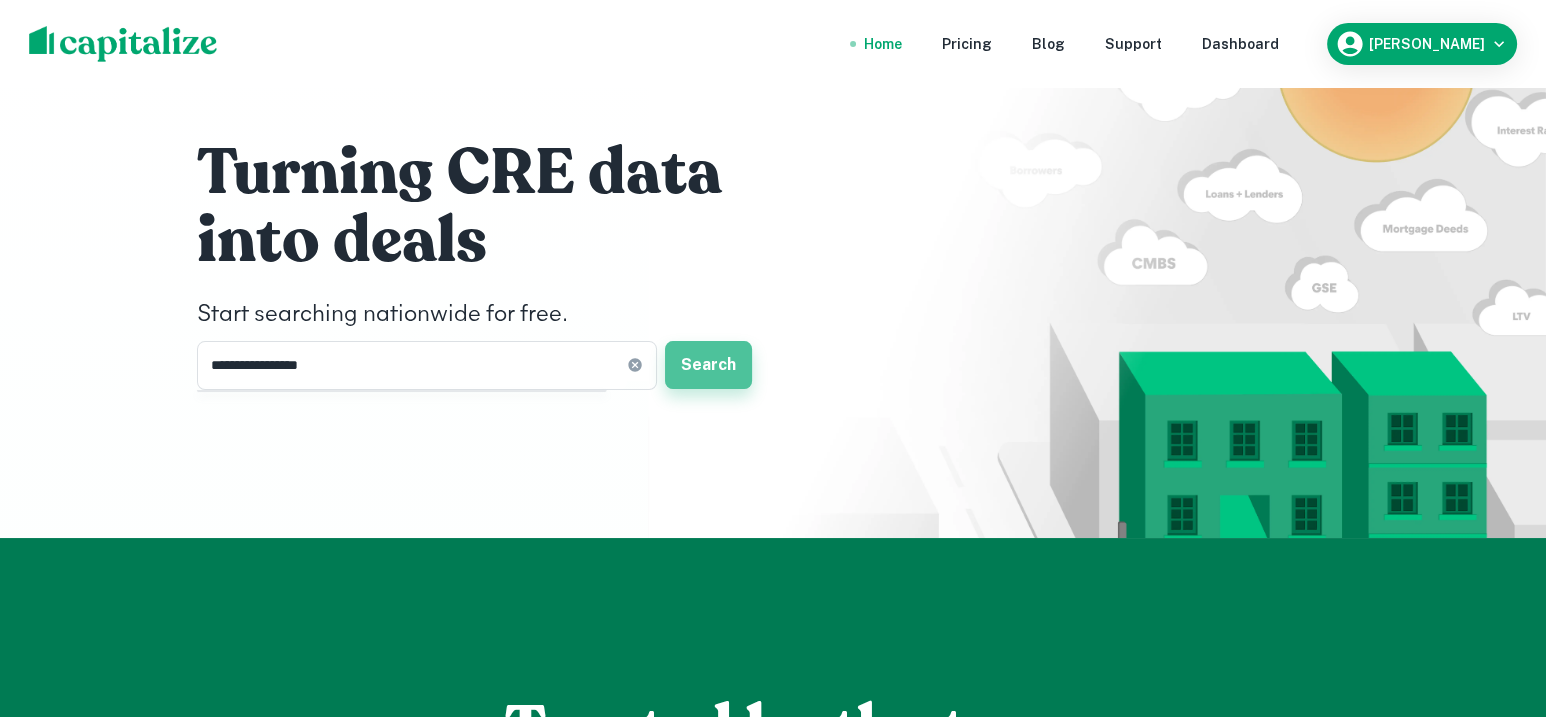 click on "Search" at bounding box center [708, 365] 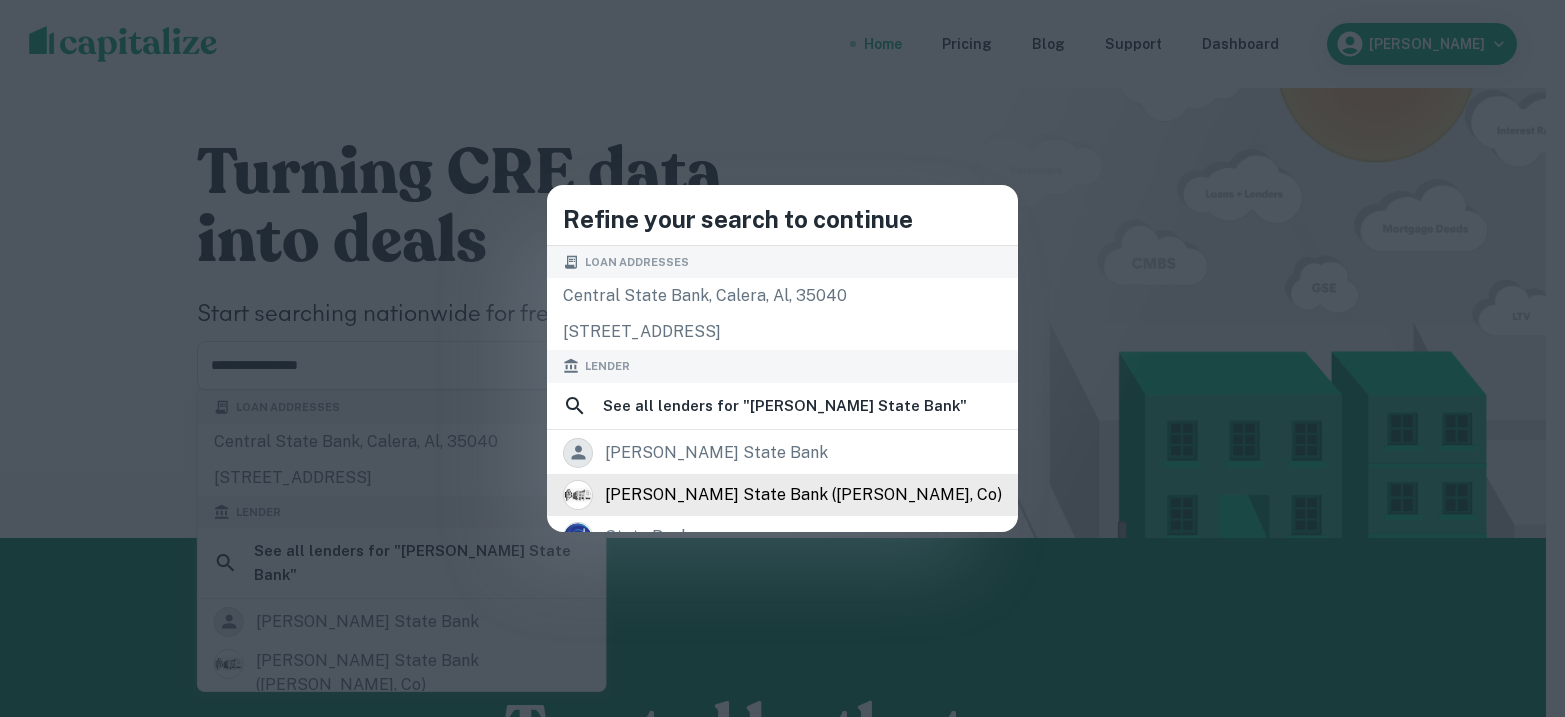click on "[PERSON_NAME] state bank ([PERSON_NAME], co)" at bounding box center (803, 495) 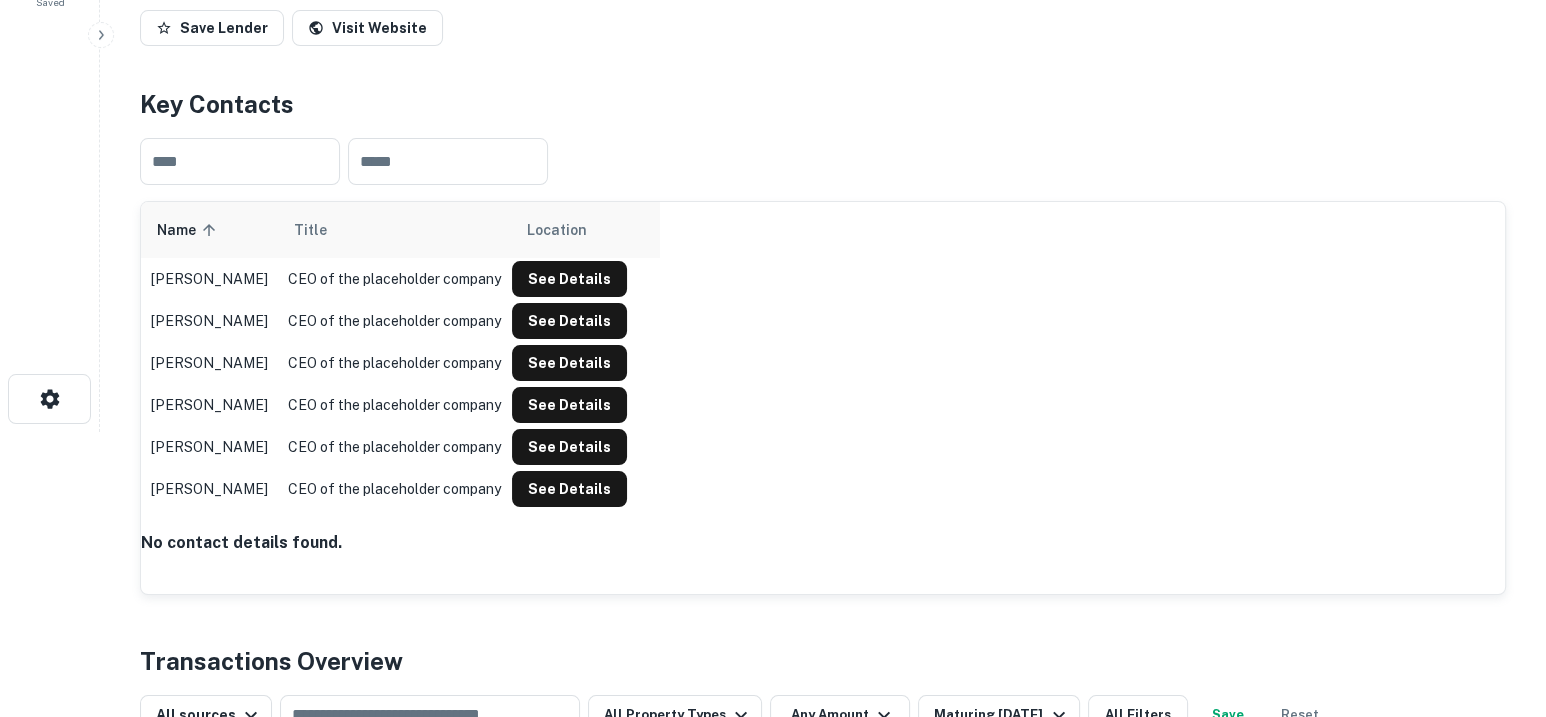 scroll, scrollTop: 124, scrollLeft: 0, axis: vertical 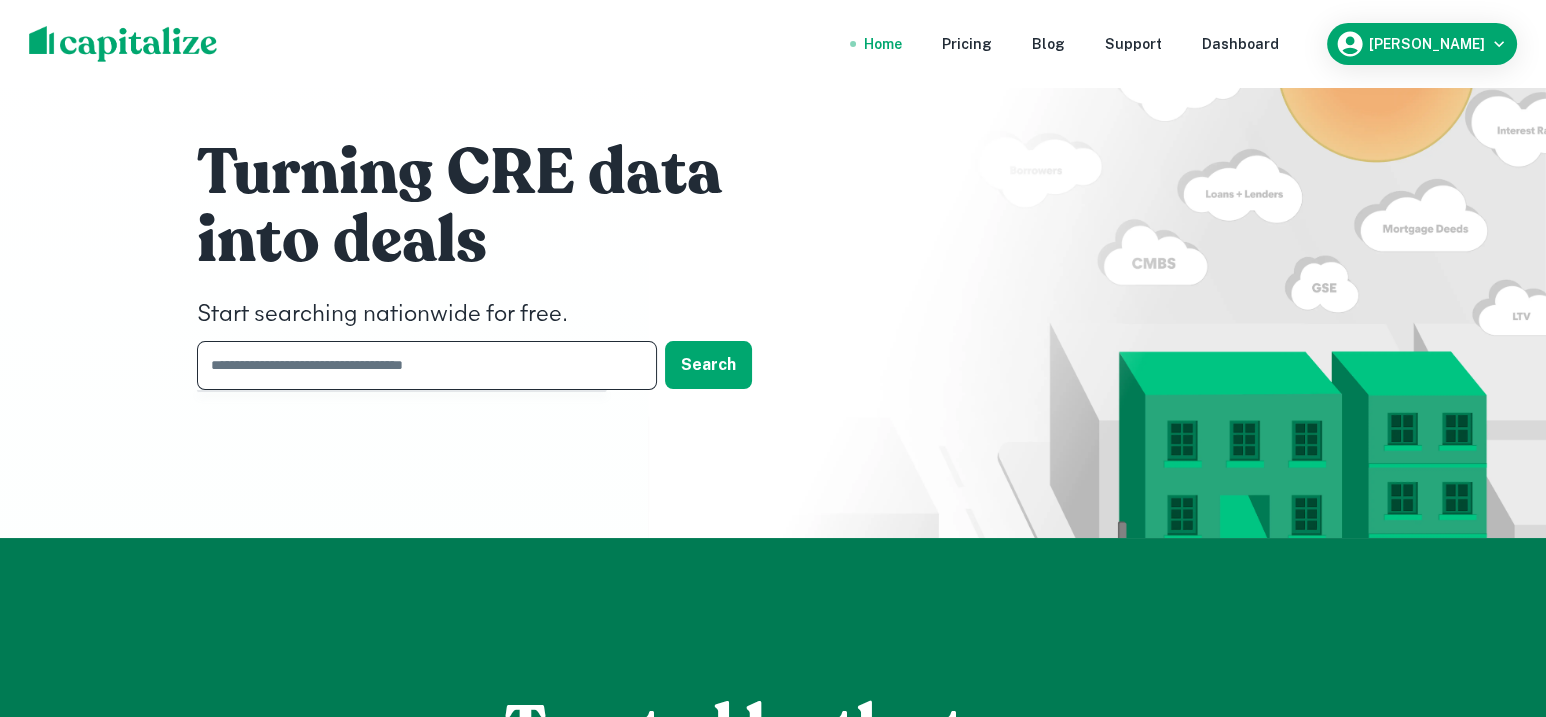 click at bounding box center [420, 365] 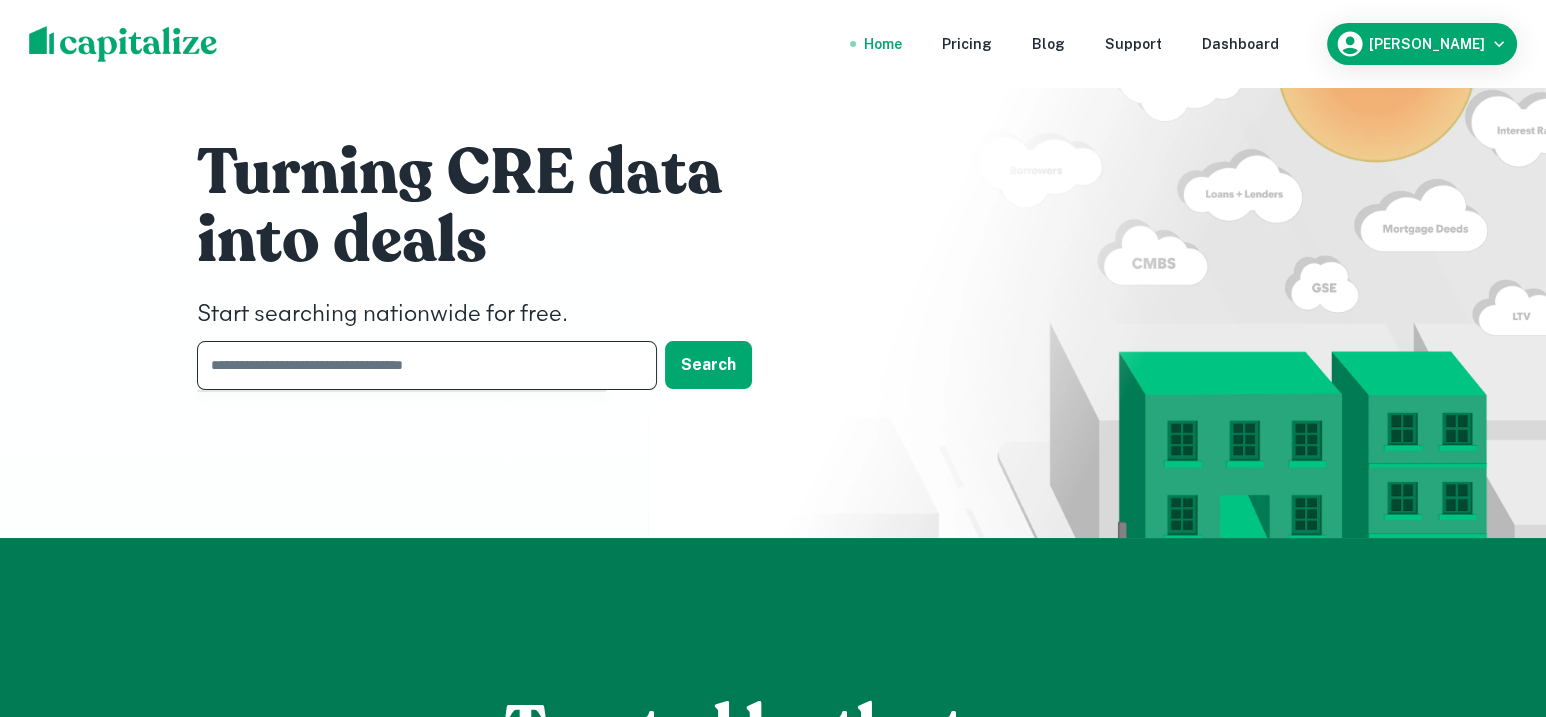 paste on "**********" 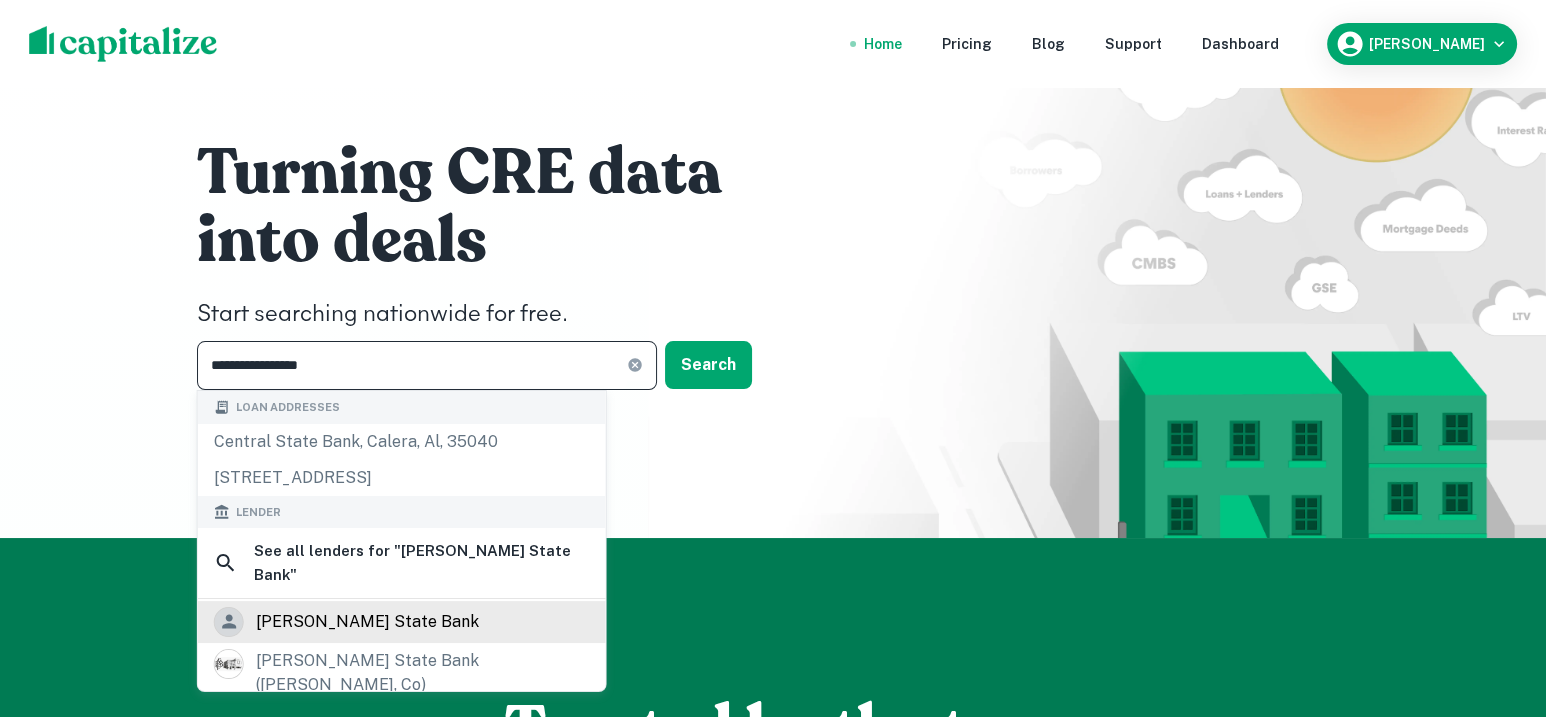 type on "**********" 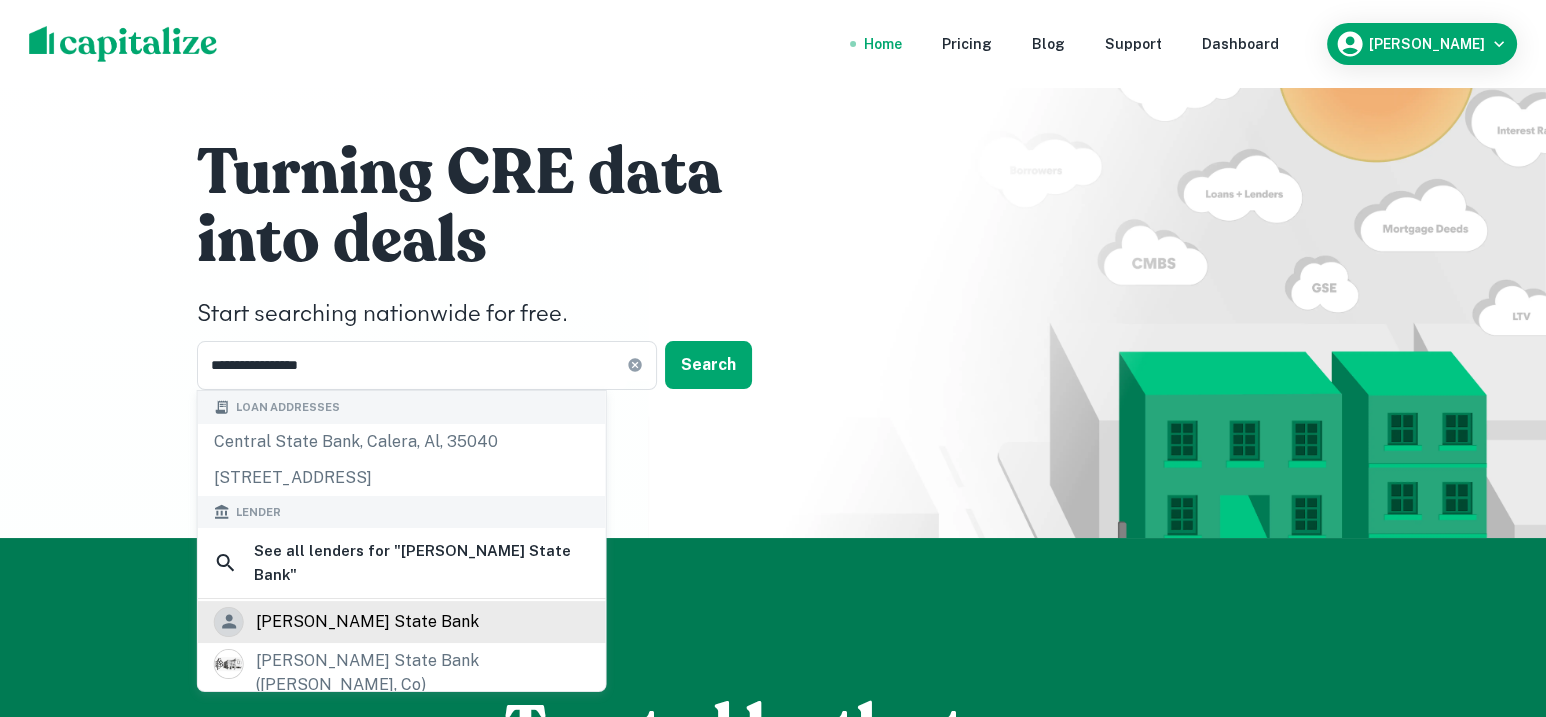 click on "[PERSON_NAME] state bank" at bounding box center (402, 622) 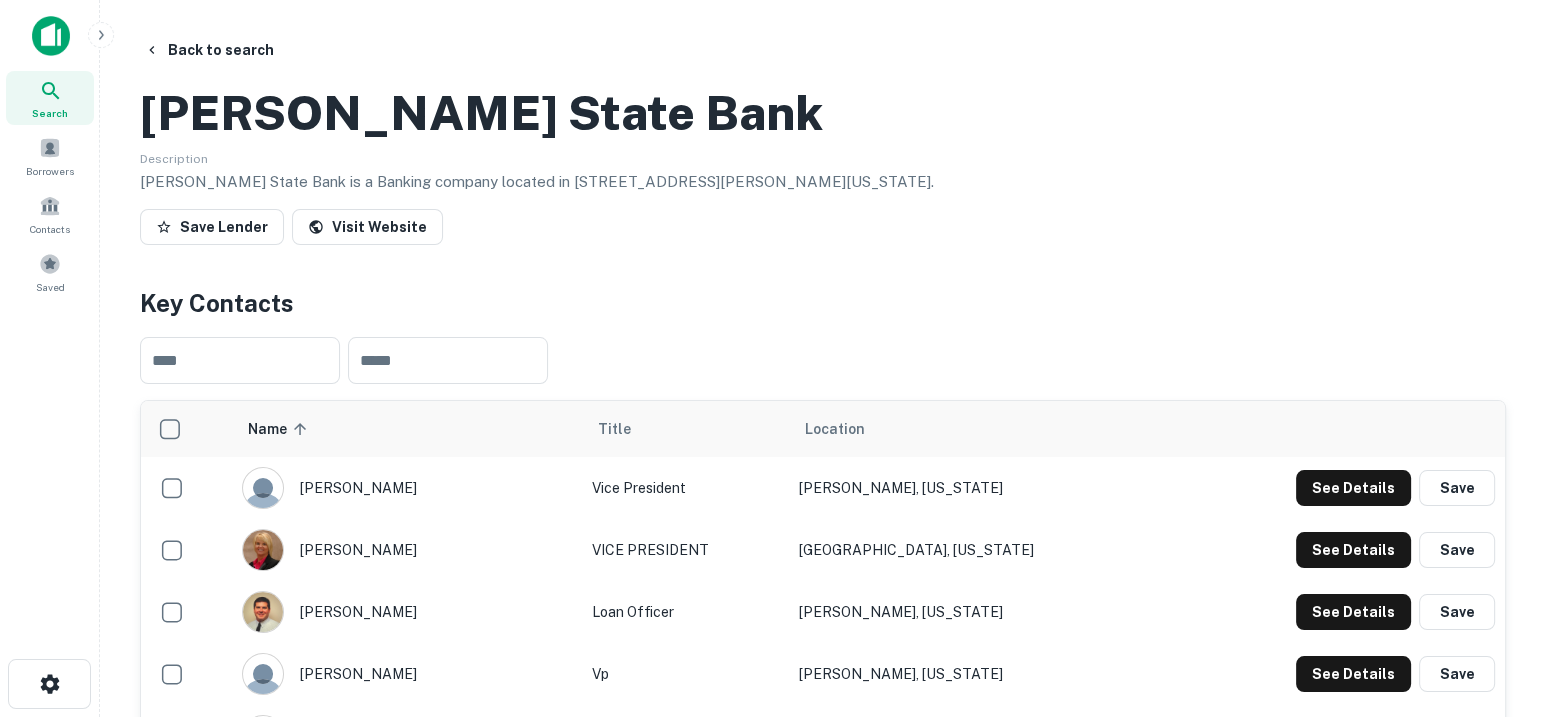 scroll, scrollTop: 375, scrollLeft: 0, axis: vertical 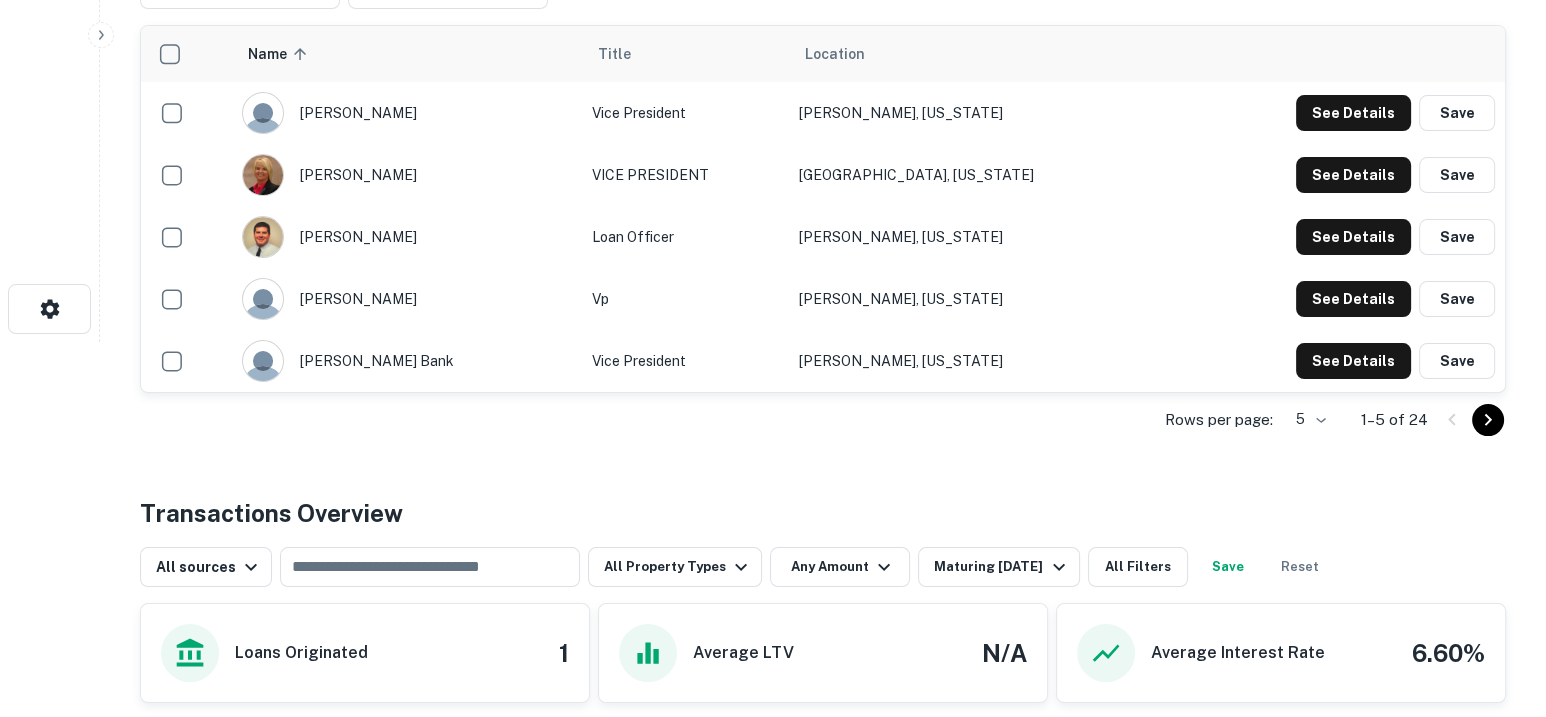 click on "Search         Borrowers         Contacts         Saved     Back to search [PERSON_NAME] State Bank Description [PERSON_NAME] State Bank is a Banking company located in [STREET_ADDRESS][PERSON_NAME][US_STATE]. Save Lender Visit Website Key Contacts ​ ​ Name sorted ascending Title Location [PERSON_NAME] Vice President [PERSON_NAME], [US_STATE] See Details Save [PERSON_NAME] VICE PRESIDENT [GEOGRAPHIC_DATA], [US_STATE] See Details Save [PERSON_NAME] Loan Officer [PERSON_NAME], [US_STATE] See Details Save [PERSON_NAME] [PERSON_NAME], [US_STATE] See Details Save [PERSON_NAME] bank vice president [PERSON_NAME], [US_STATE] See Details Save Rows per page: 5 * 1–5 of 24 Transactions Overview All sources ​ All Property Types Any Amount Maturing [DATE] All Filters Save Reset Loans Originated 1 Average LTV N/A Average Interest Rate 6.60% Location Purpose Type Mortgage Amount Borrower Origination Date Maturity Date Lender Type Sale Amount LTV Year Built Unit Count [STREET_ADDRESS][PERSON_NAME]  Refinance Retail $46.3k [PERSON_NAME] [DATE] Bank" at bounding box center [773, -17] 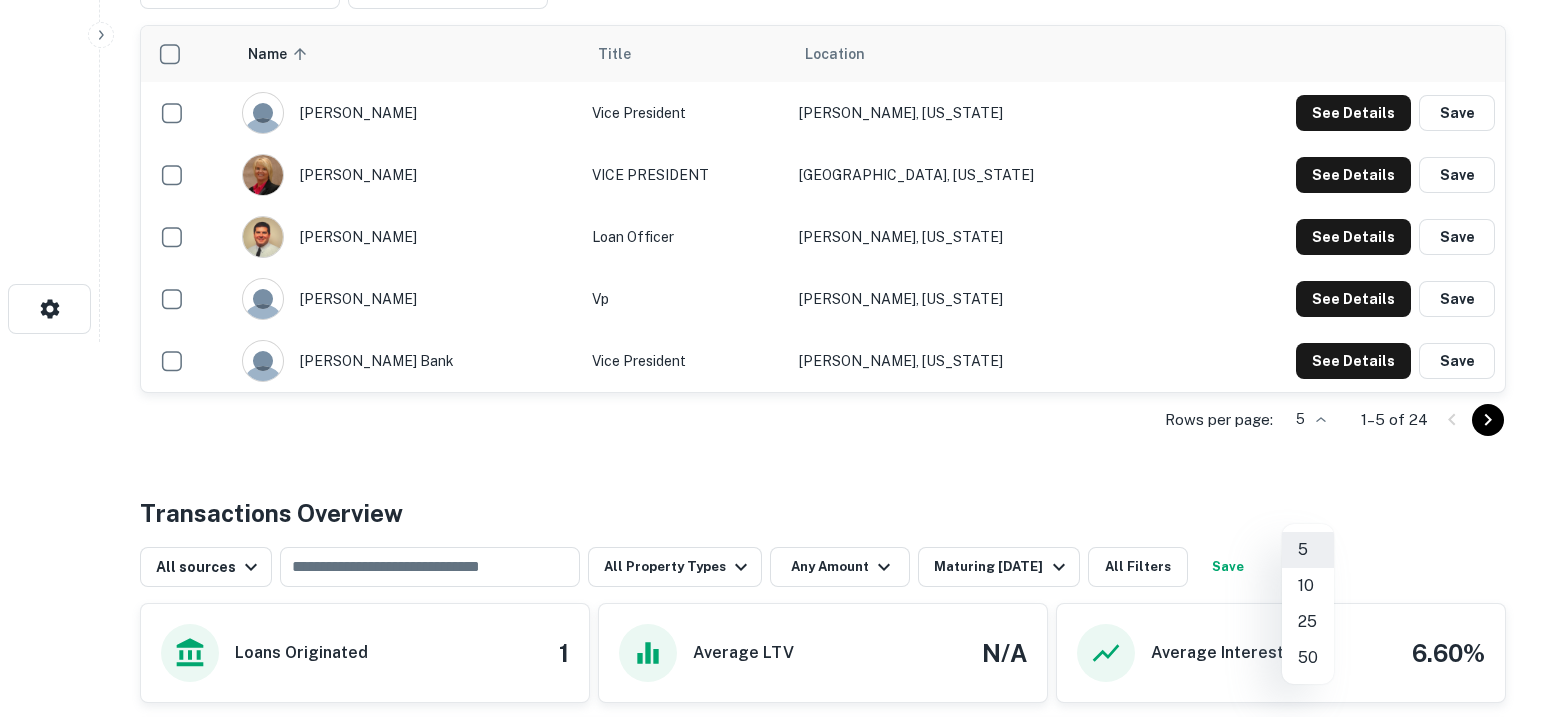 click on "25" at bounding box center [1308, 622] 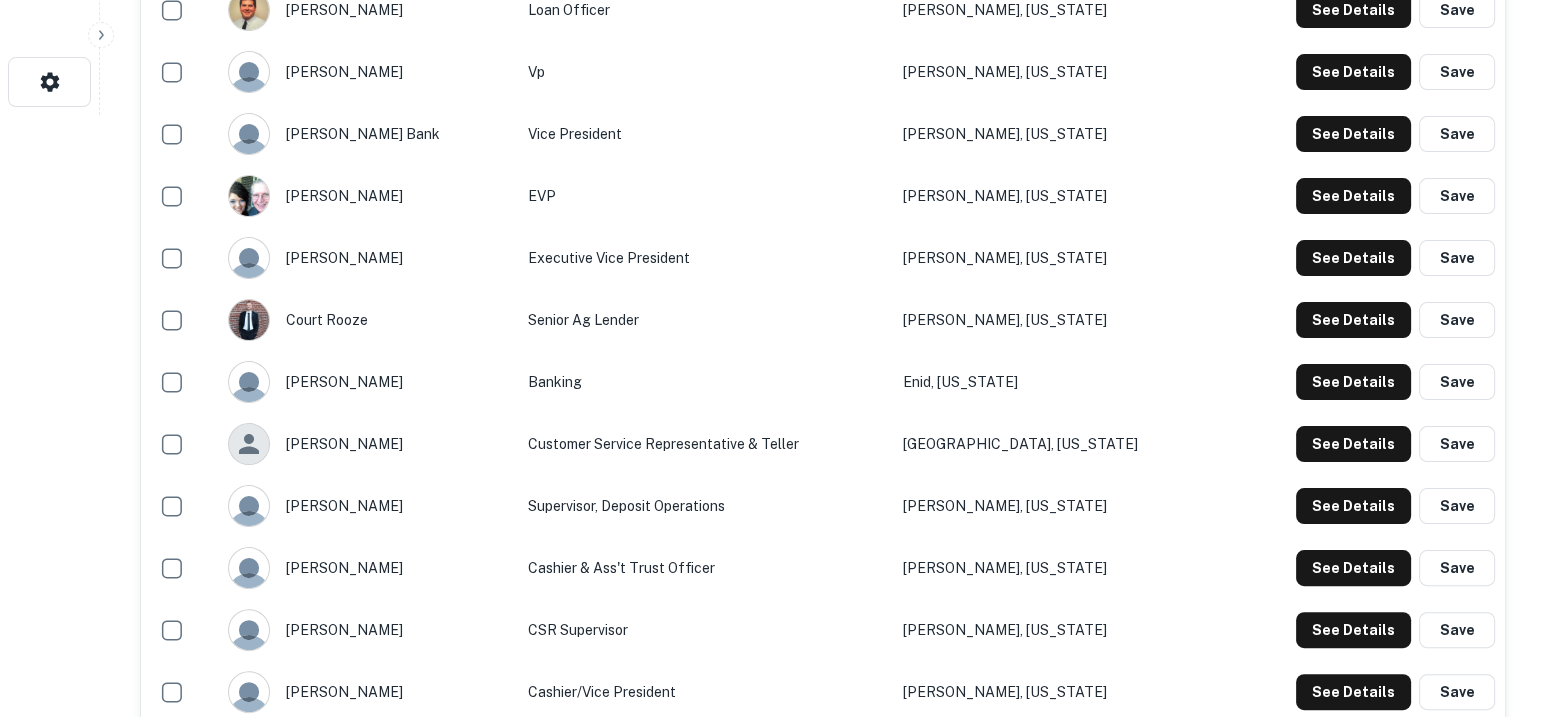 scroll, scrollTop: 375, scrollLeft: 0, axis: vertical 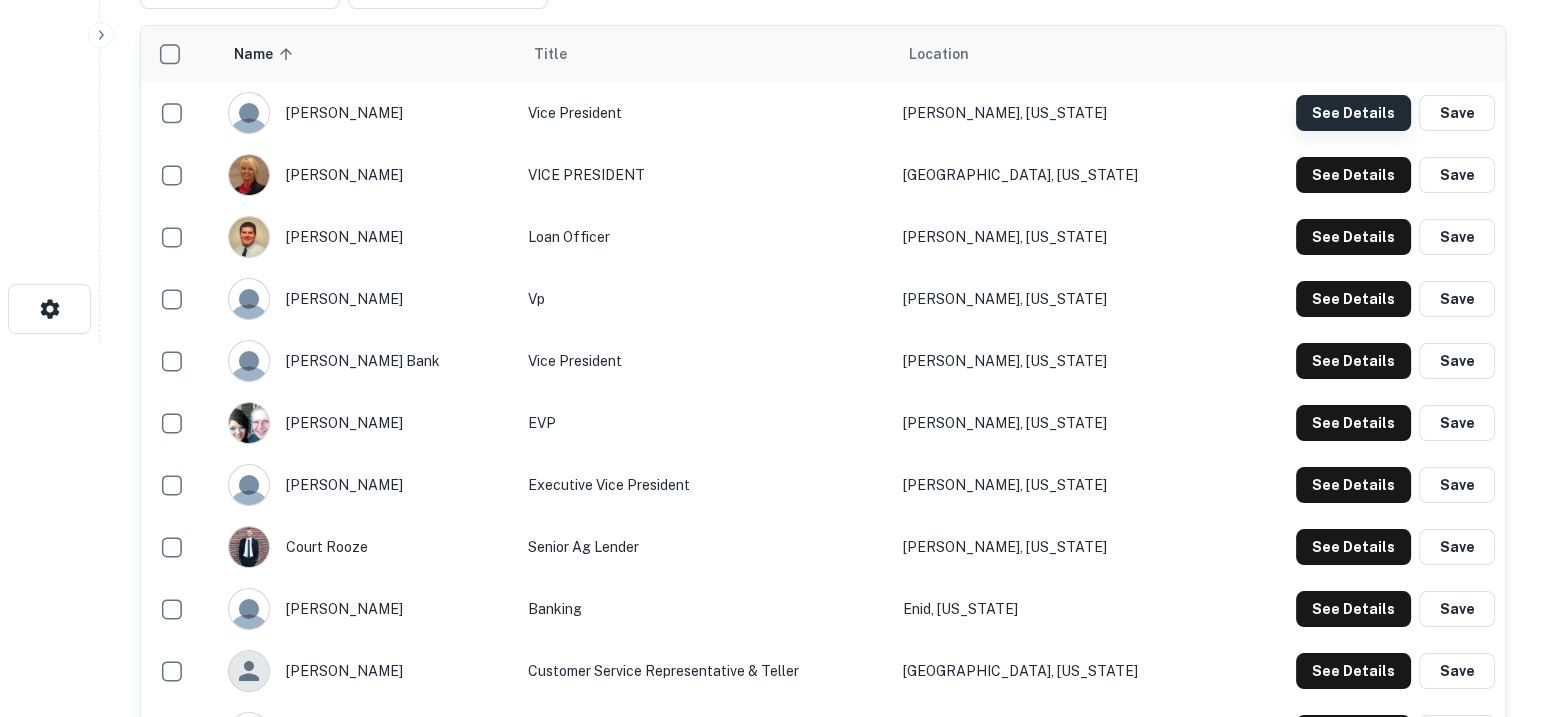 click on "See Details" at bounding box center [1353, 113] 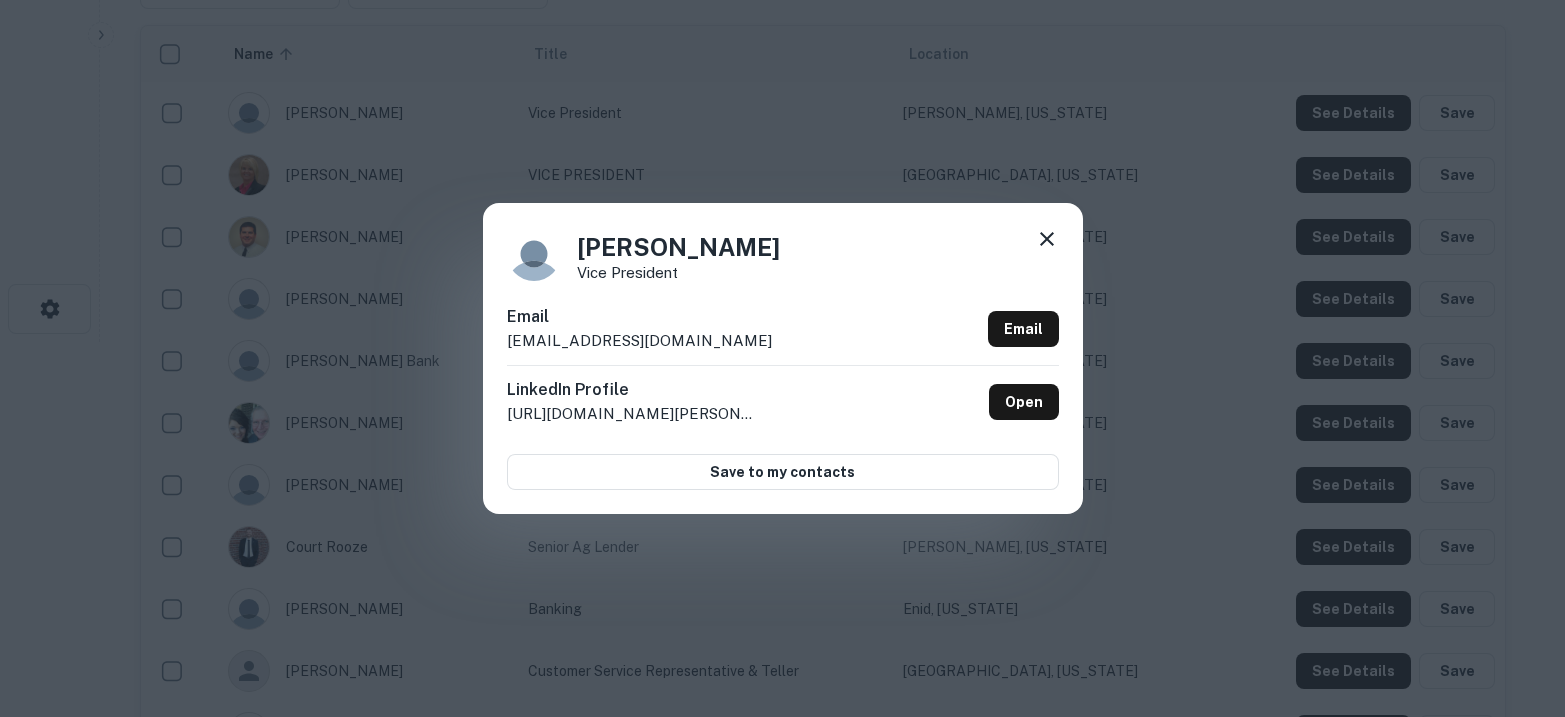 click on "[PERSON_NAME] Vice President" at bounding box center [783, 254] 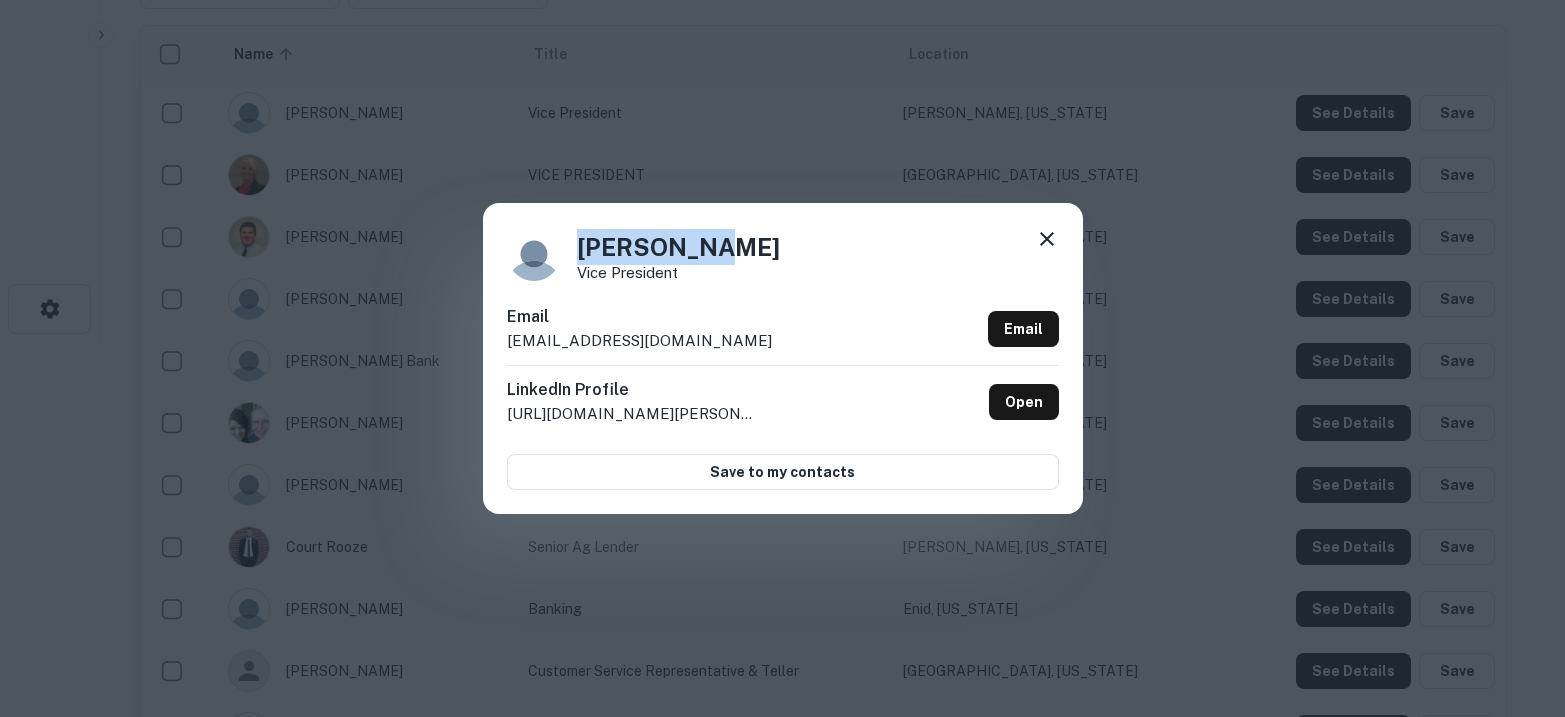 drag, startPoint x: 727, startPoint y: 254, endPoint x: 563, endPoint y: 249, distance: 164.0762 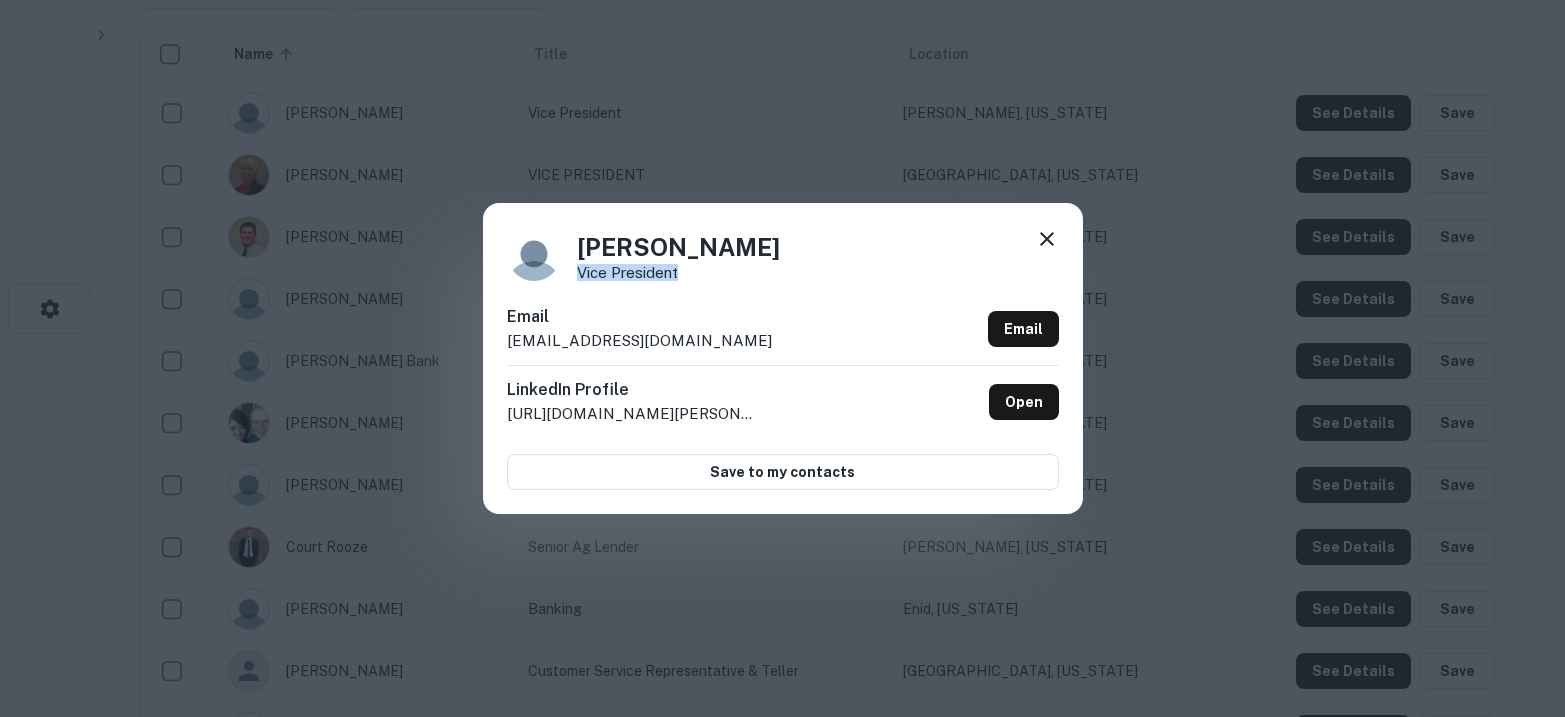 drag, startPoint x: 709, startPoint y: 280, endPoint x: 570, endPoint y: 272, distance: 139.23003 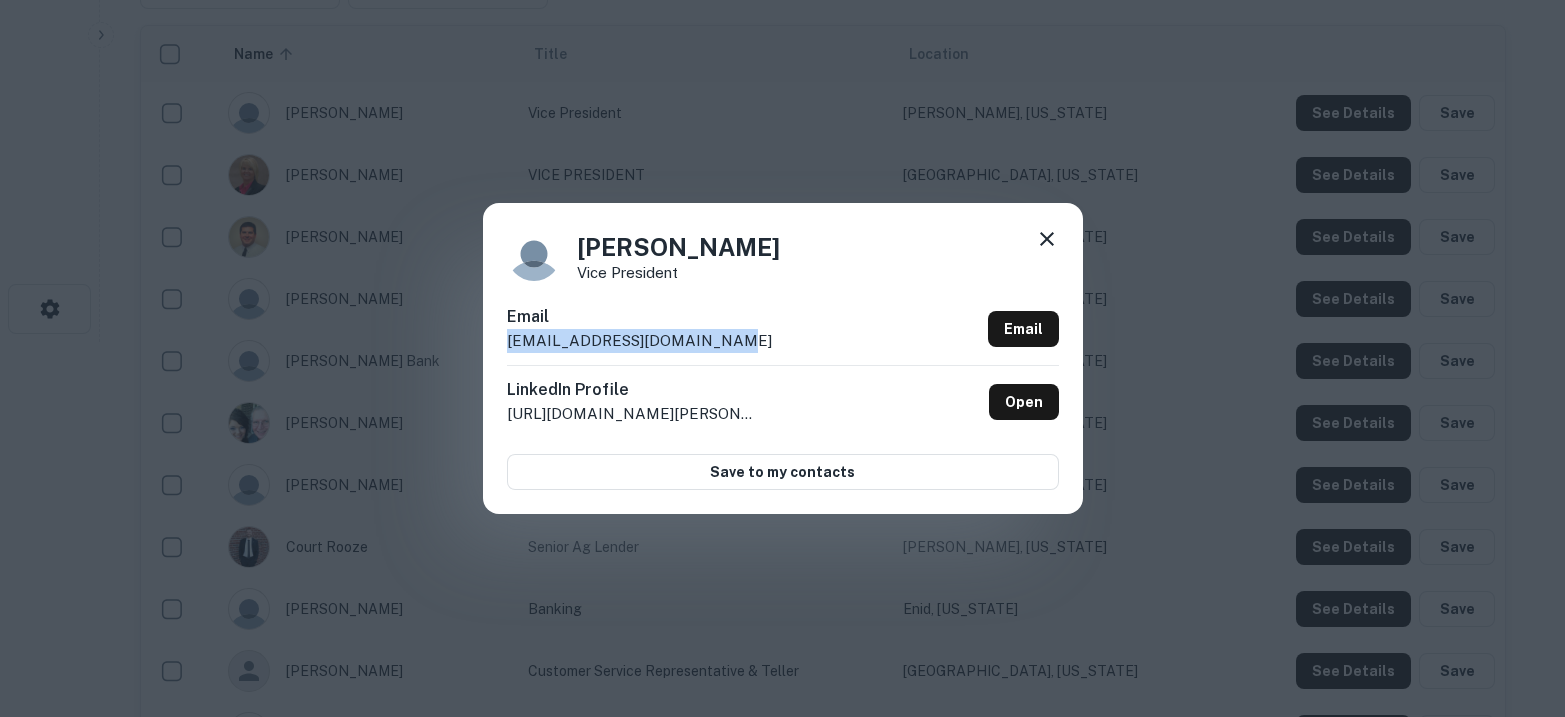 drag, startPoint x: 729, startPoint y: 338, endPoint x: 455, endPoint y: 348, distance: 274.18243 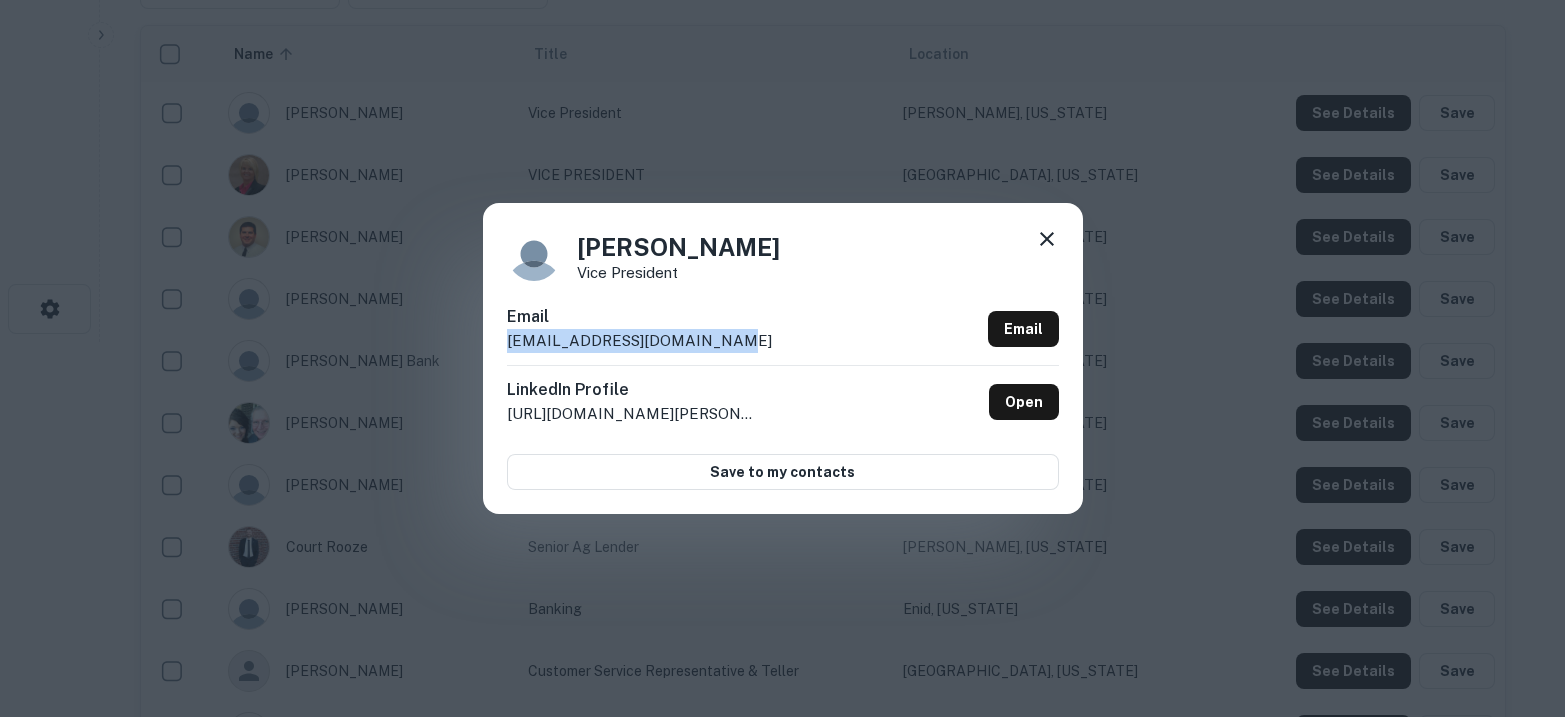 click 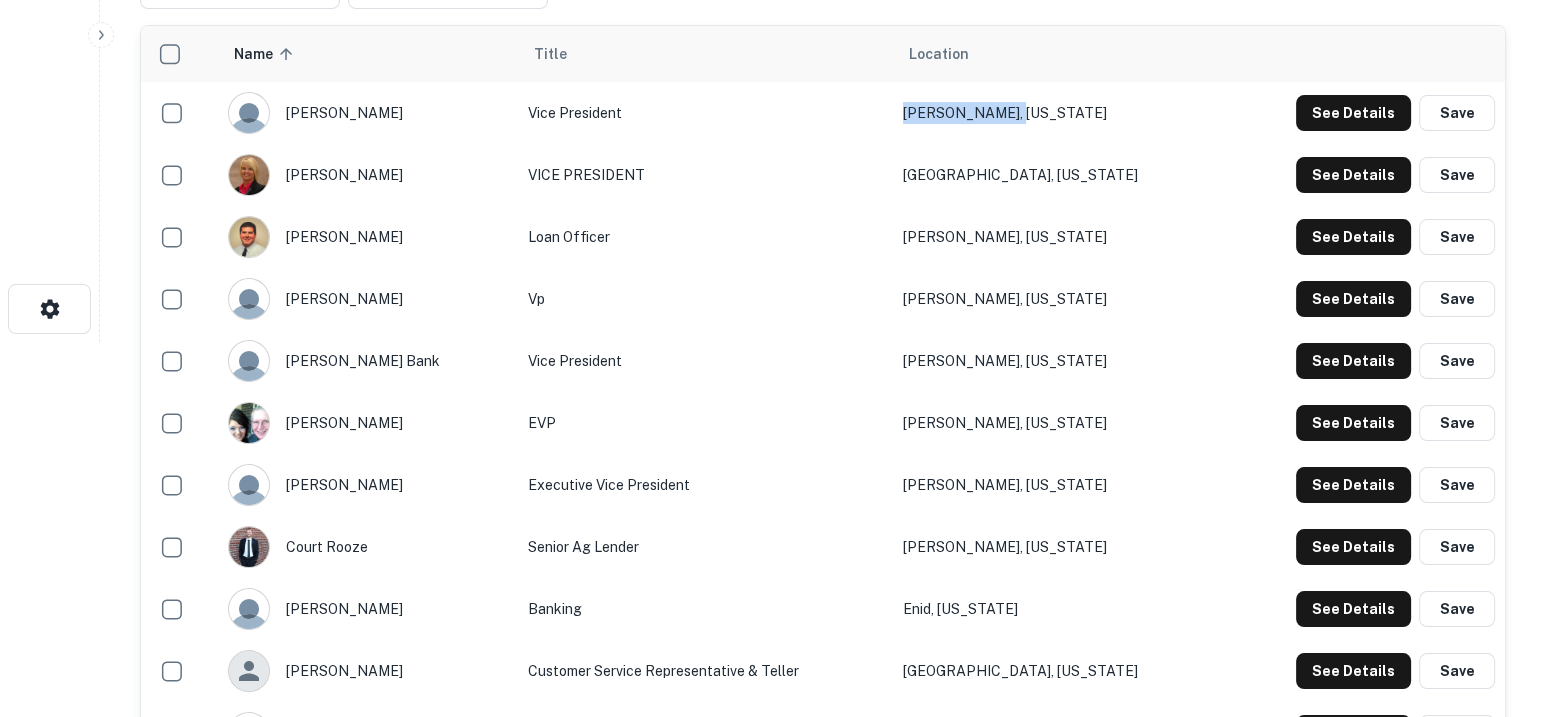 drag, startPoint x: 1073, startPoint y: 202, endPoint x: 936, endPoint y: 205, distance: 137.03284 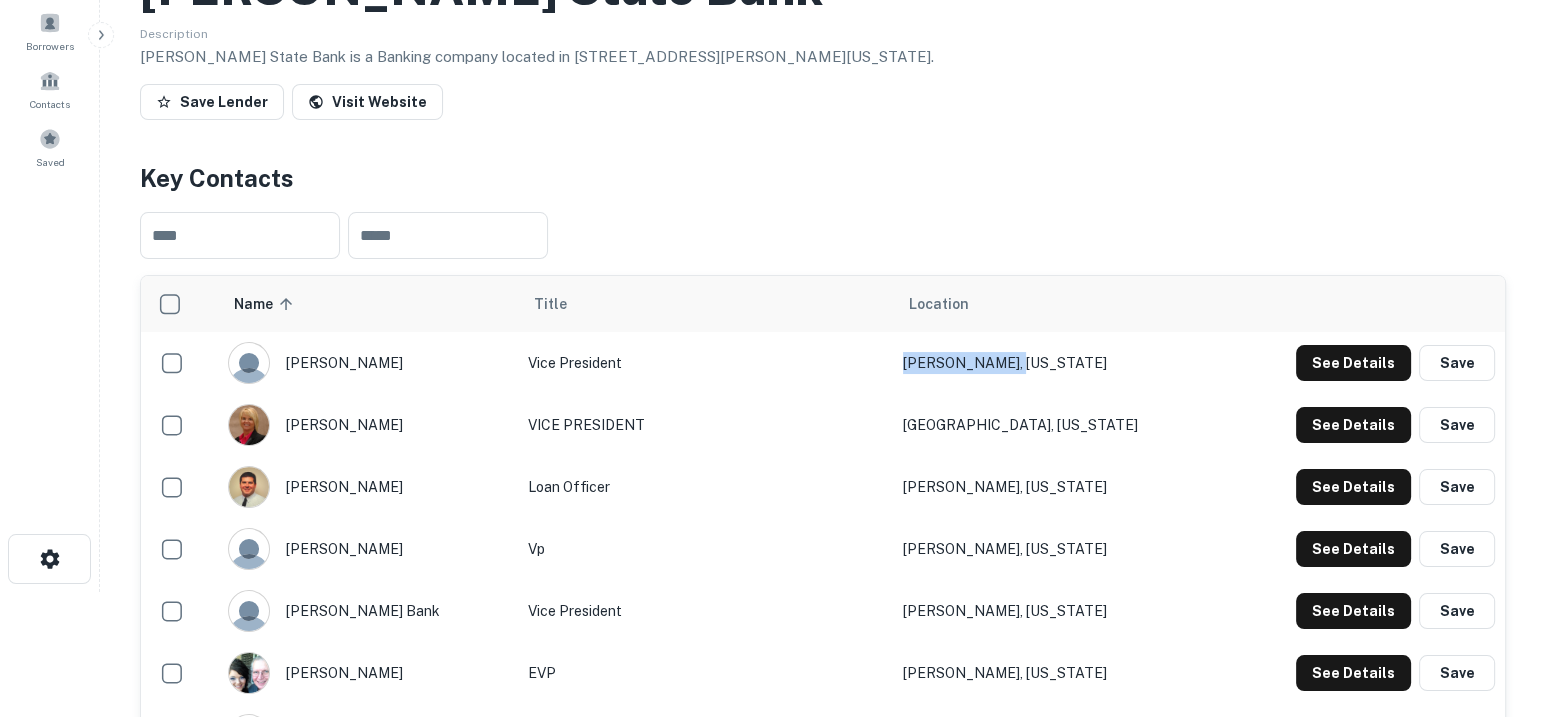 scroll, scrollTop: 0, scrollLeft: 0, axis: both 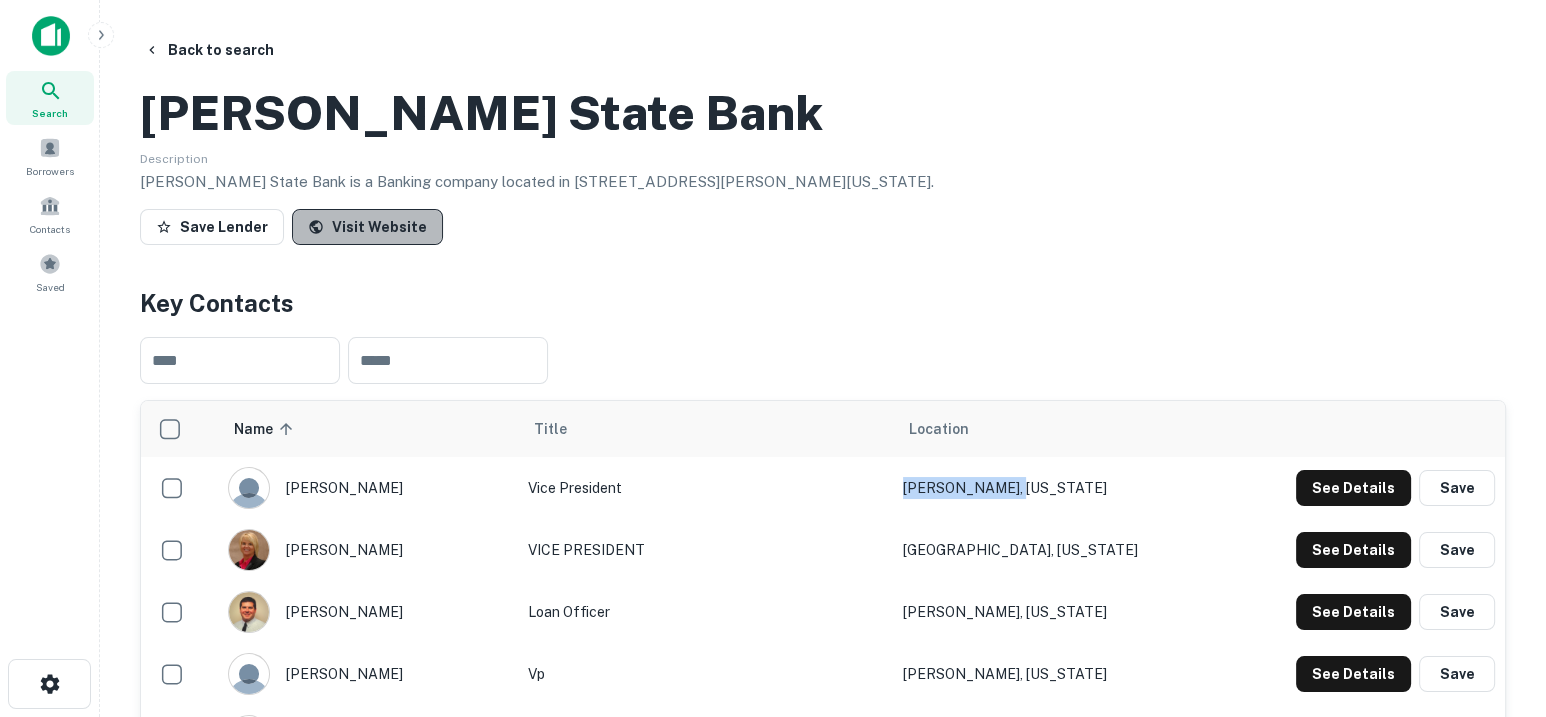click on "Visit Website" at bounding box center (367, 227) 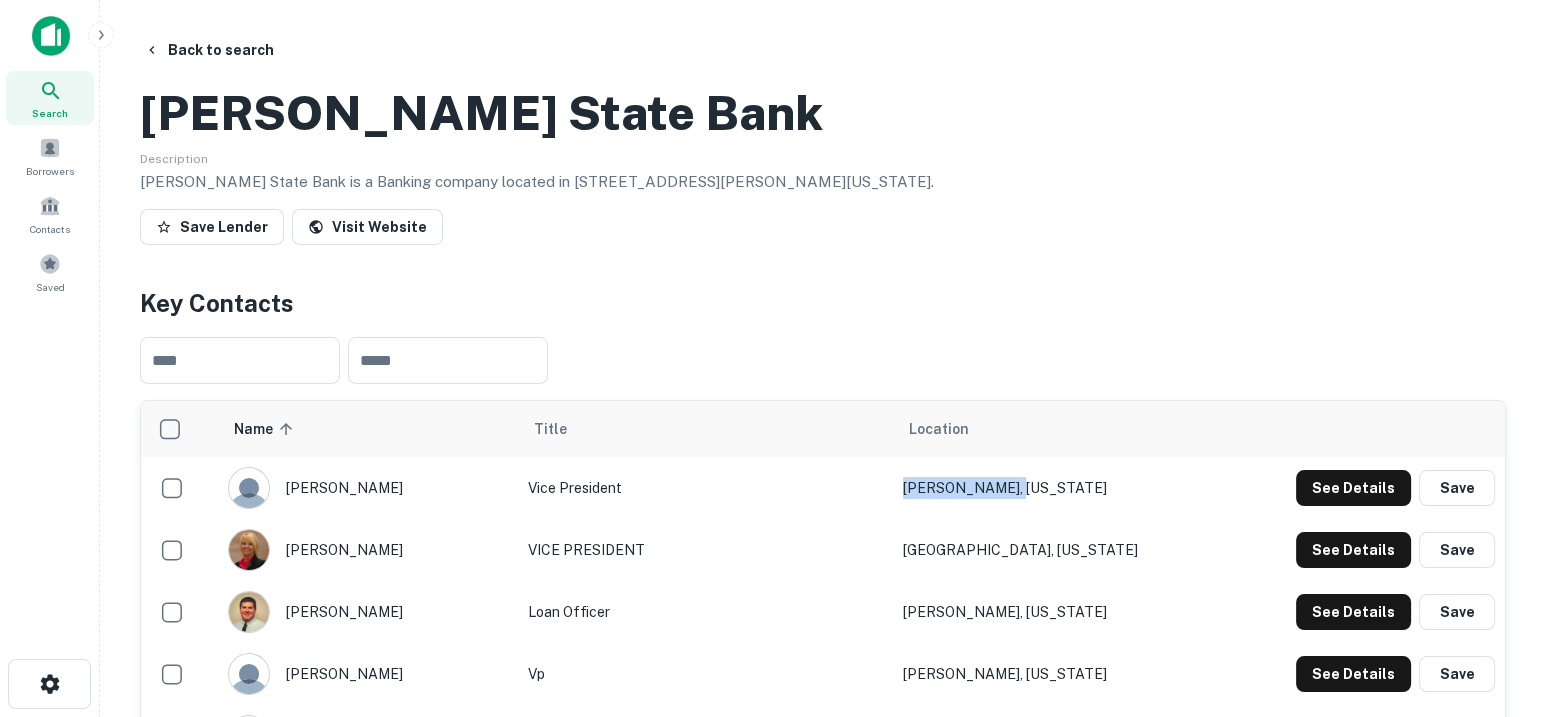 scroll, scrollTop: 124, scrollLeft: 0, axis: vertical 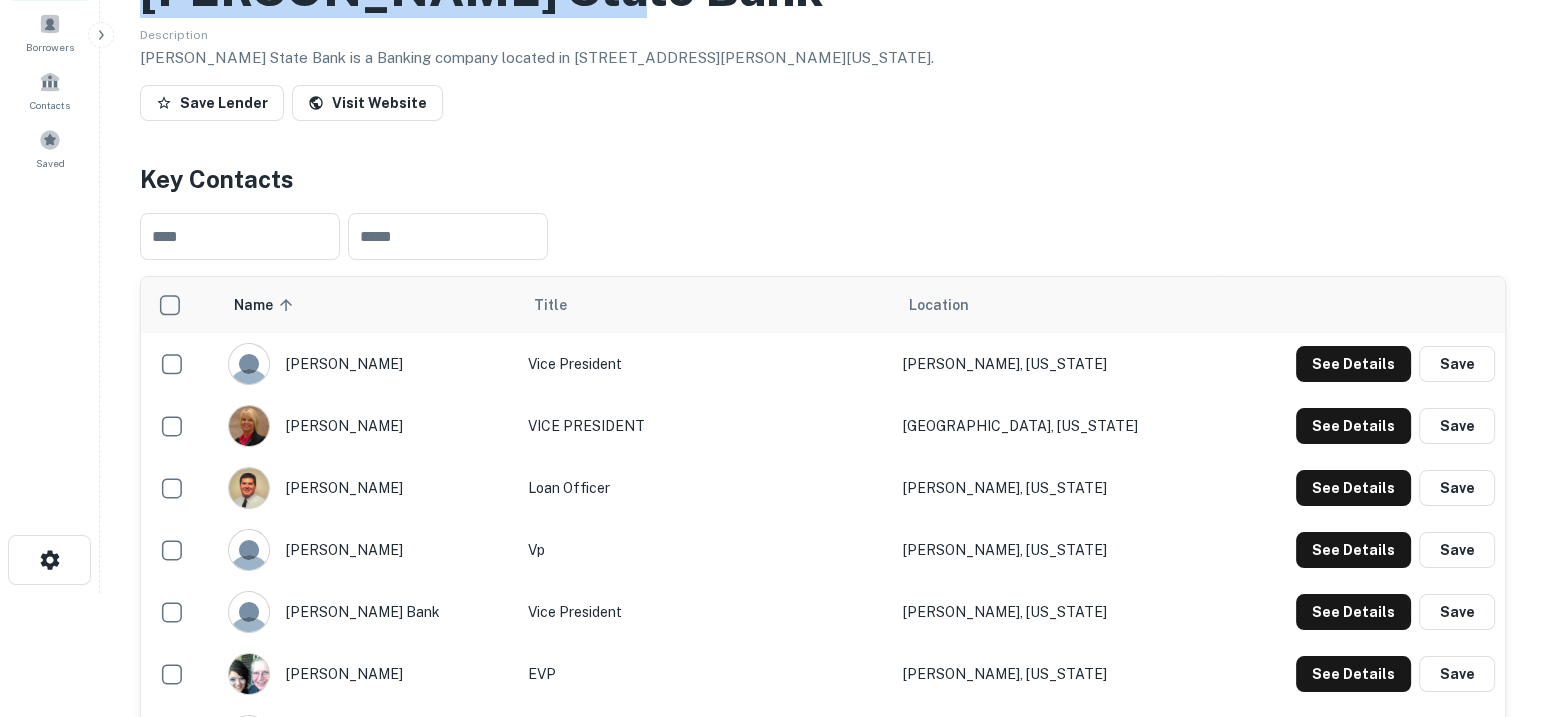 drag, startPoint x: 410, startPoint y: 56, endPoint x: 142, endPoint y: 34, distance: 268.90146 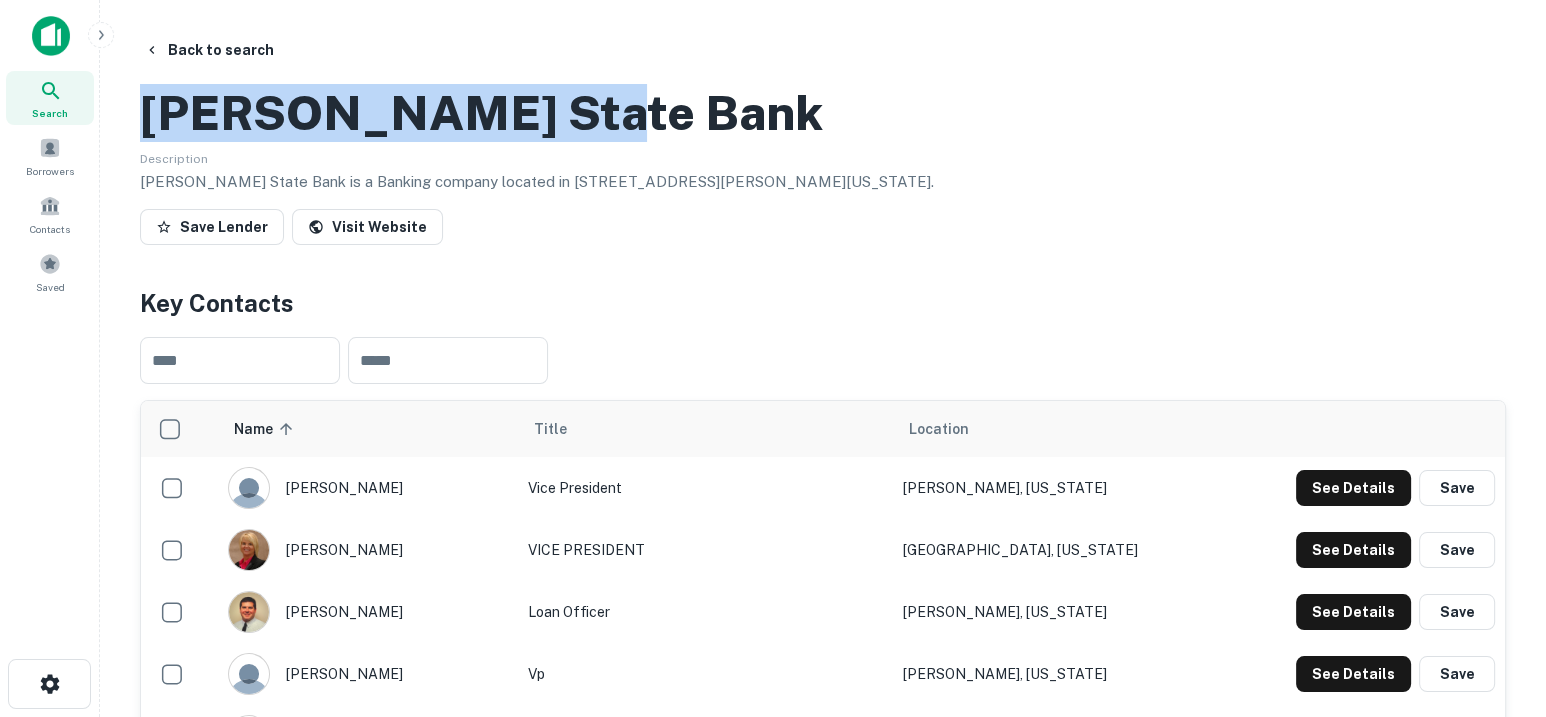 scroll, scrollTop: 375, scrollLeft: 0, axis: vertical 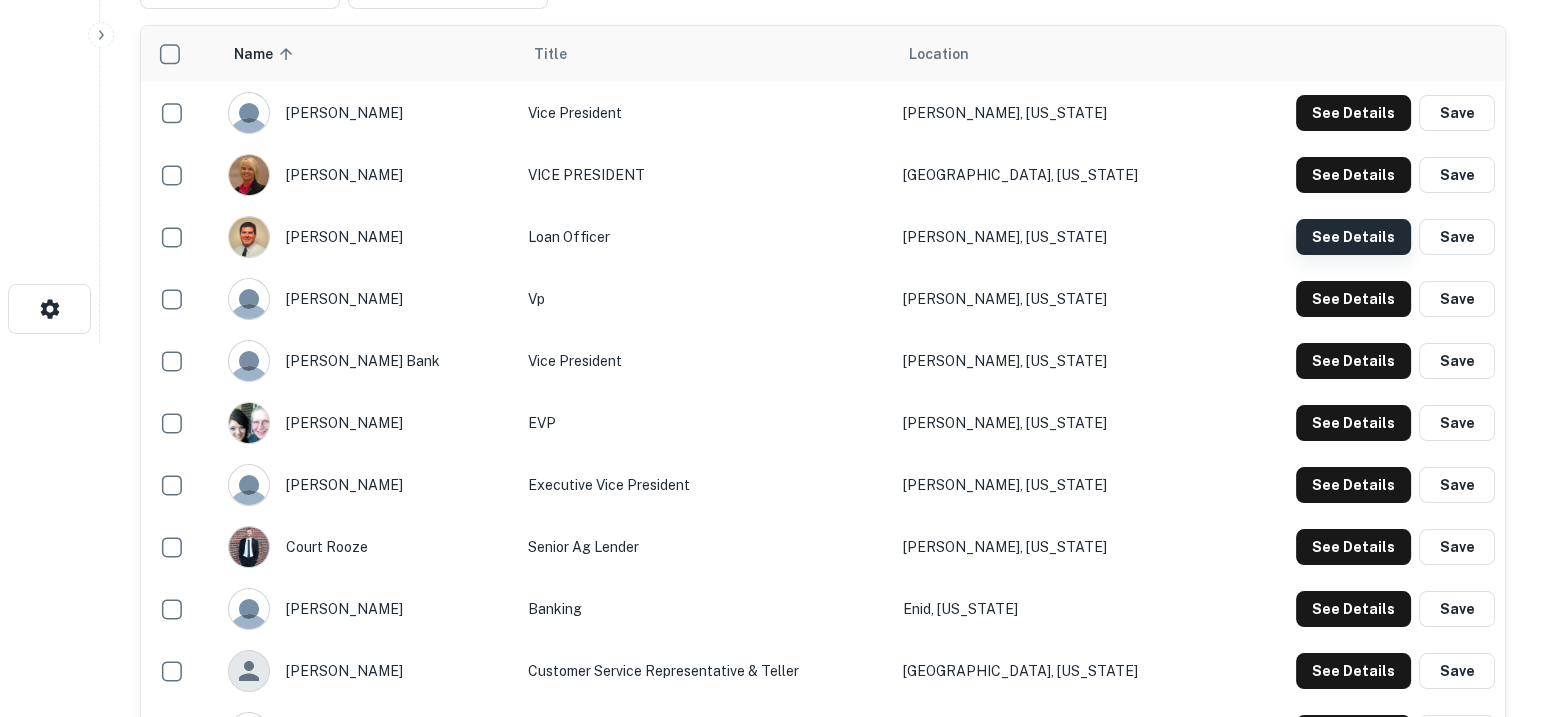 click on "See Details" at bounding box center (1353, 113) 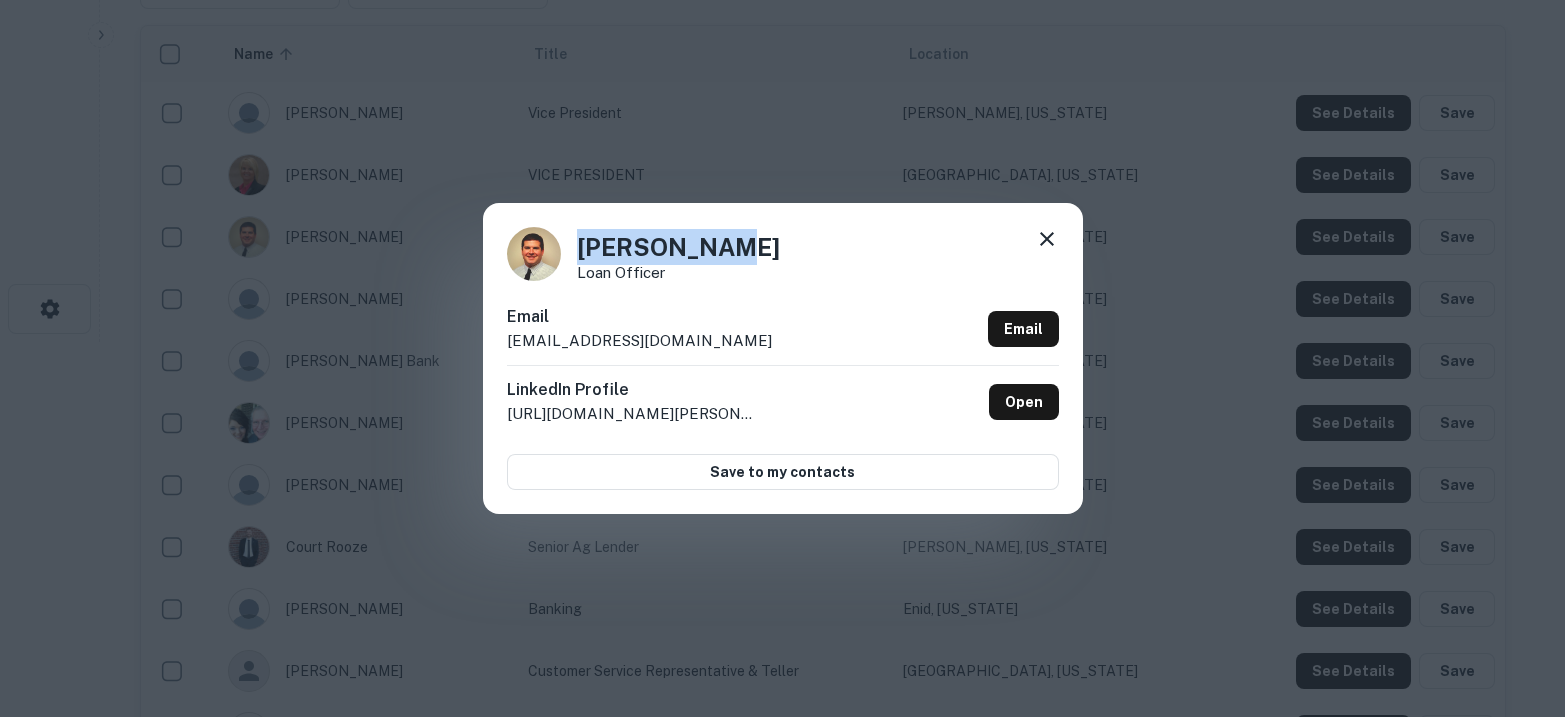 drag, startPoint x: 723, startPoint y: 240, endPoint x: 565, endPoint y: 236, distance: 158.05063 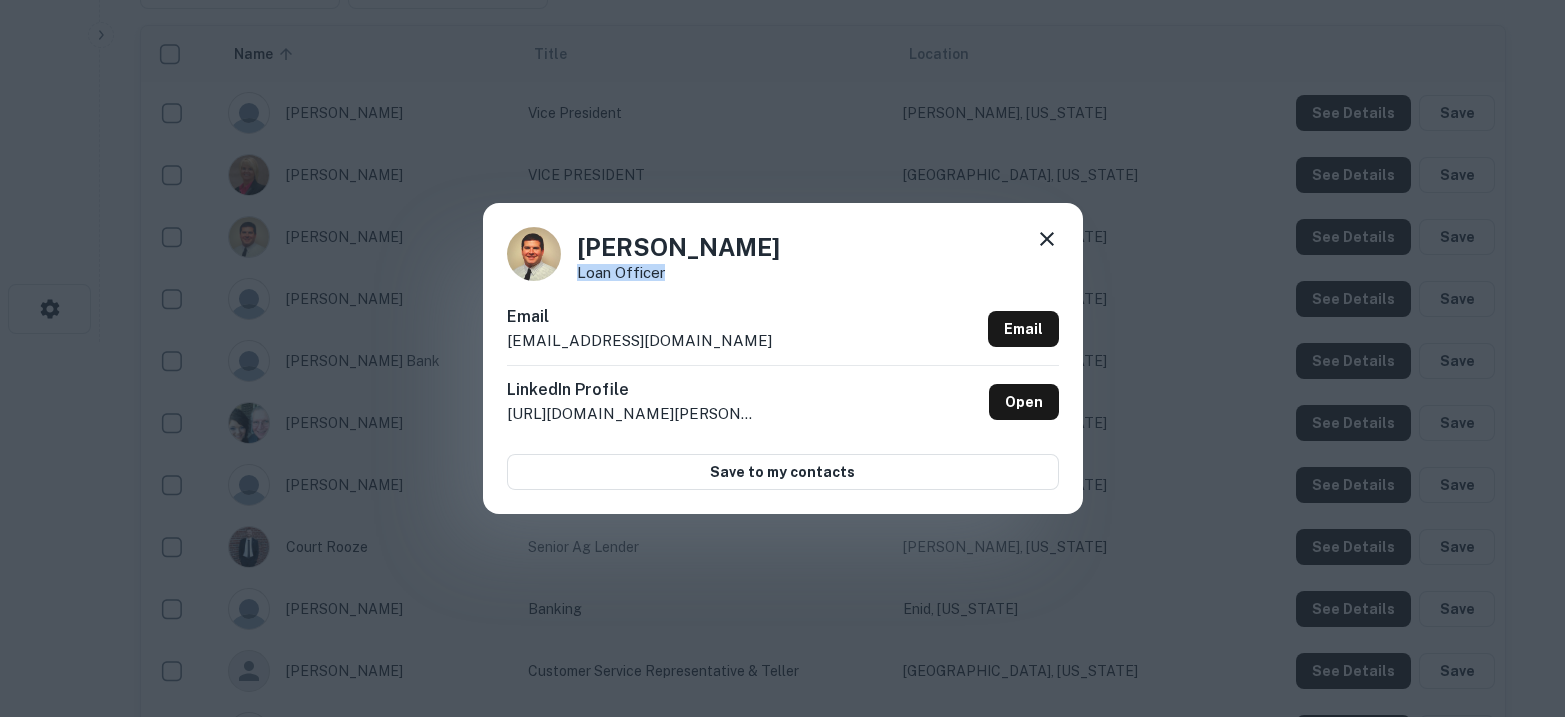 drag, startPoint x: 670, startPoint y: 271, endPoint x: 568, endPoint y: 270, distance: 102.0049 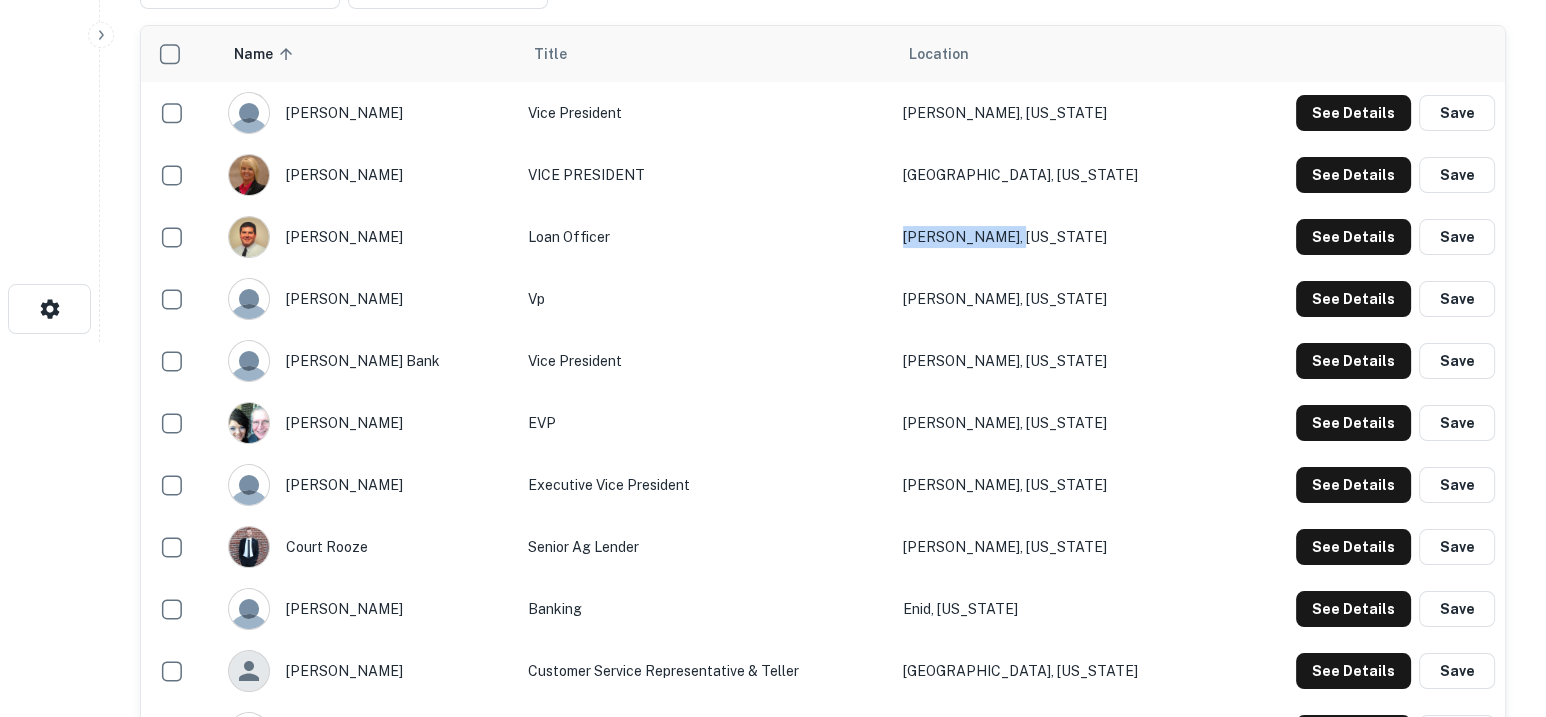 drag, startPoint x: 969, startPoint y: 311, endPoint x: 935, endPoint y: 312, distance: 34.0147 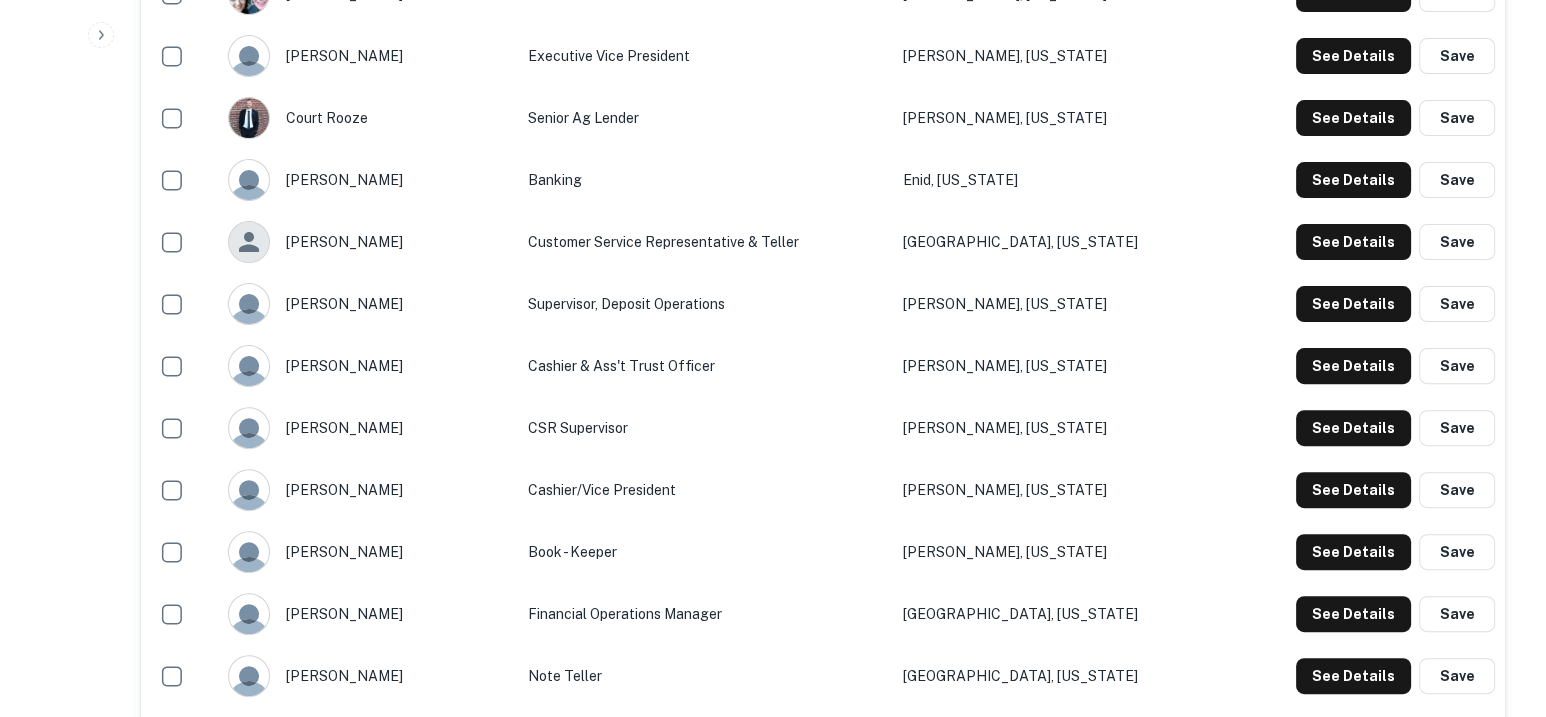 scroll, scrollTop: 625, scrollLeft: 0, axis: vertical 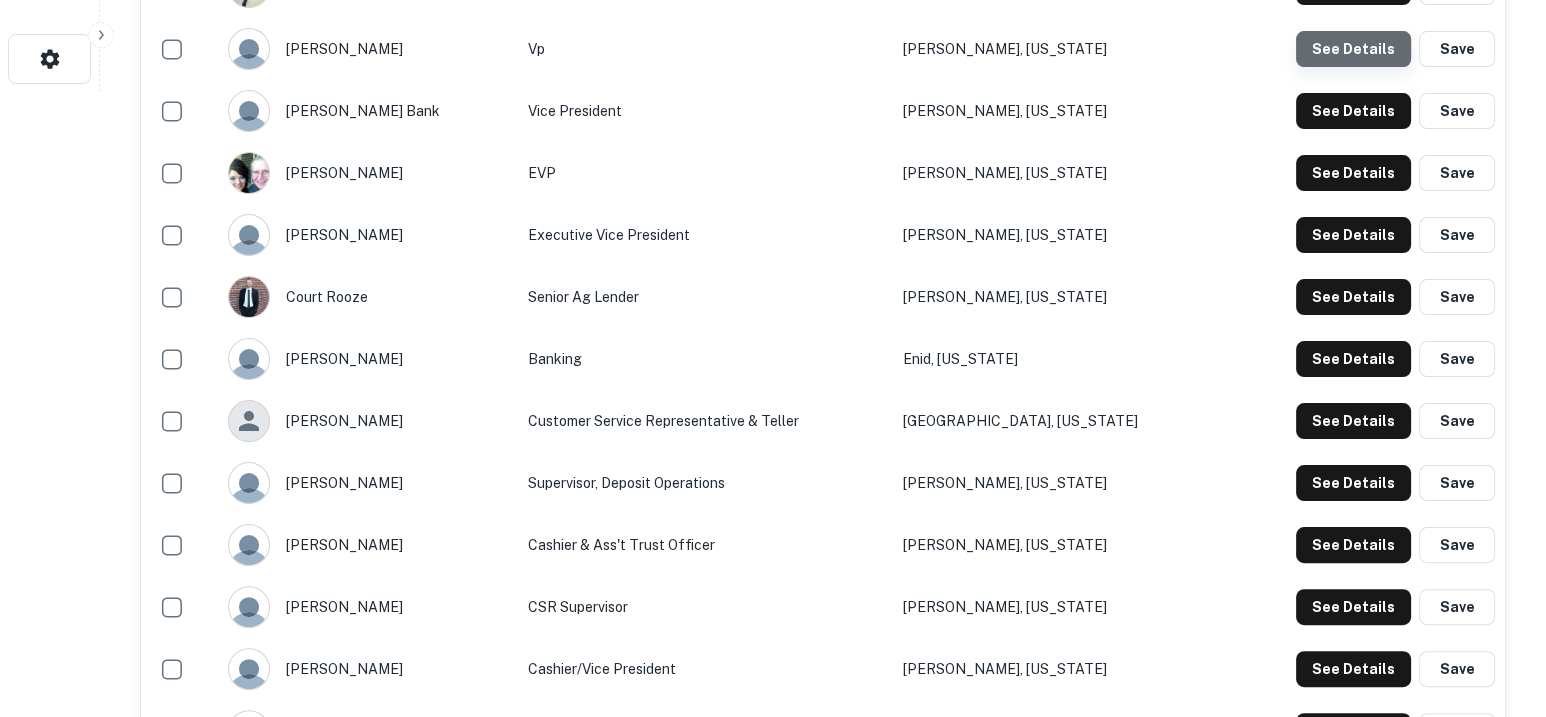 click on "See Details" at bounding box center [1353, -137] 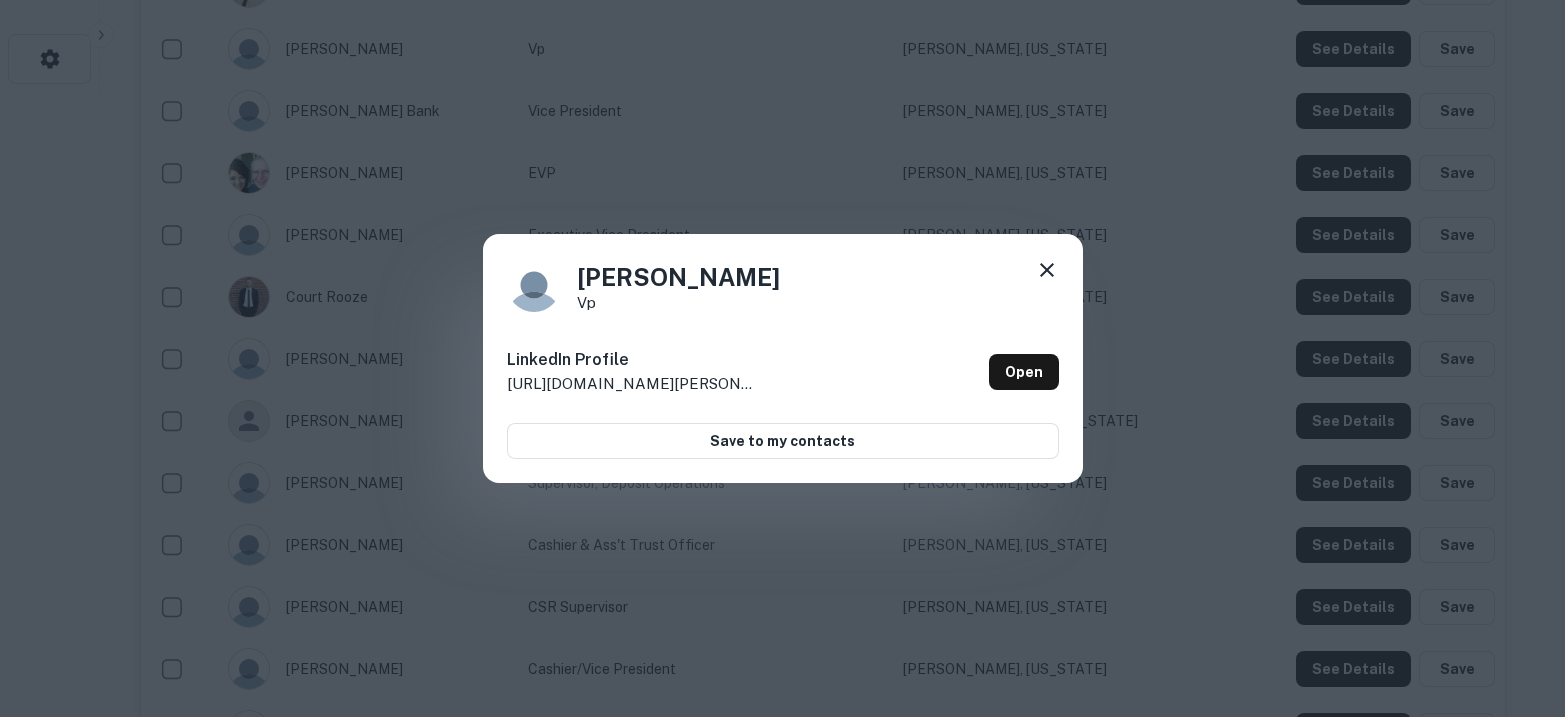 drag, startPoint x: 691, startPoint y: 297, endPoint x: 577, endPoint y: 278, distance: 115.57249 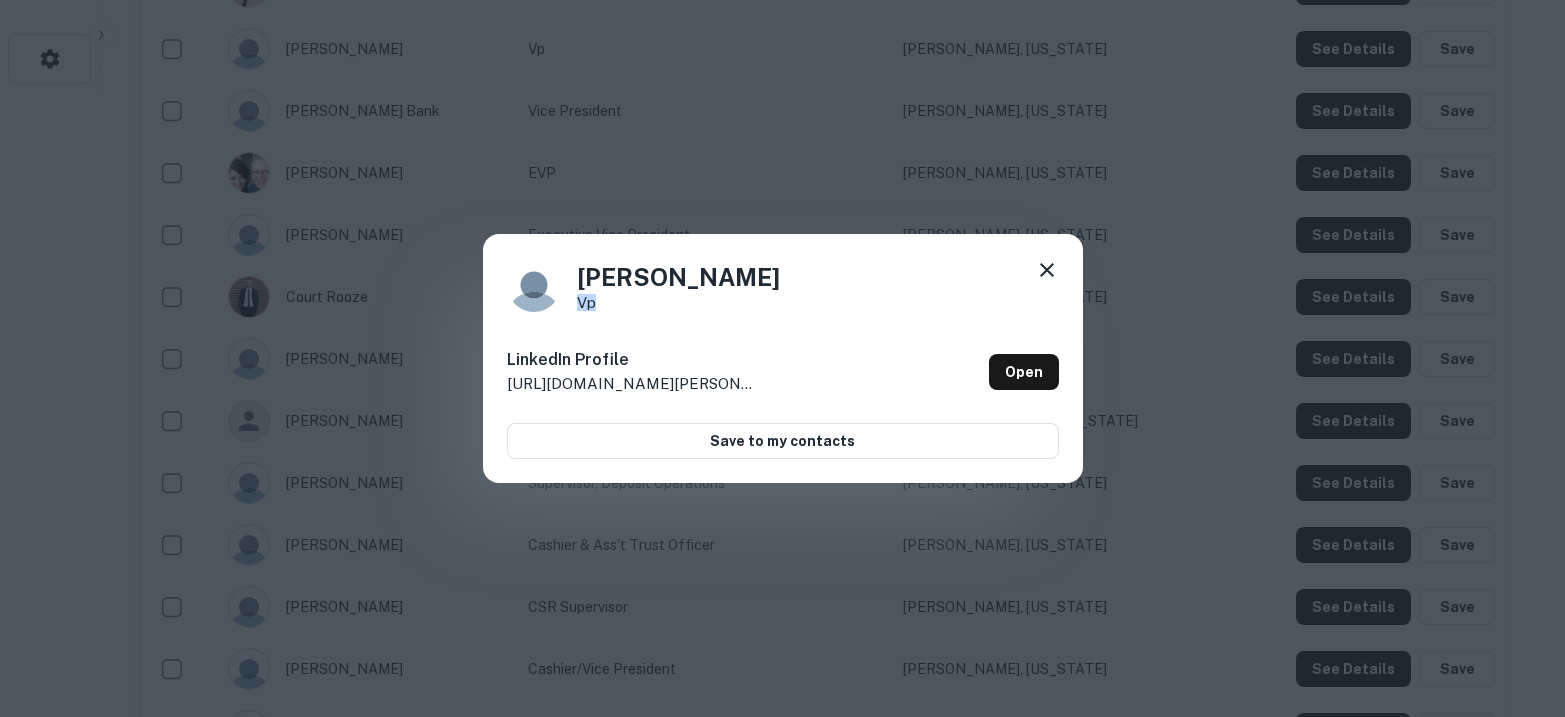 click on "vp" at bounding box center (678, 302) 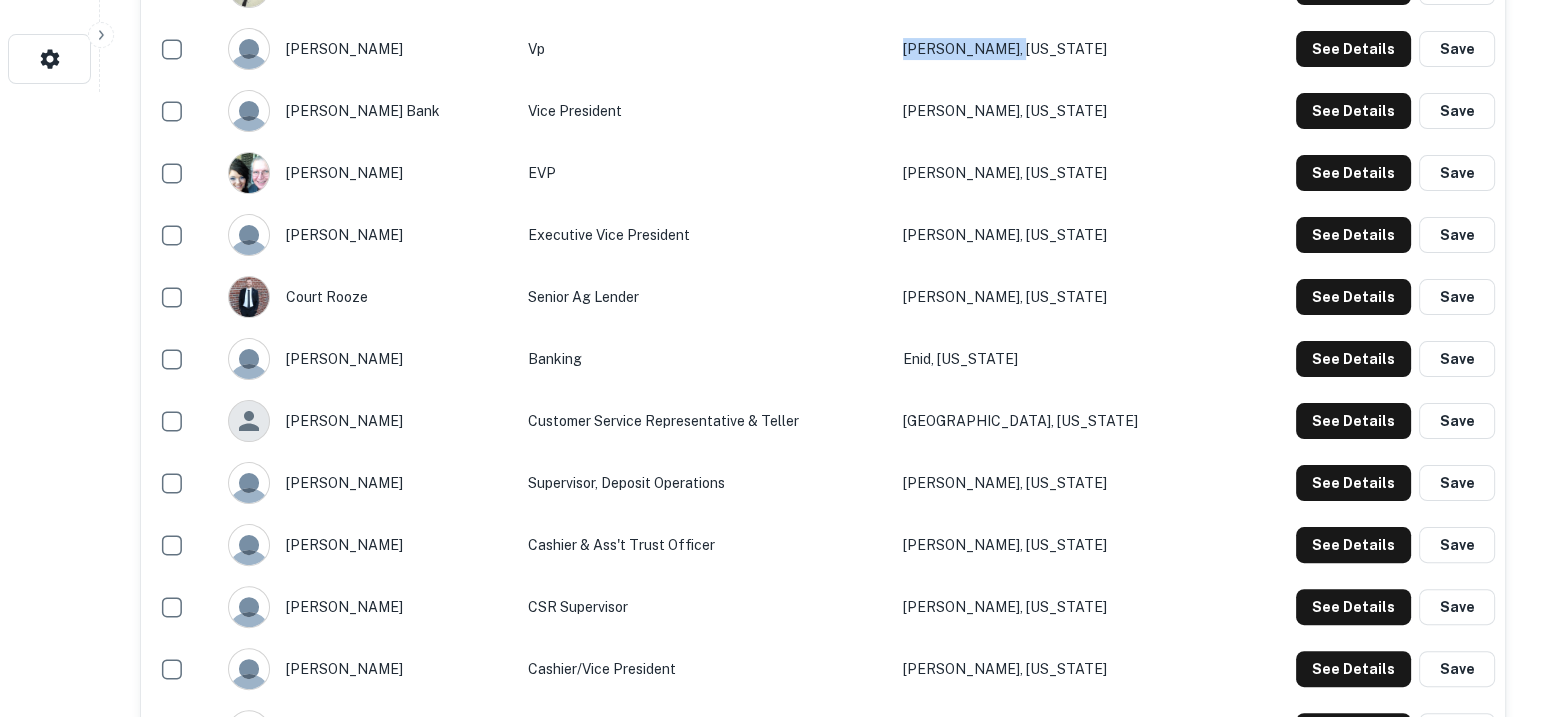 drag, startPoint x: 1076, startPoint y: 128, endPoint x: 950, endPoint y: 143, distance: 126.88972 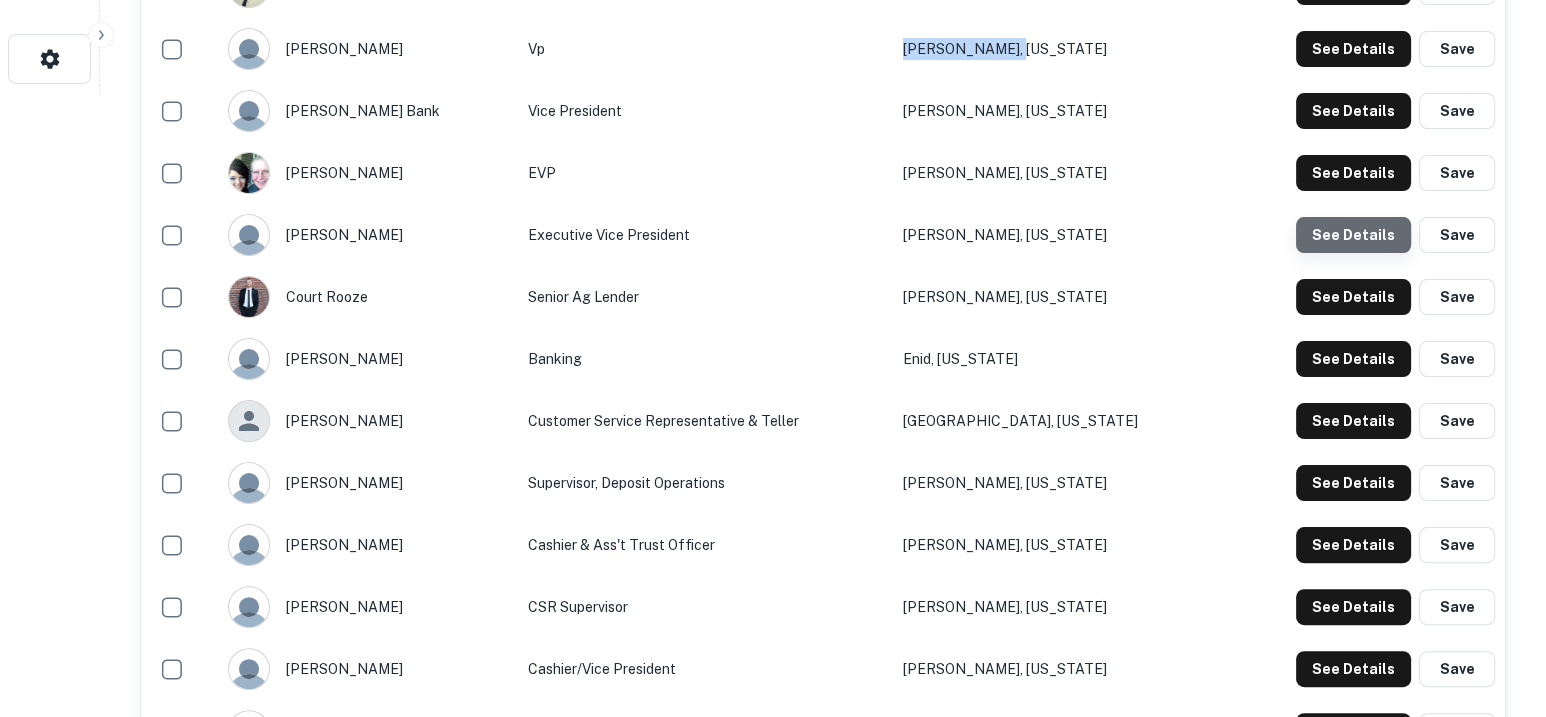 click on "See Details" at bounding box center (1353, -137) 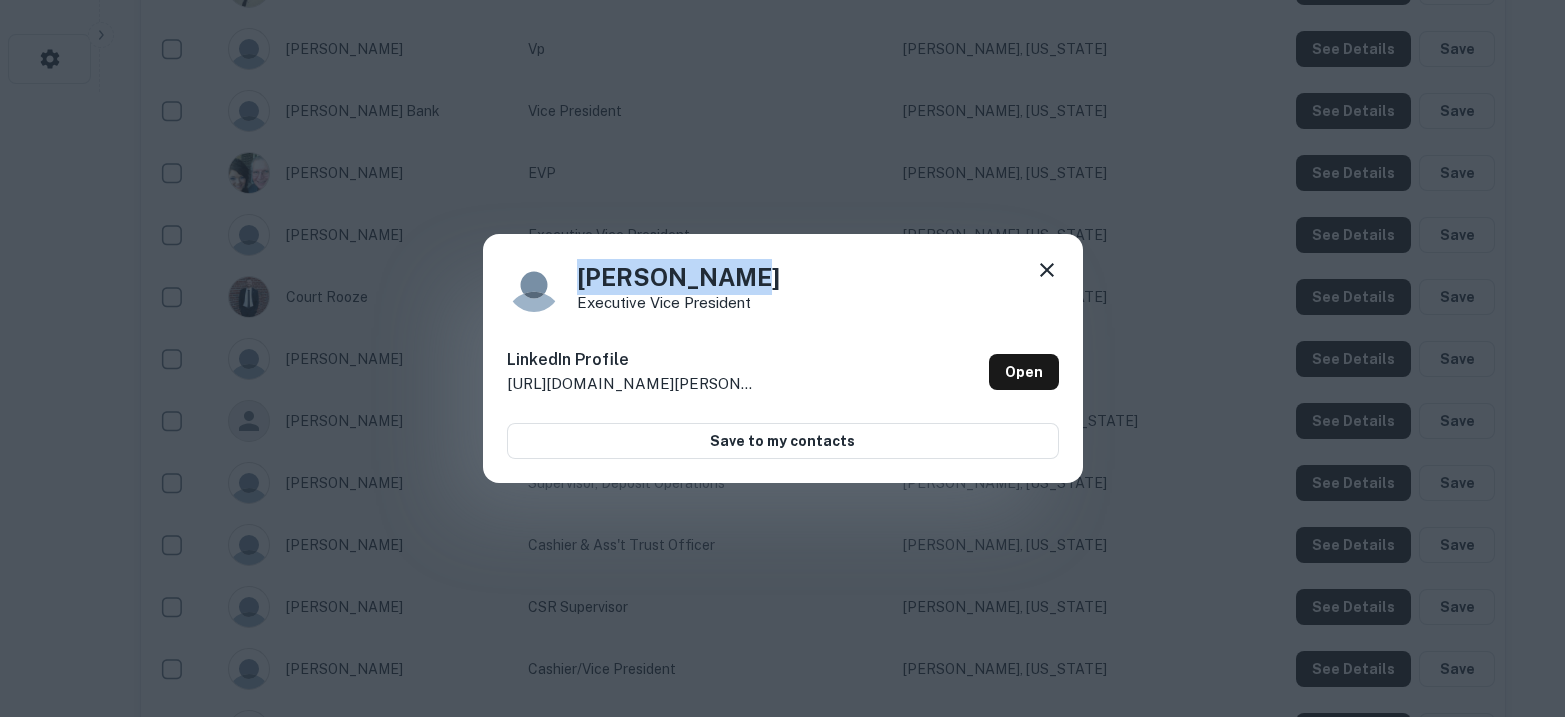 drag, startPoint x: 674, startPoint y: 279, endPoint x: 550, endPoint y: 287, distance: 124.2578 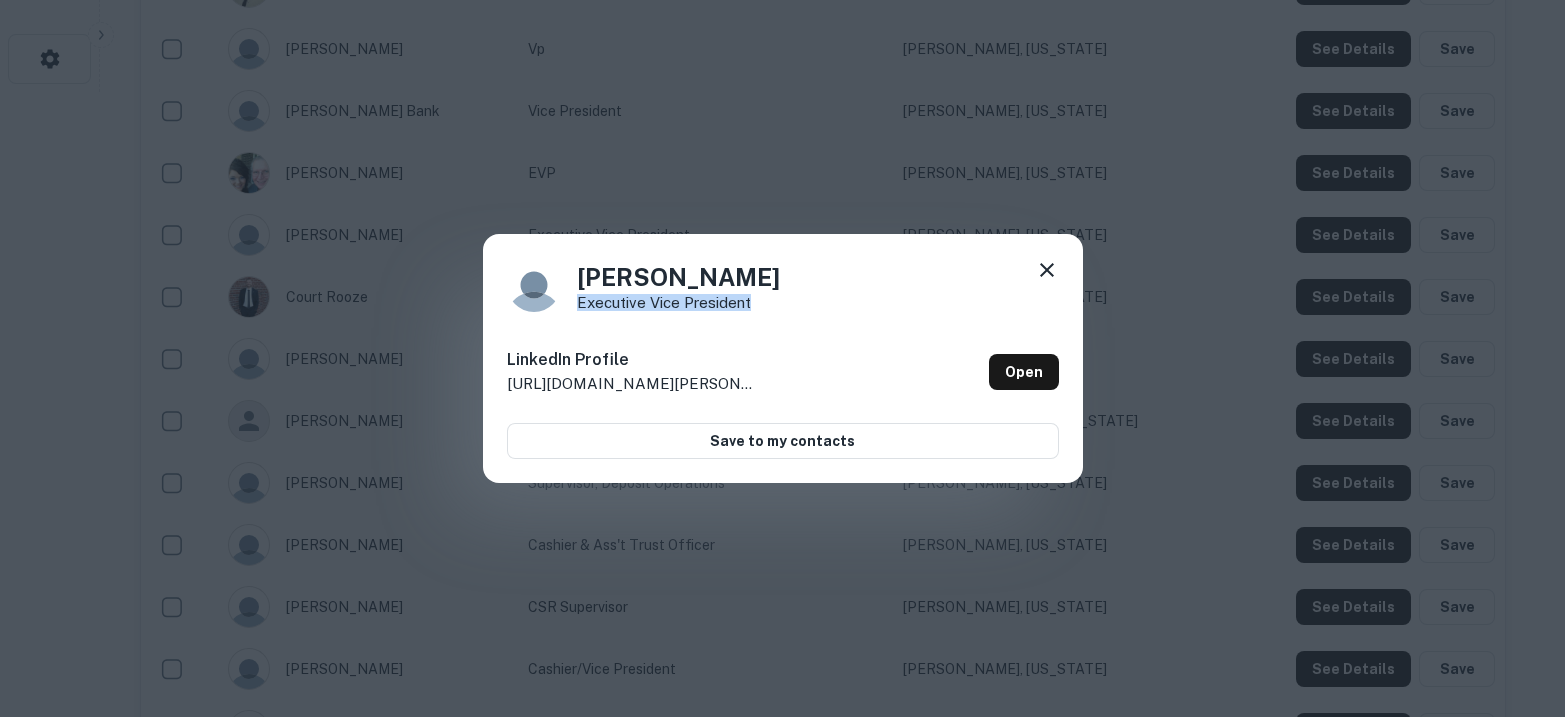 drag, startPoint x: 768, startPoint y: 307, endPoint x: 570, endPoint y: 302, distance: 198.06313 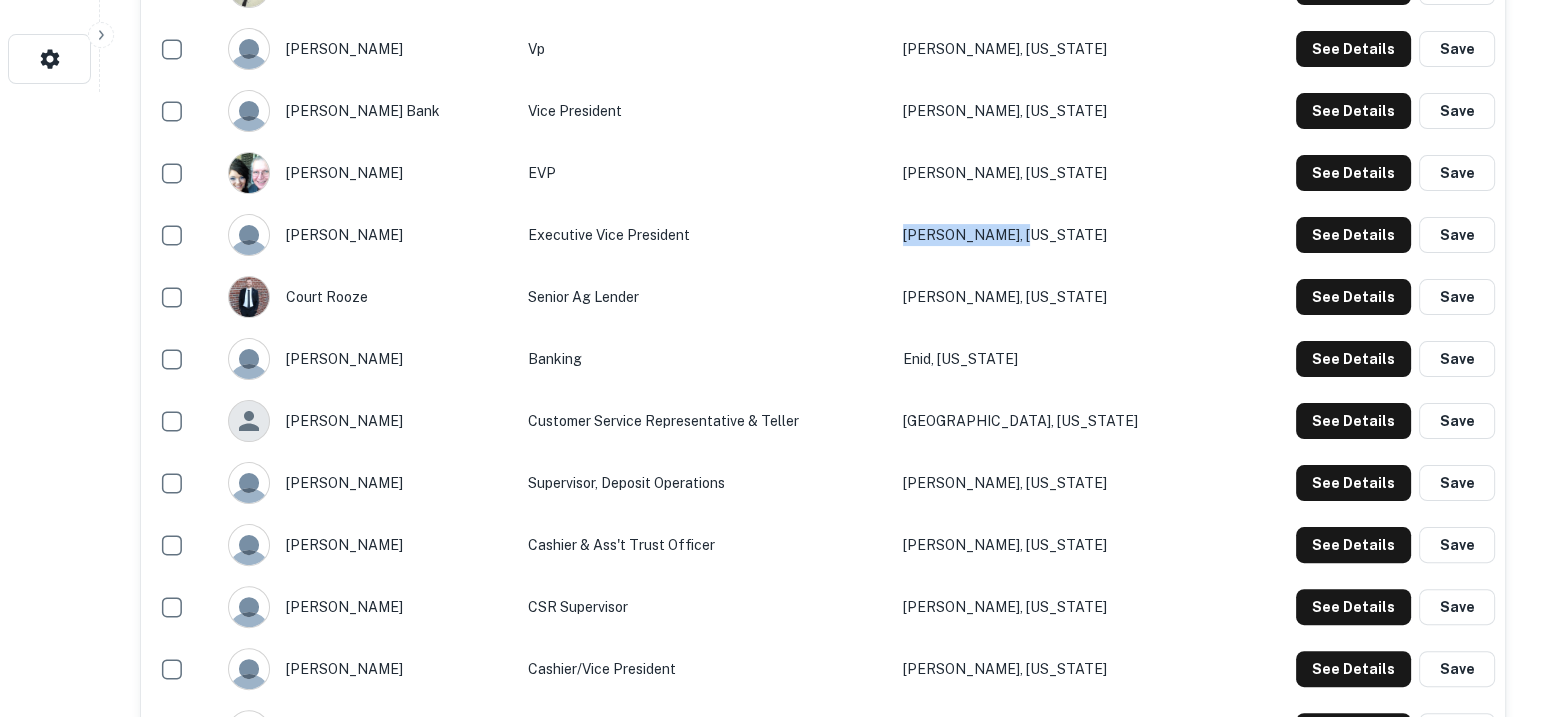 drag, startPoint x: 1032, startPoint y: 331, endPoint x: 944, endPoint y: 331, distance: 88 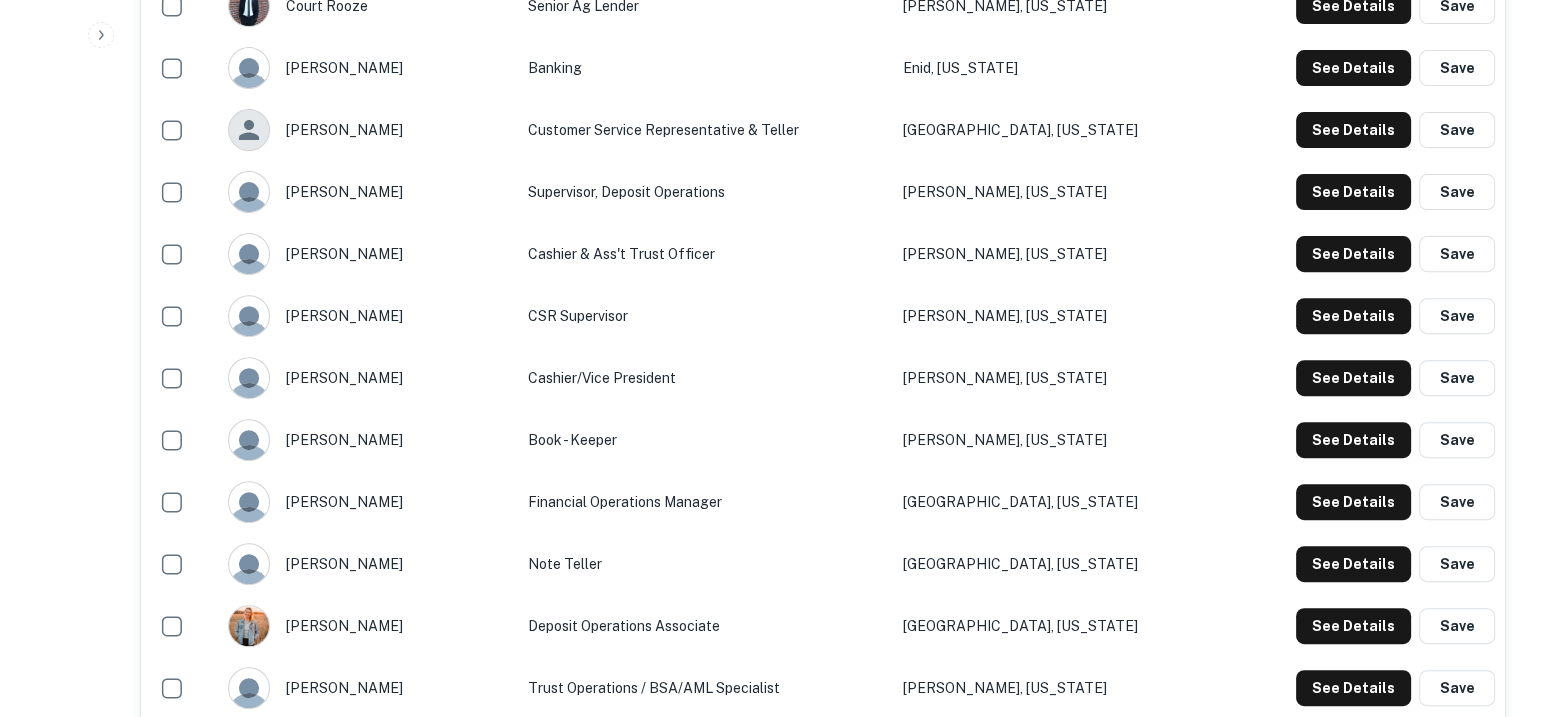 scroll, scrollTop: 874, scrollLeft: 0, axis: vertical 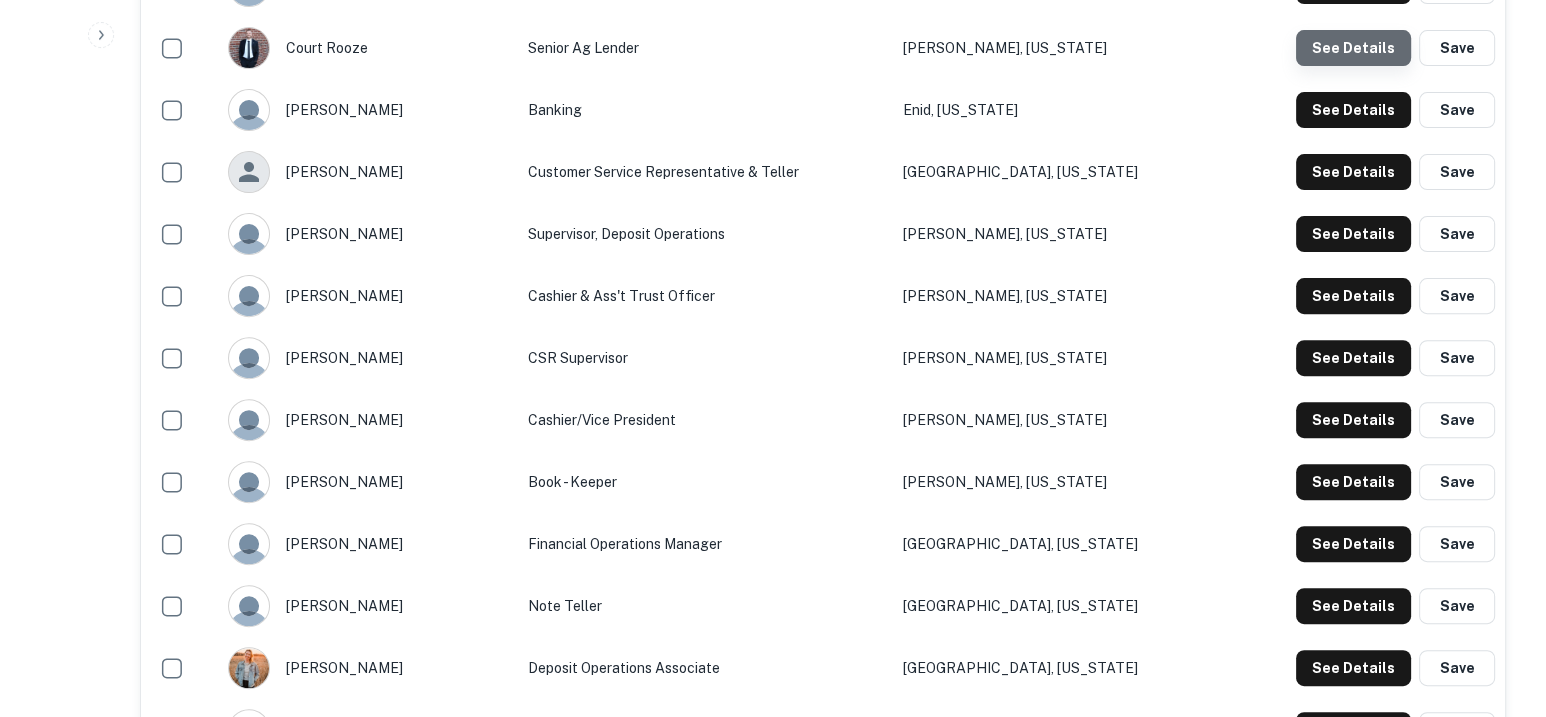 click on "See Details" at bounding box center [1353, -386] 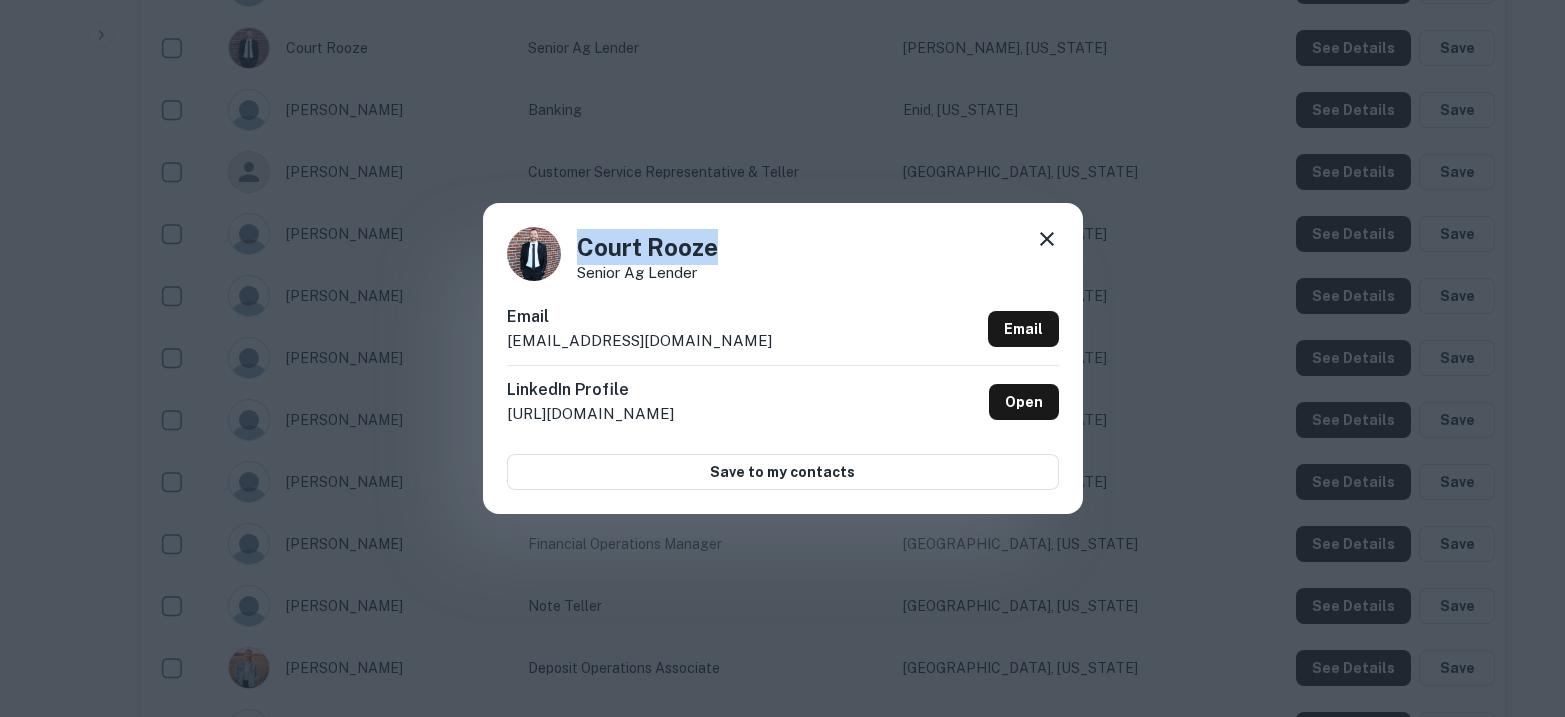 drag, startPoint x: 746, startPoint y: 238, endPoint x: 570, endPoint y: 243, distance: 176.07101 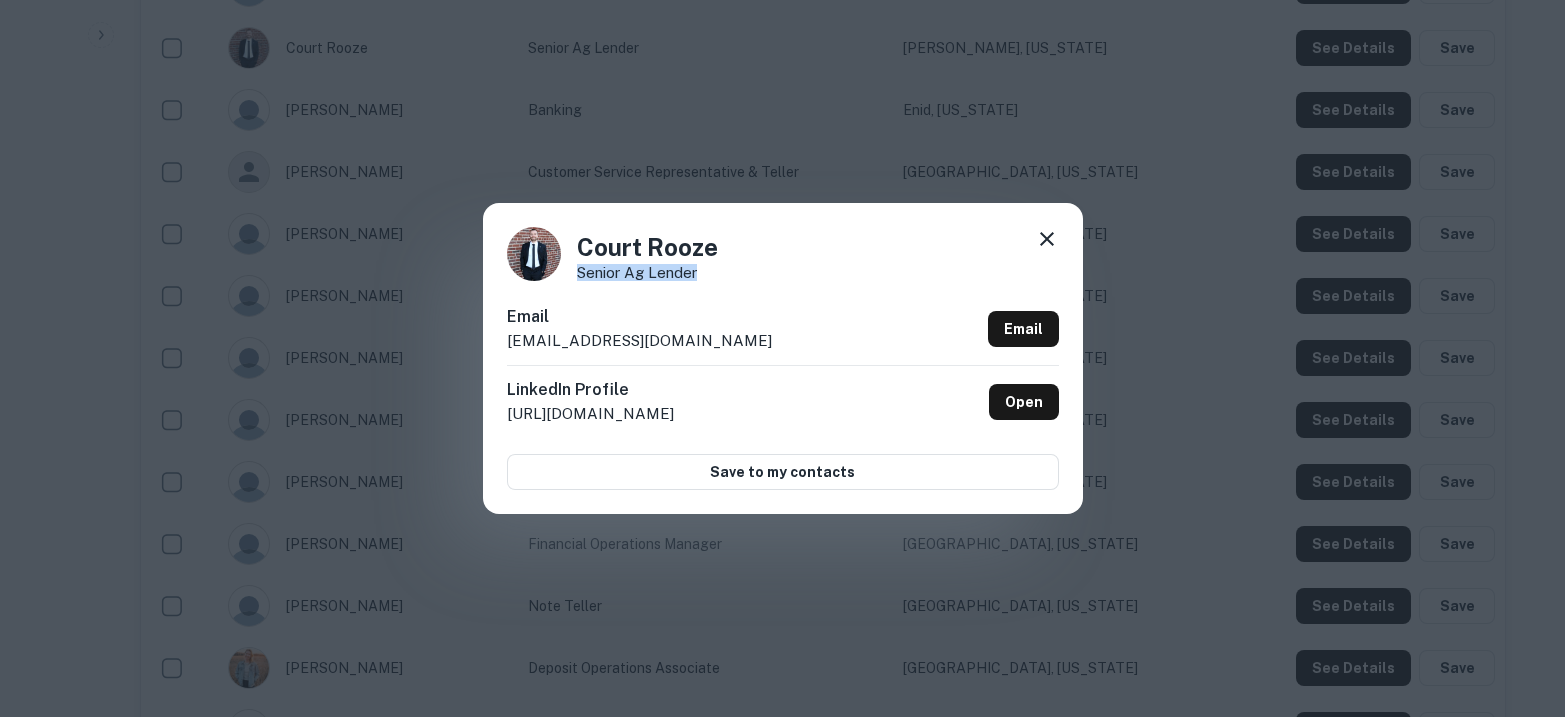 drag, startPoint x: 740, startPoint y: 272, endPoint x: 579, endPoint y: 274, distance: 161.01242 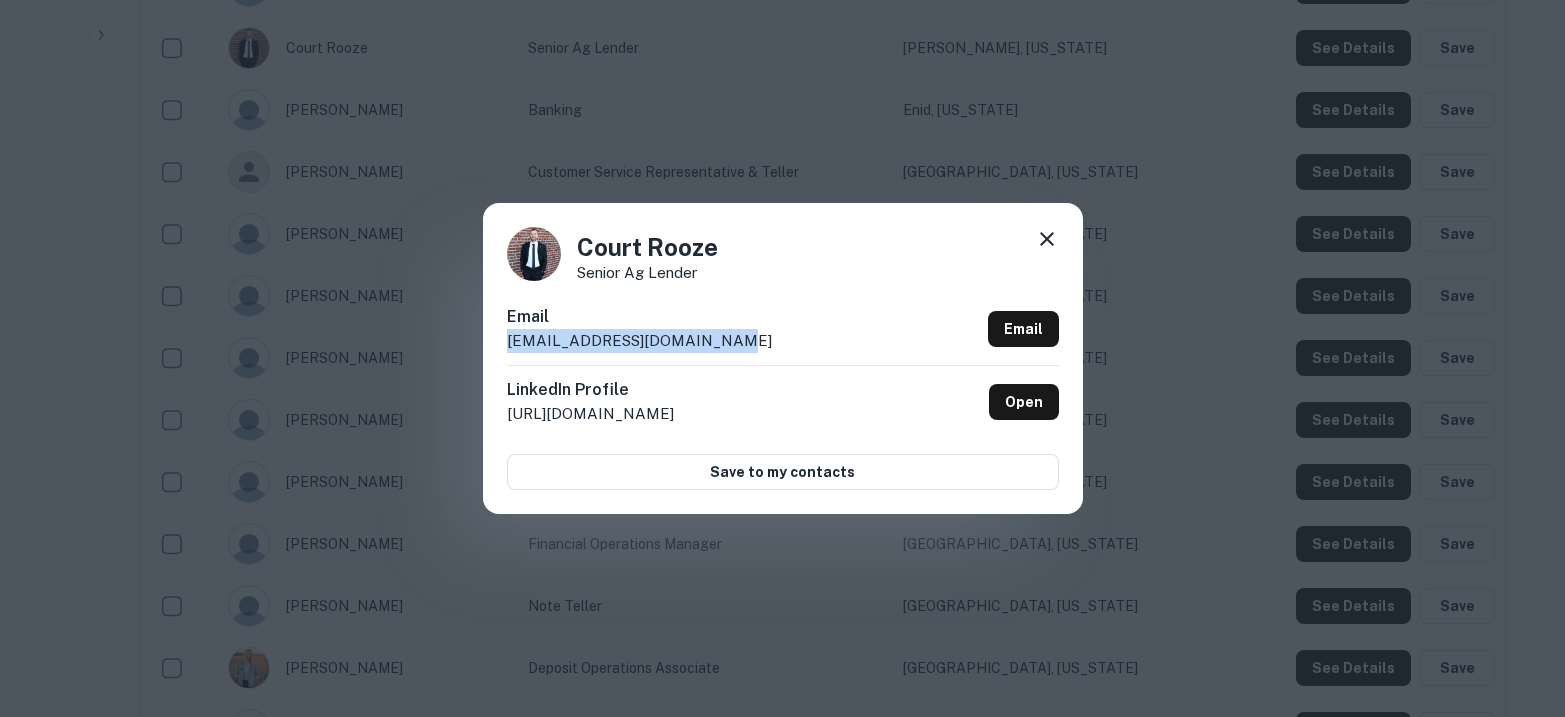 drag, startPoint x: 740, startPoint y: 347, endPoint x: 507, endPoint y: 340, distance: 233.10513 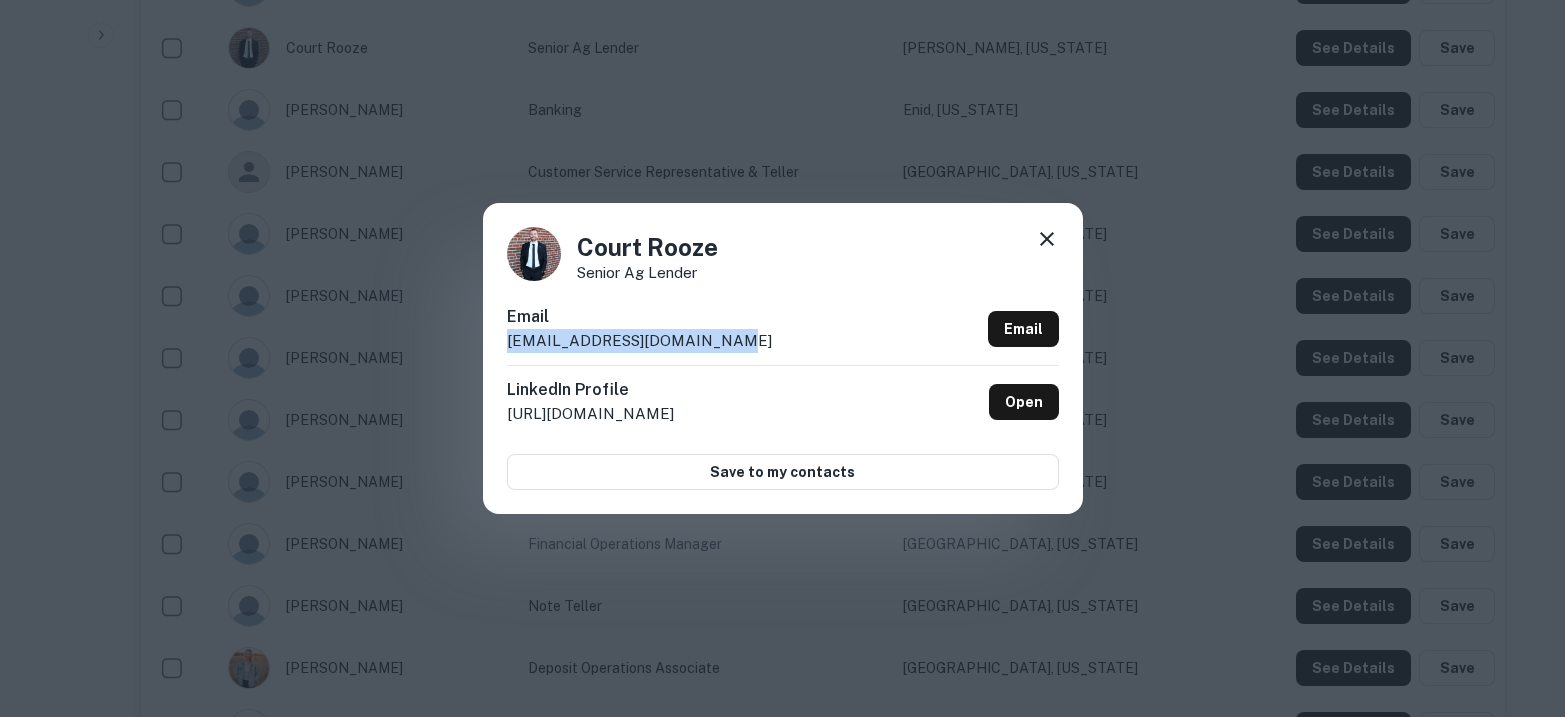 click 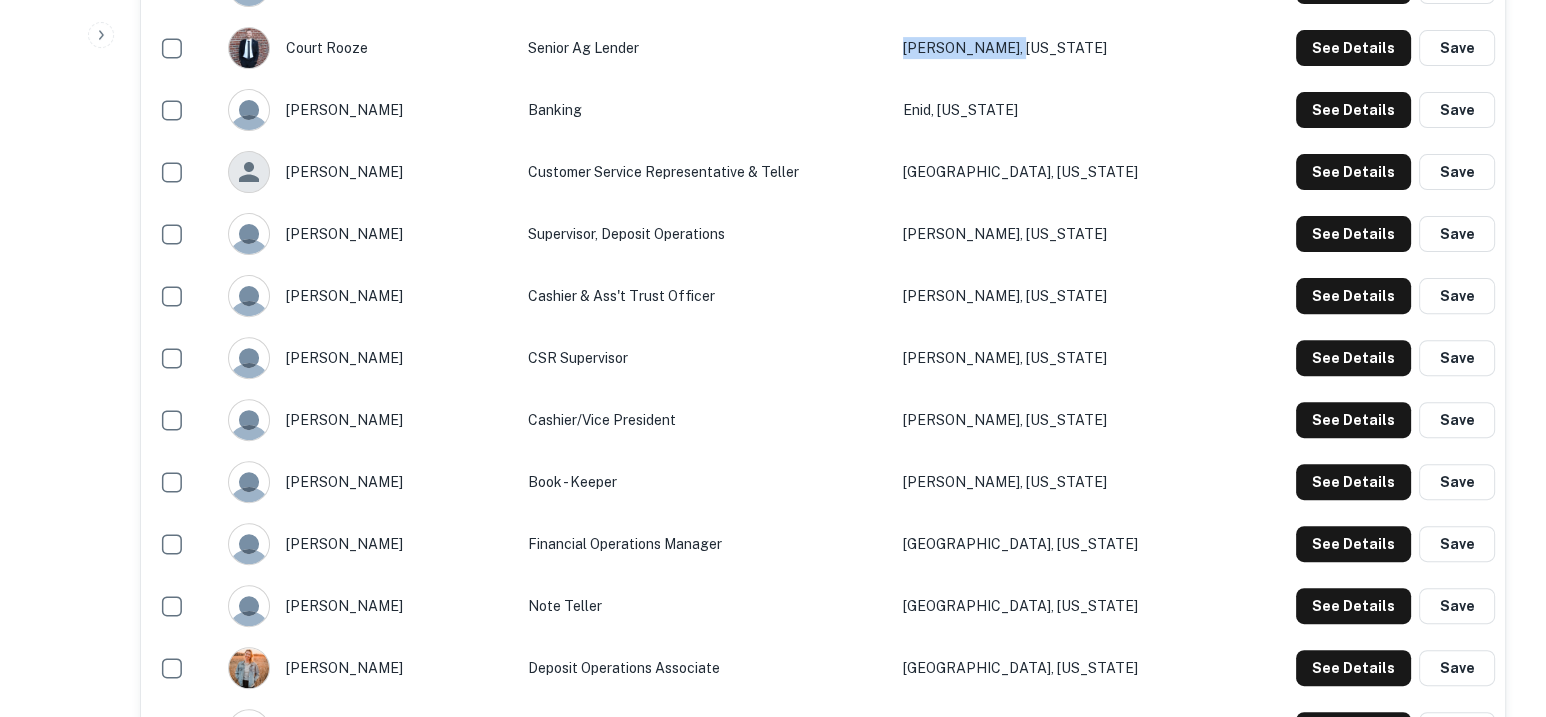 drag, startPoint x: 1087, startPoint y: 135, endPoint x: 962, endPoint y: 135, distance: 125 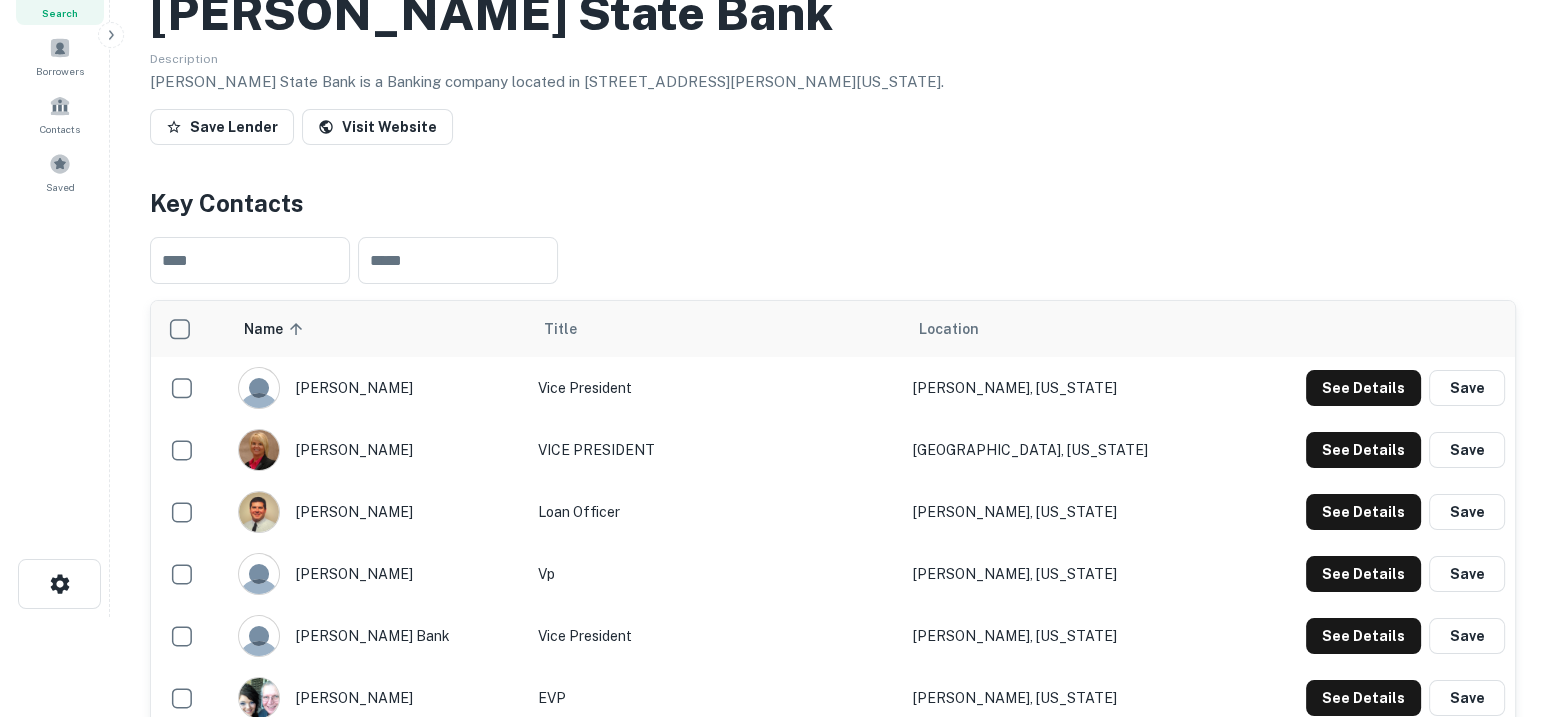 scroll, scrollTop: 0, scrollLeft: 0, axis: both 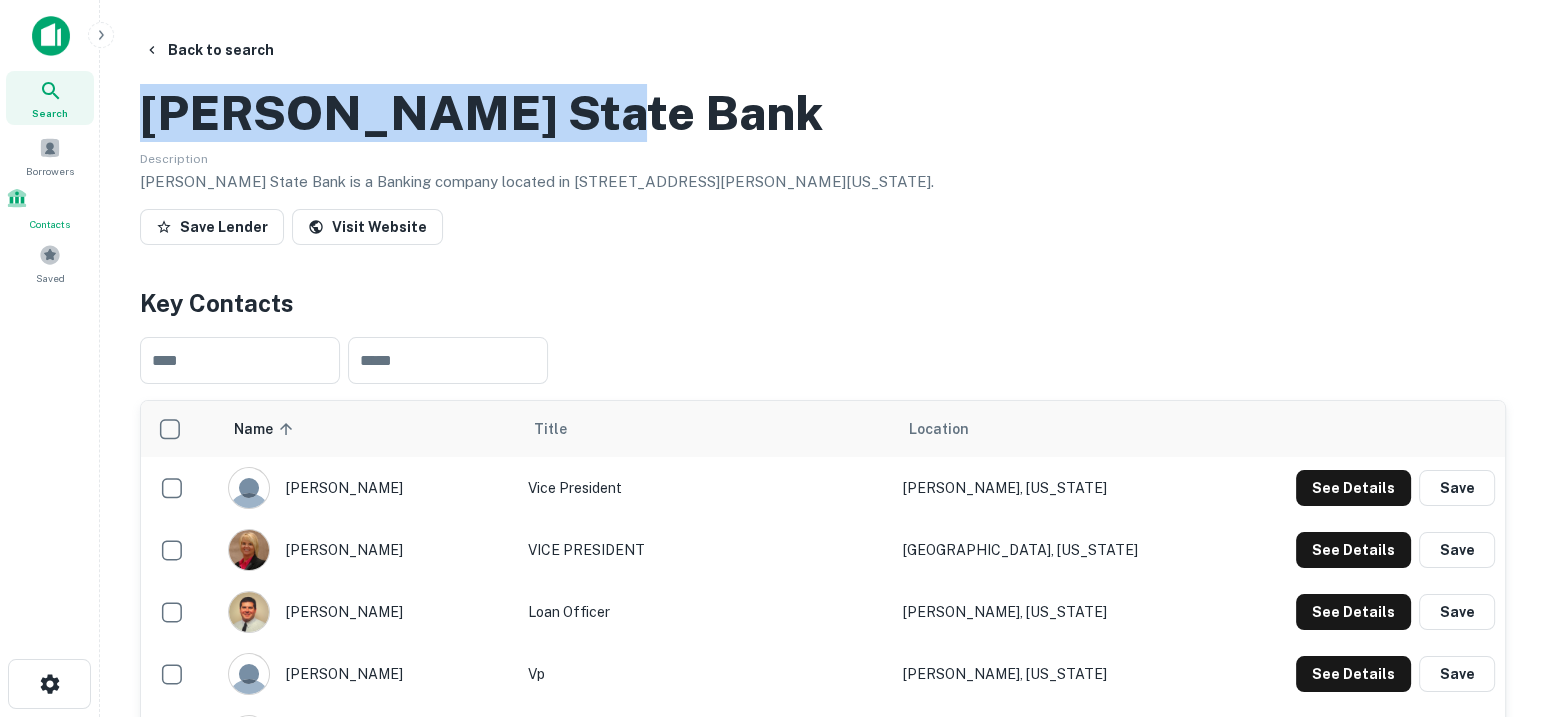 drag, startPoint x: 574, startPoint y: 207, endPoint x: 72, endPoint y: 194, distance: 502.1683 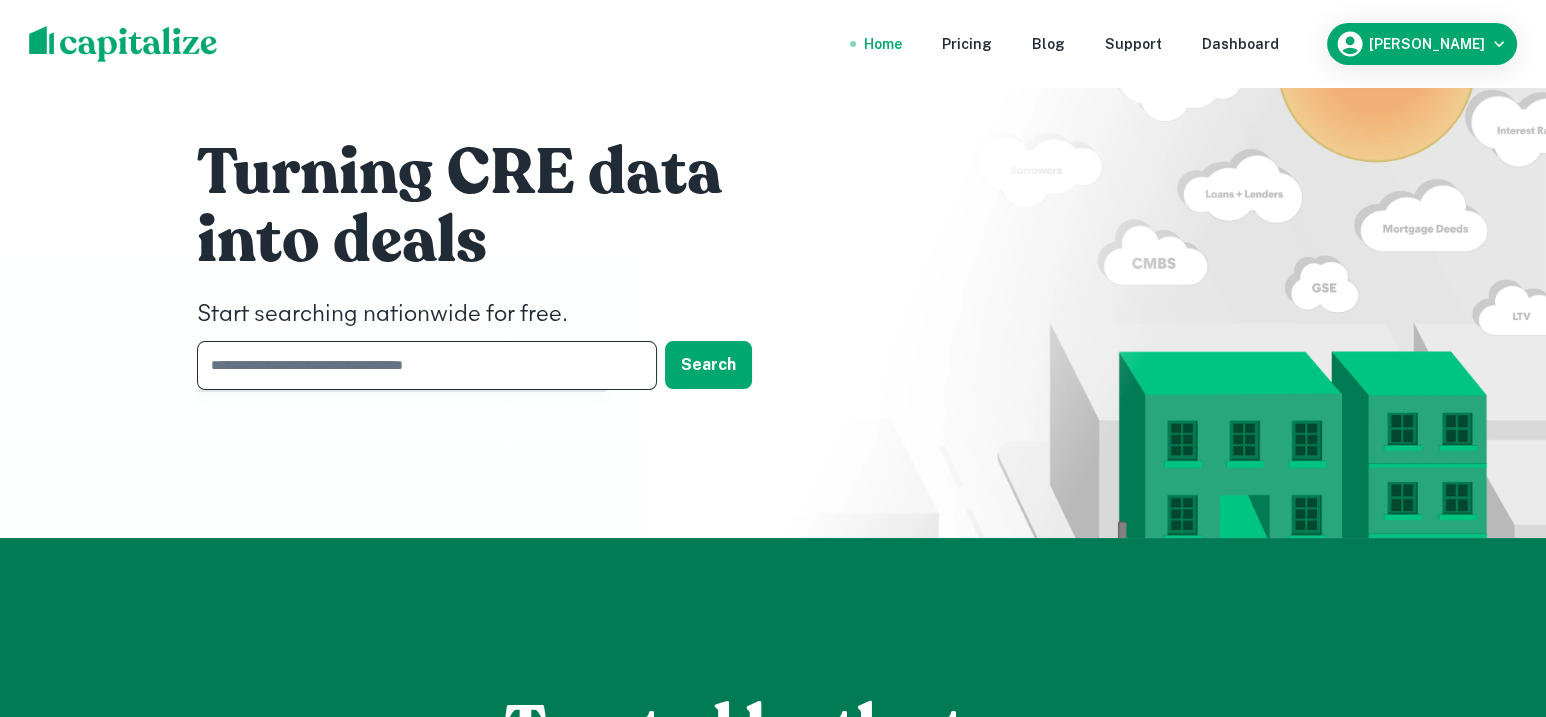 click at bounding box center (420, 365) 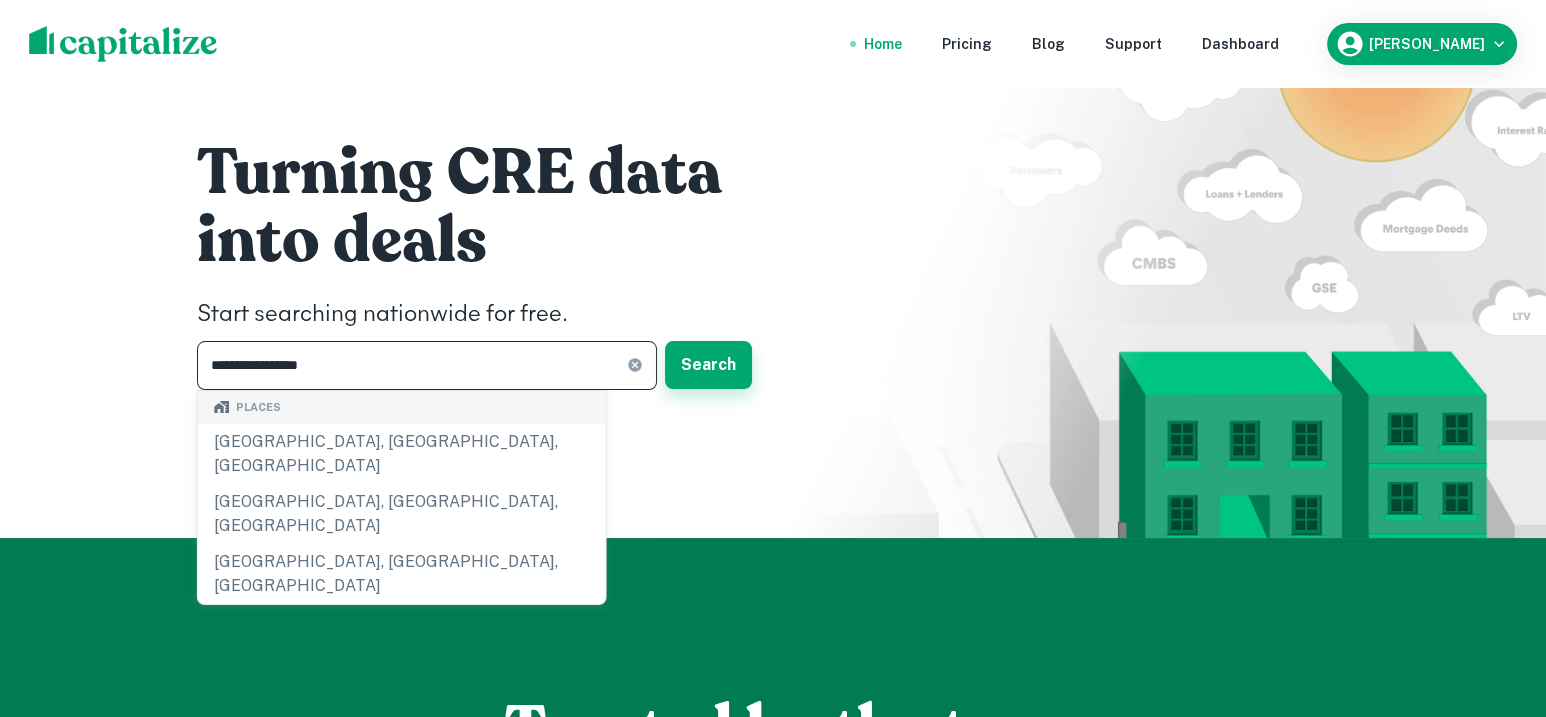 type on "**********" 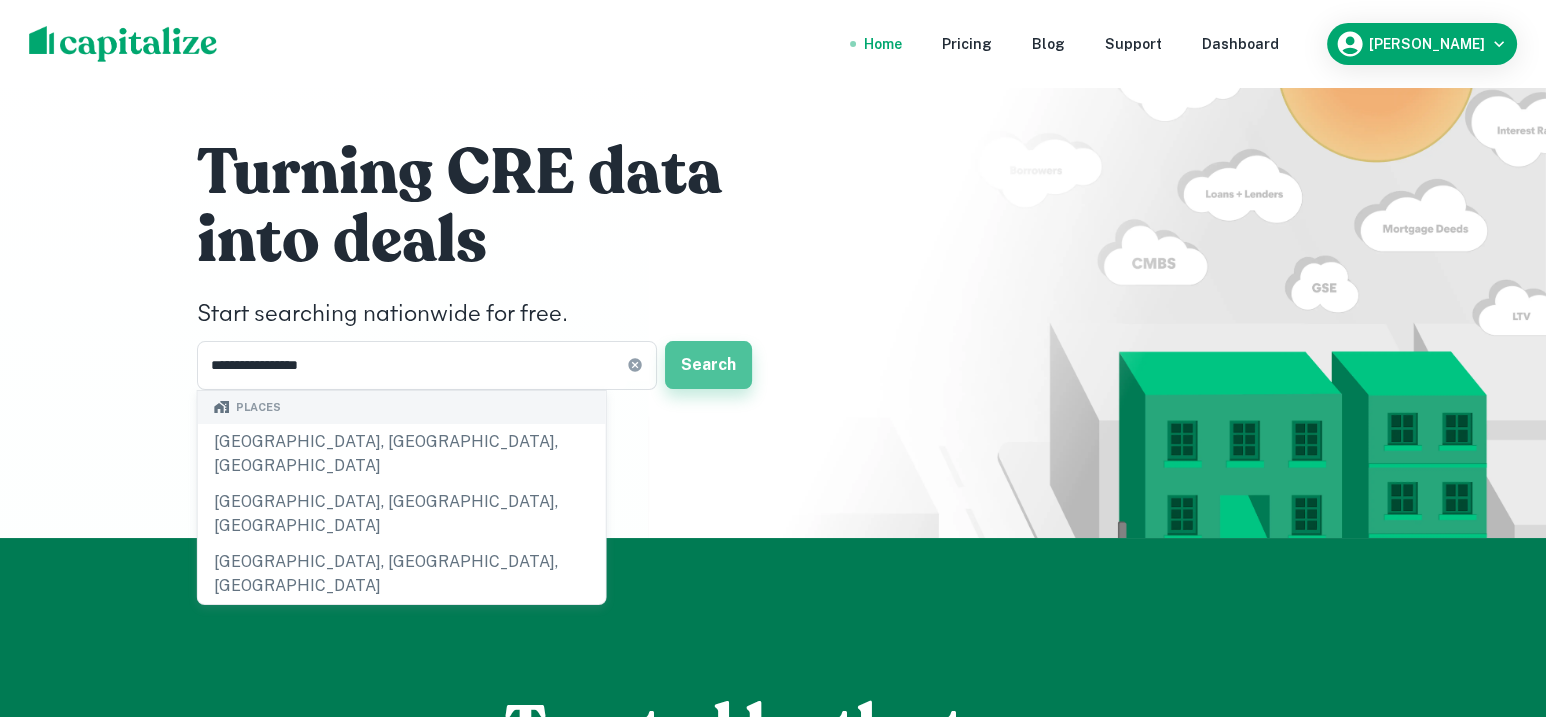 click on "Search" at bounding box center [708, 365] 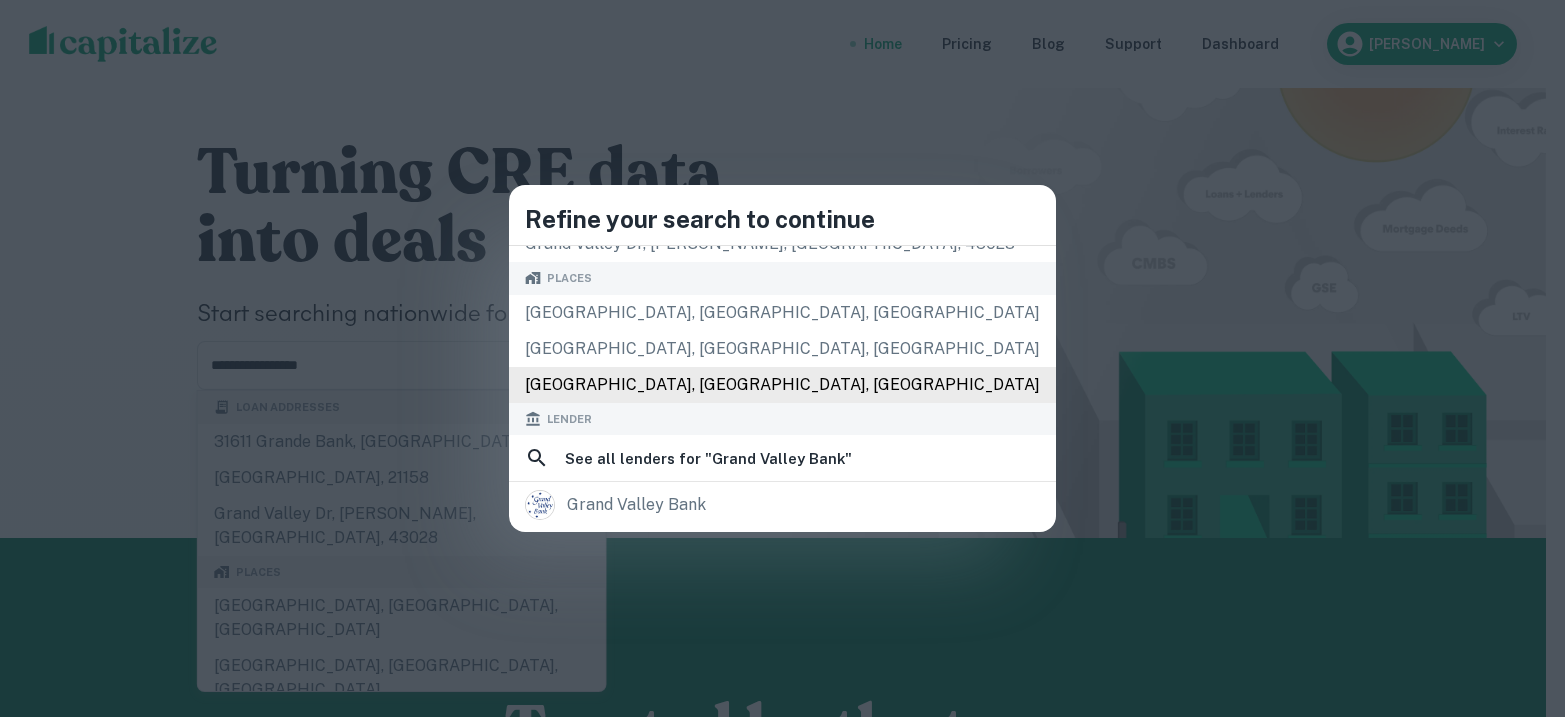 scroll, scrollTop: 249, scrollLeft: 0, axis: vertical 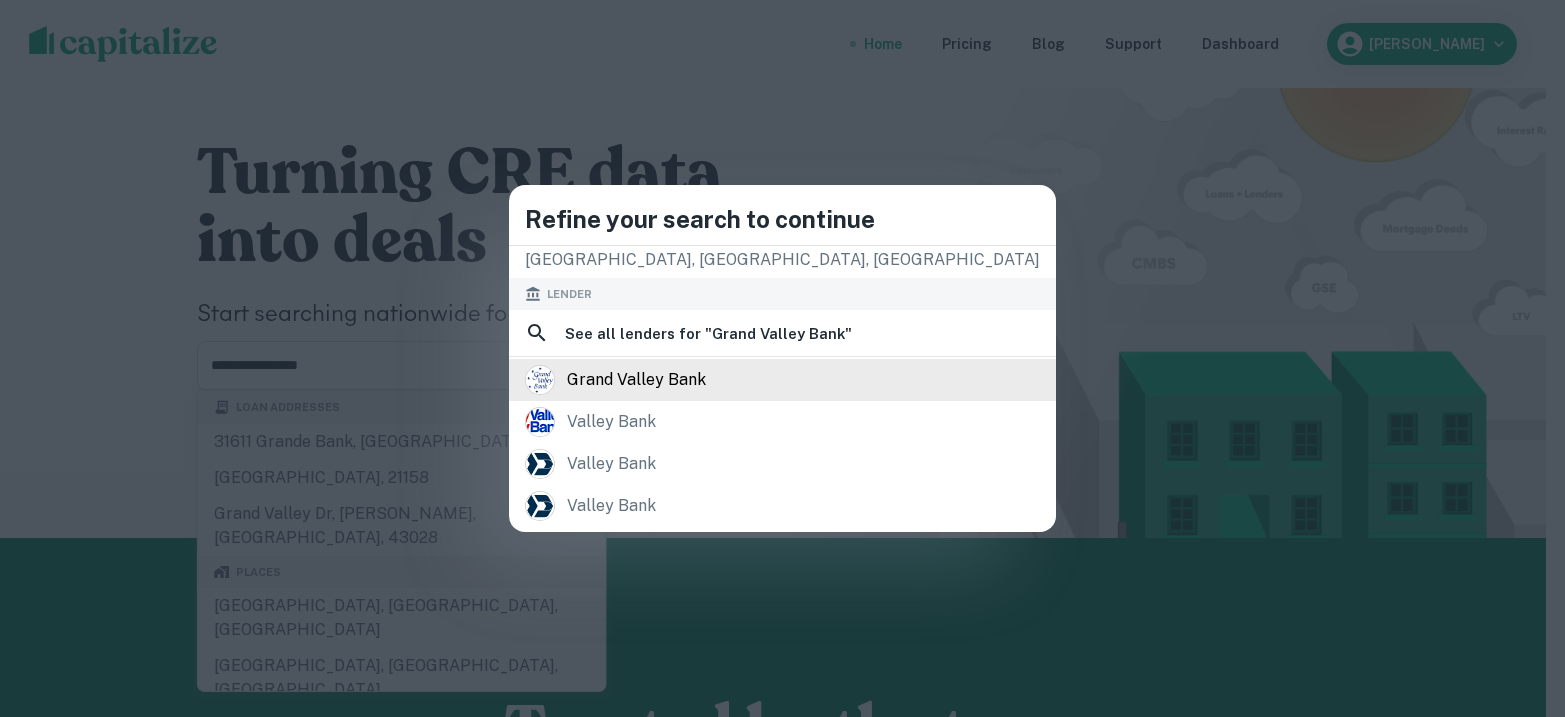 click on "grand valley bank" at bounding box center [636, 380] 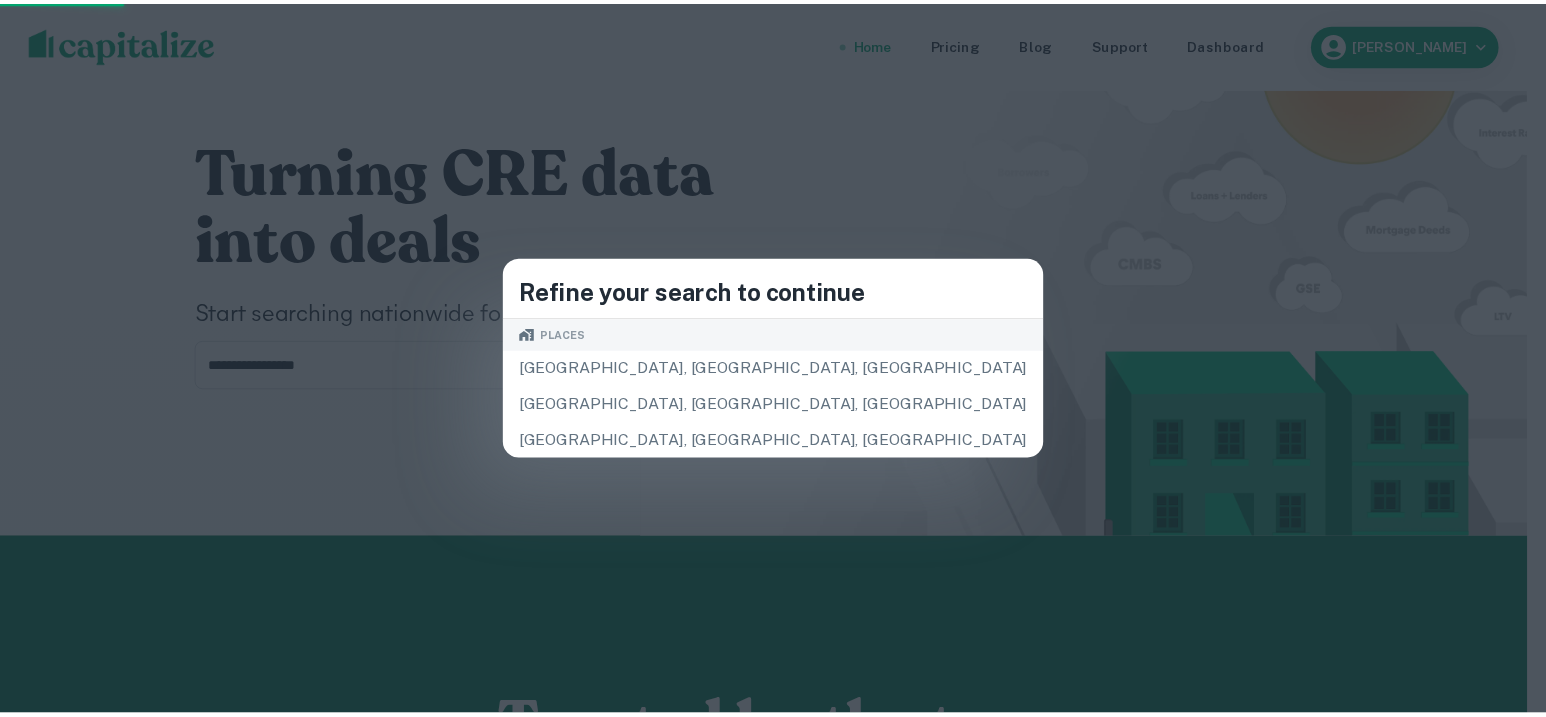 scroll, scrollTop: 0, scrollLeft: 0, axis: both 